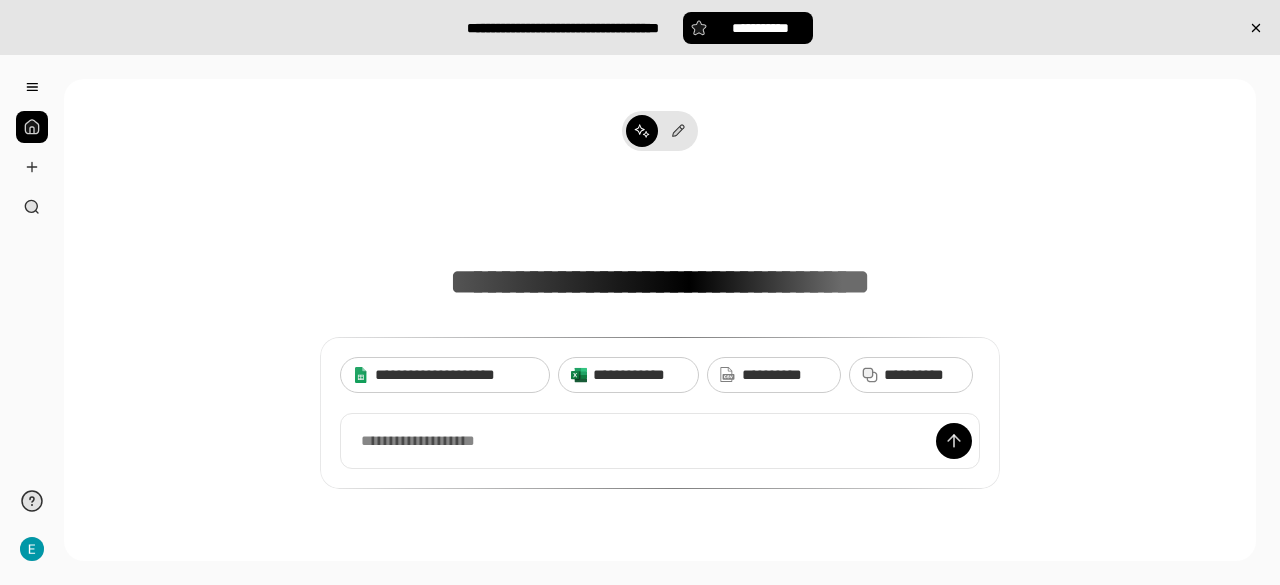 scroll, scrollTop: 0, scrollLeft: 0, axis: both 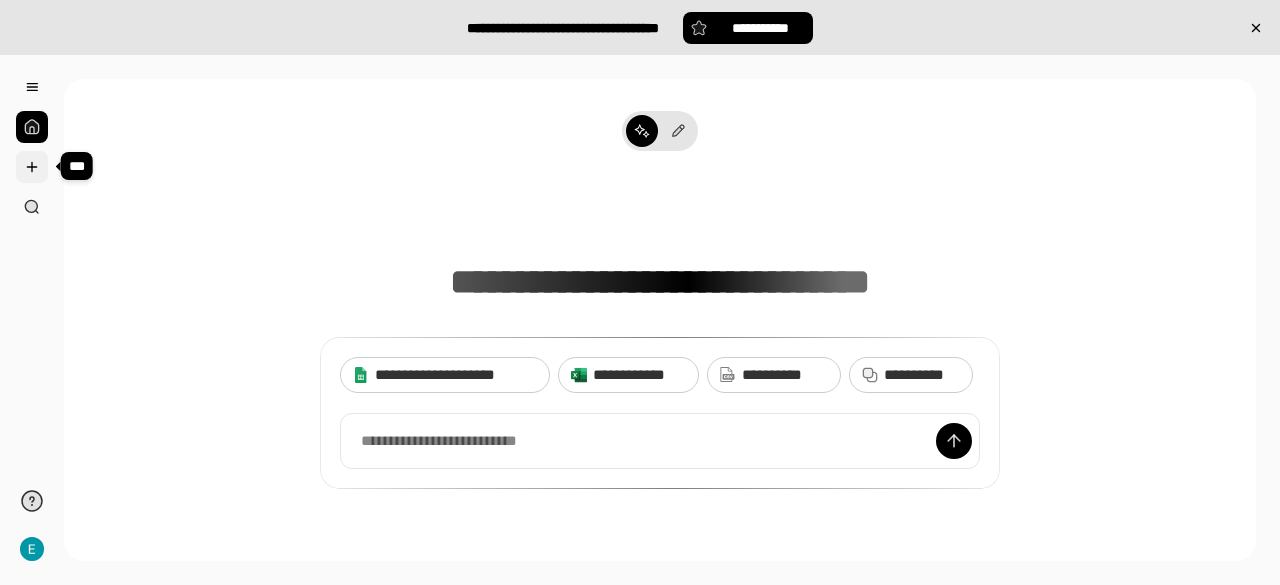 click at bounding box center [32, 167] 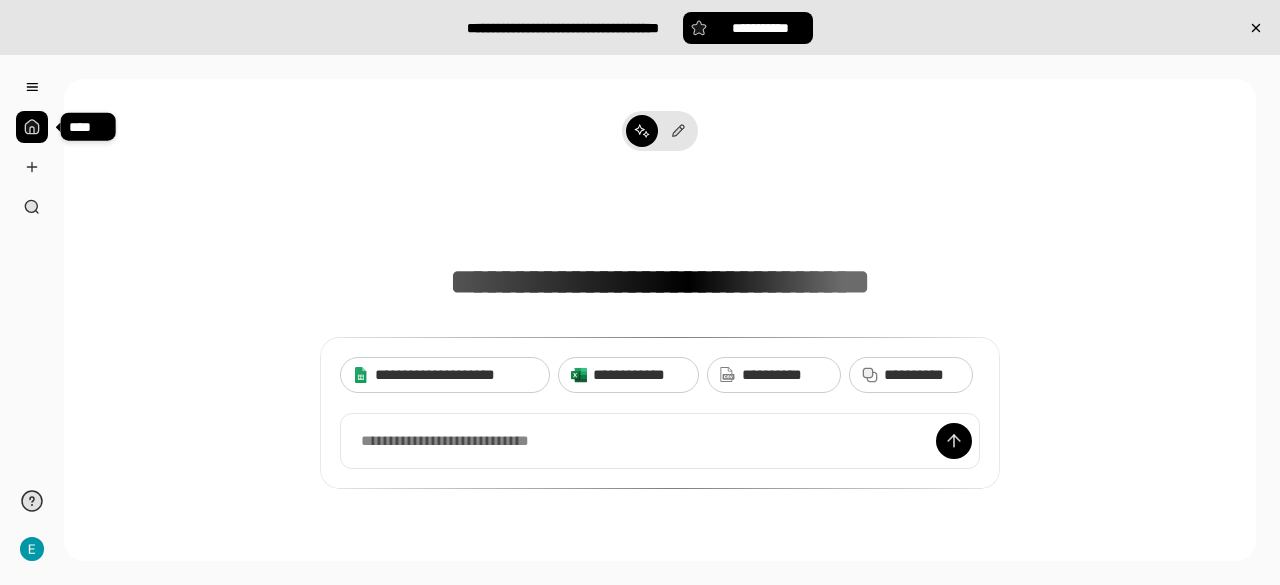 click at bounding box center (32, 127) 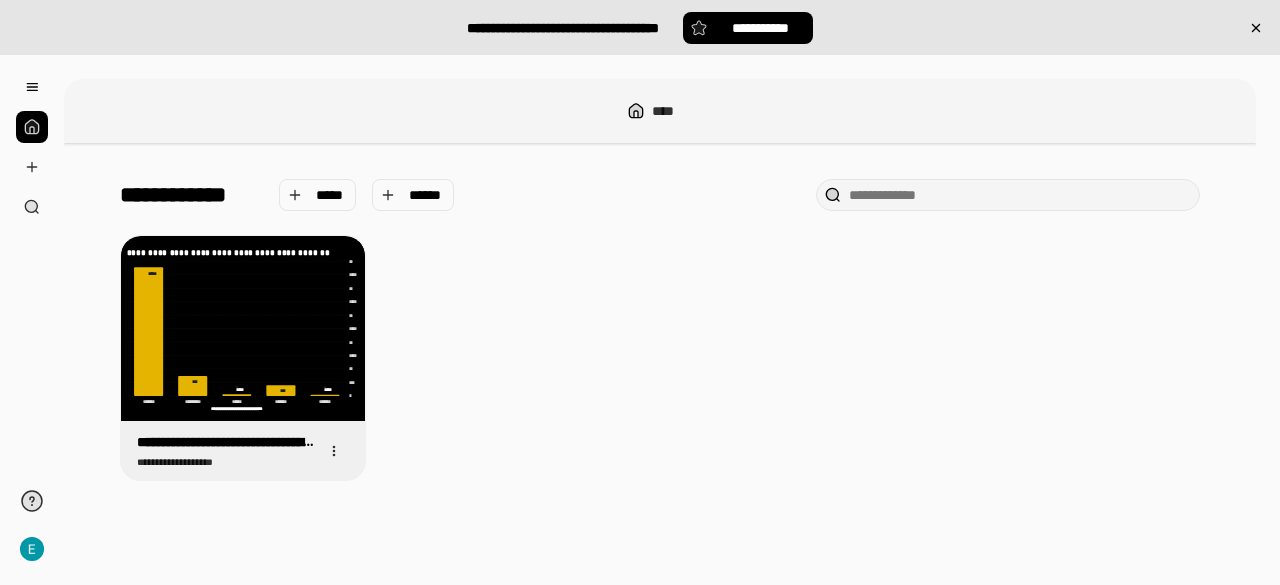click on "**********" at bounding box center [660, 358] 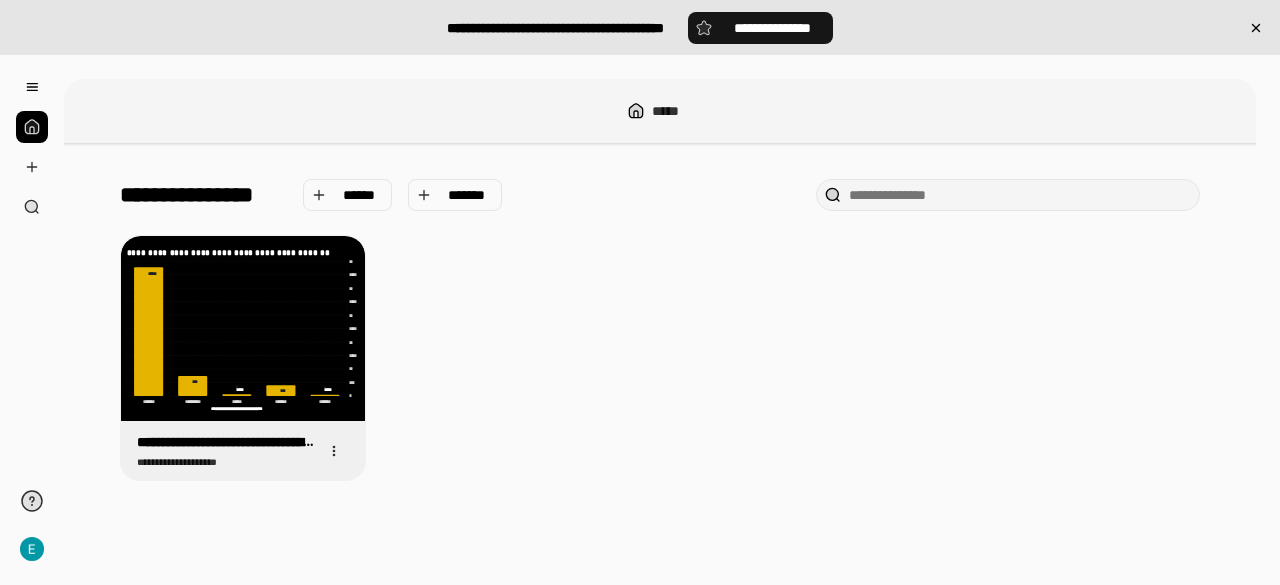 click on "**********" at bounding box center (760, 28) 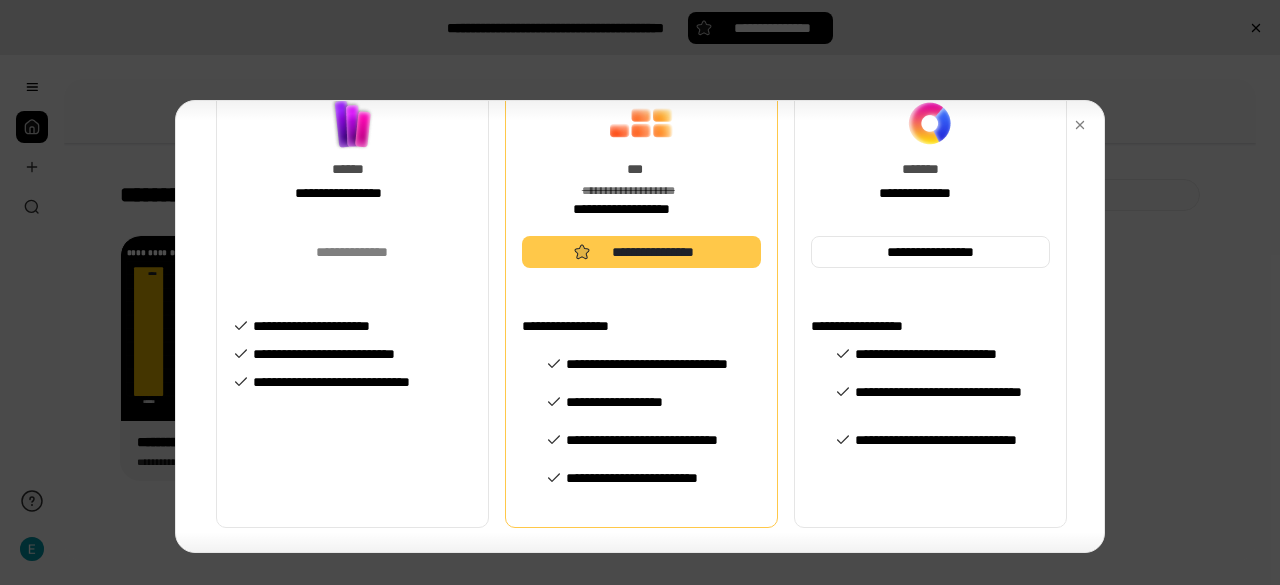 scroll, scrollTop: 239, scrollLeft: 0, axis: vertical 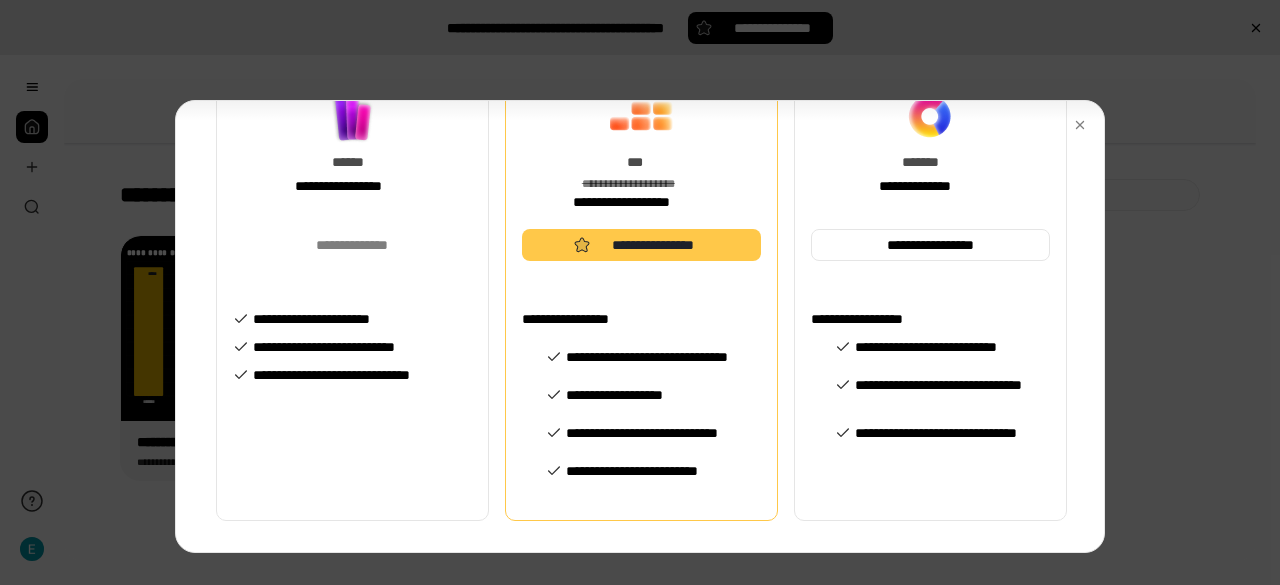 click on "**********" at bounding box center (640, 326) 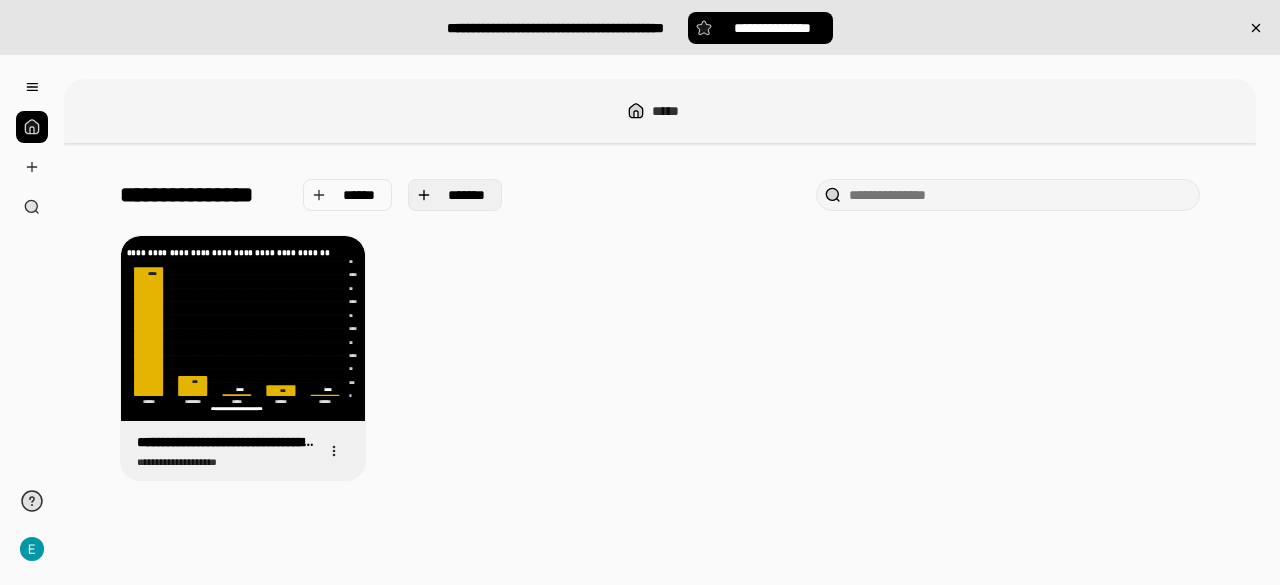 click on "*******" at bounding box center [455, 195] 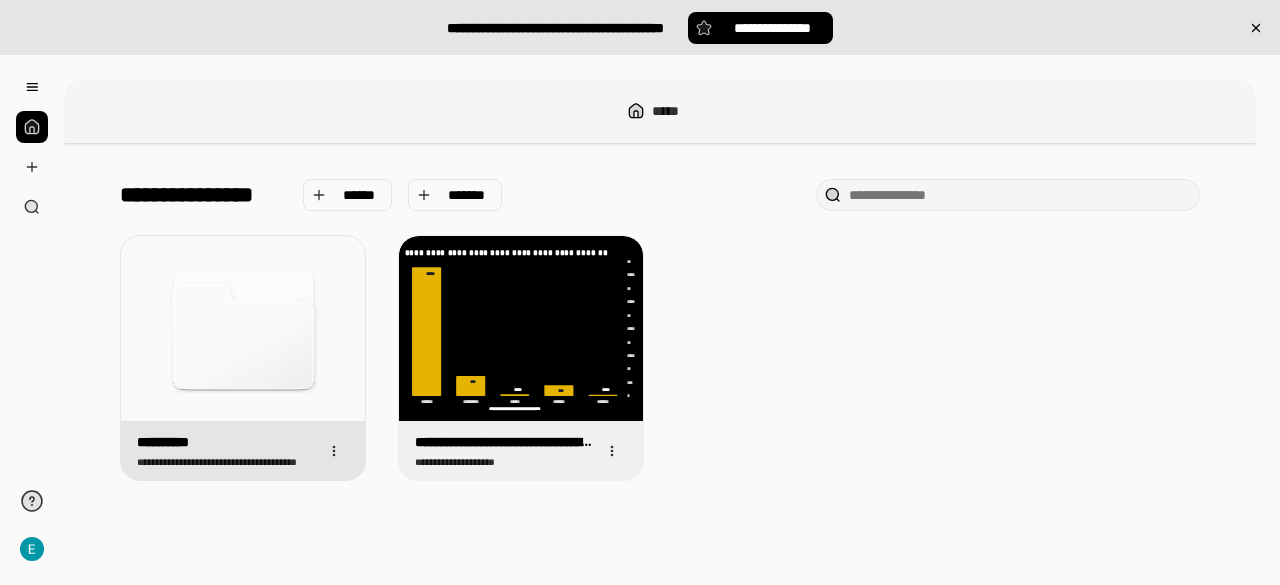 click 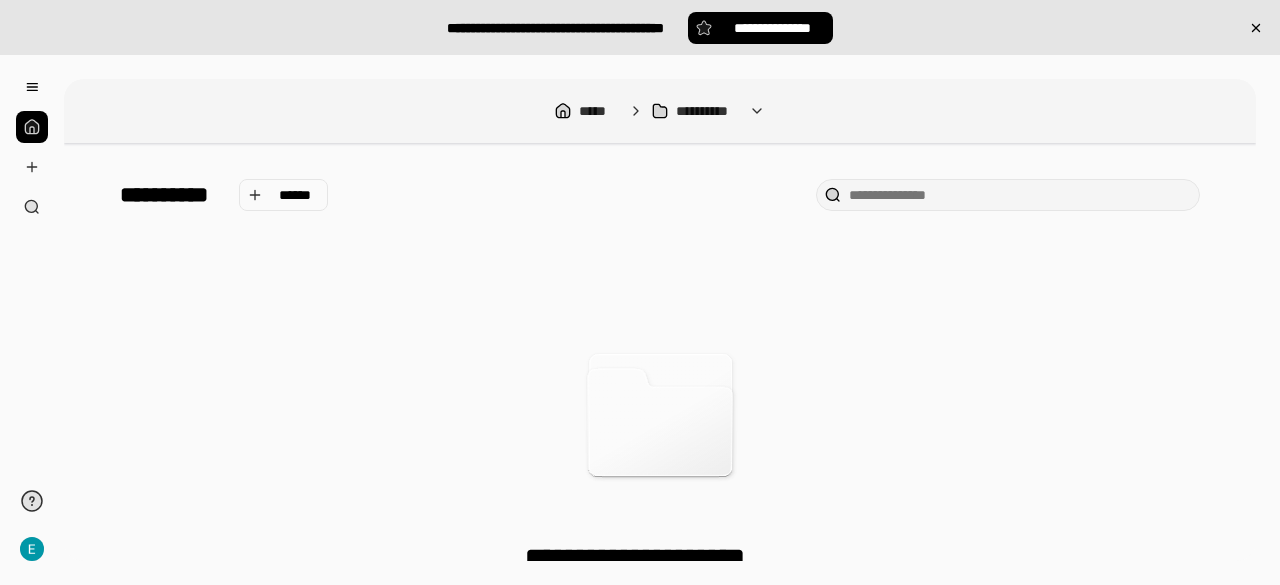 click 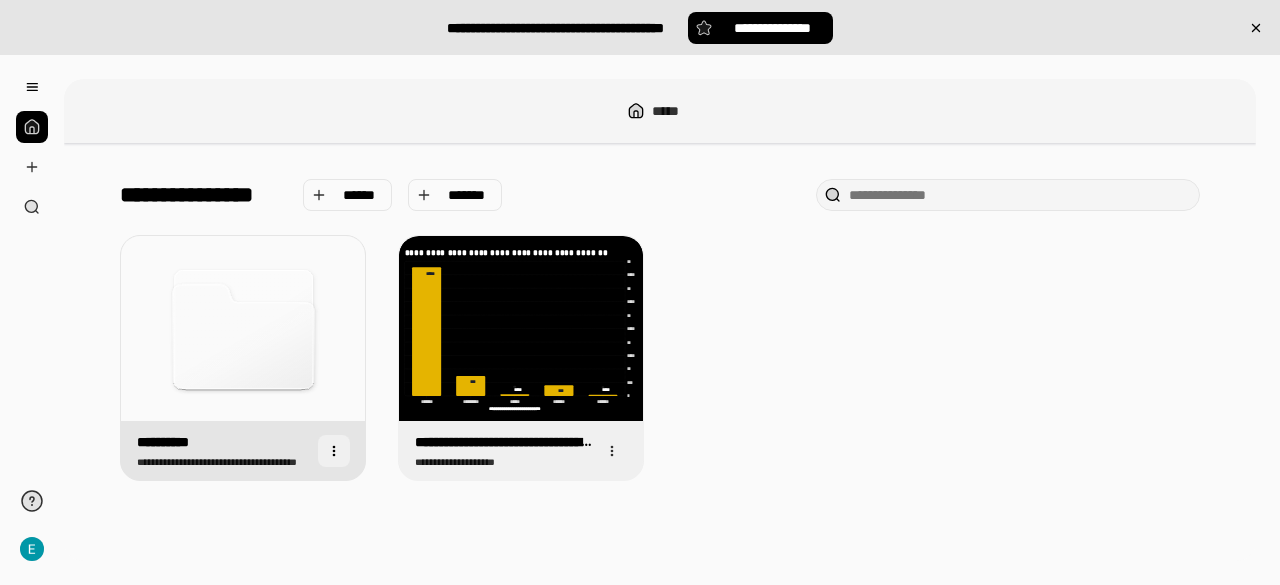 click at bounding box center (334, 451) 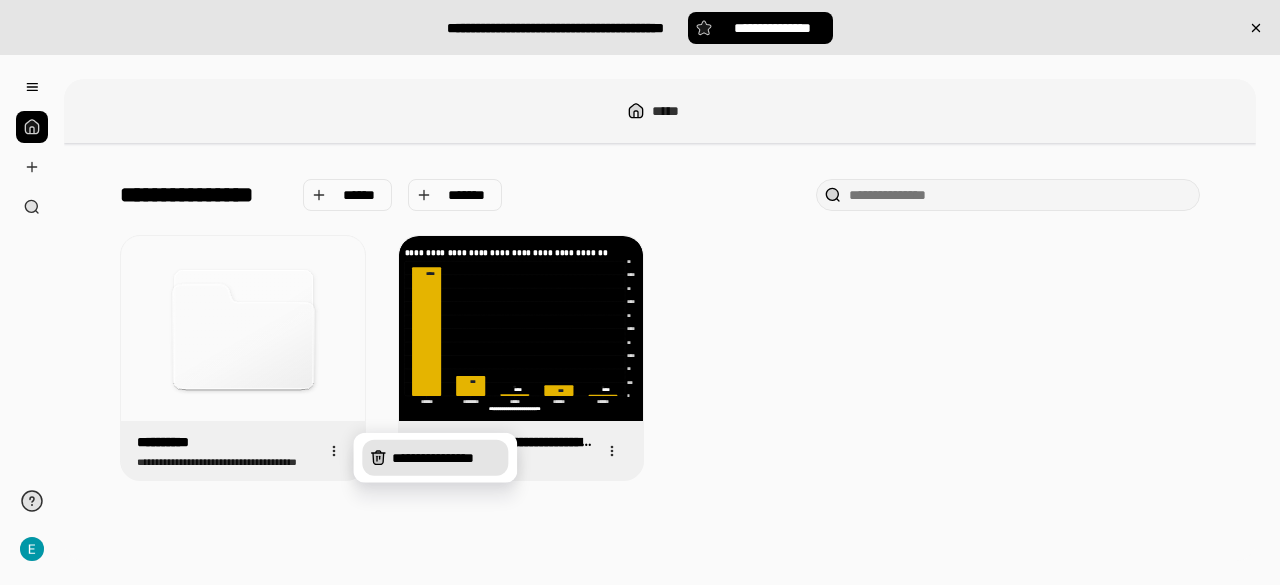 click on "**********" at bounding box center [433, 458] 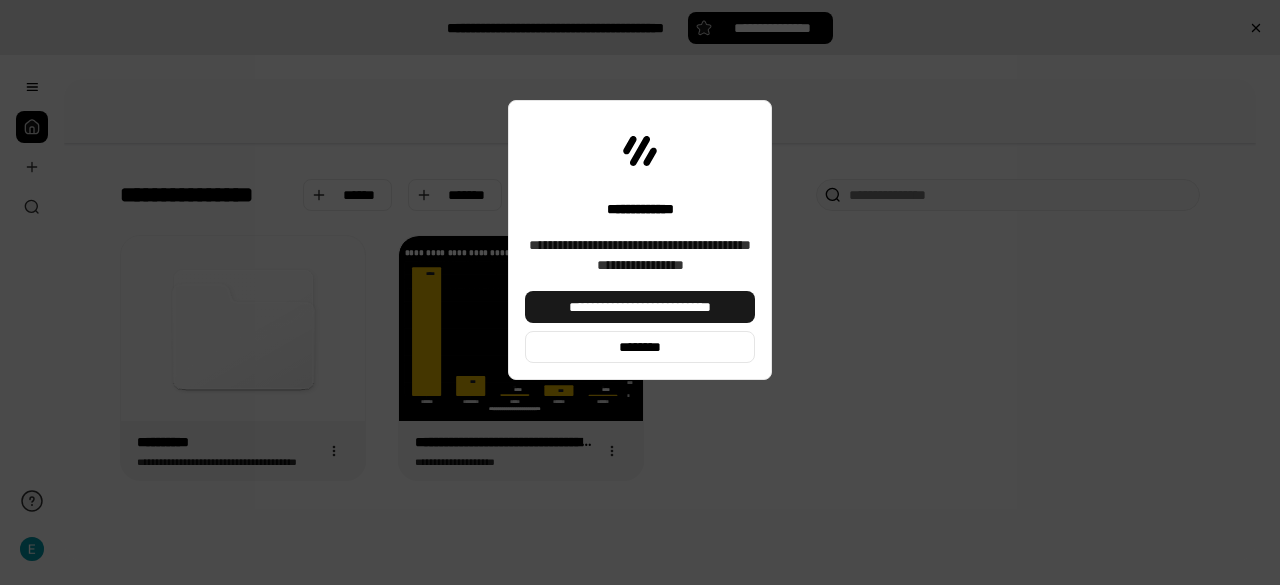 click on "**********" at bounding box center (640, 307) 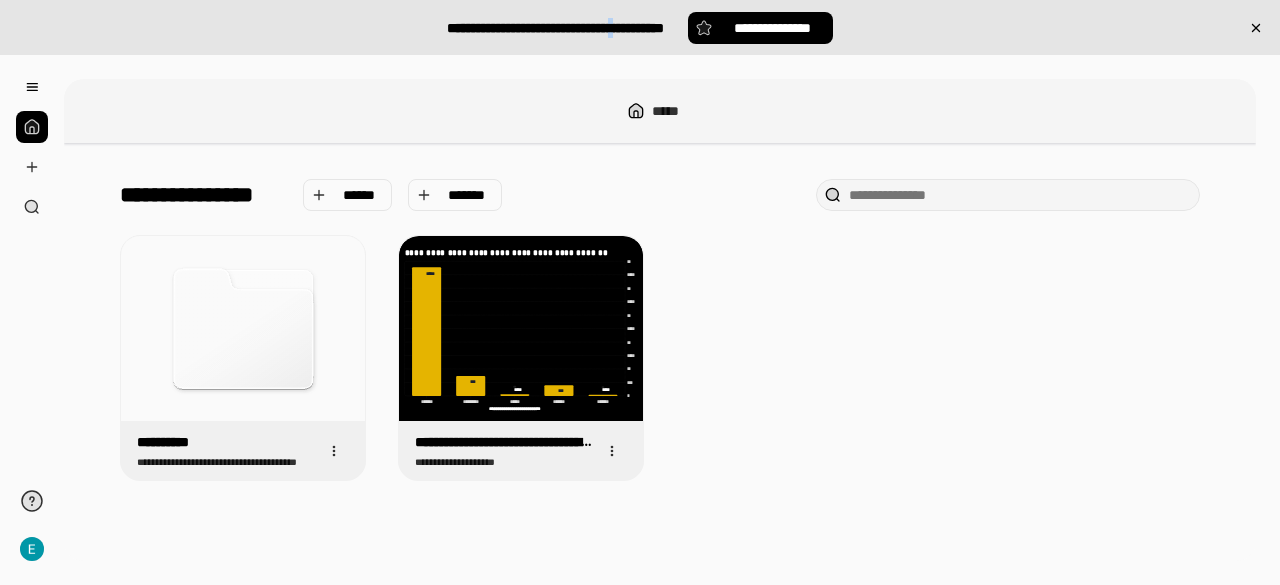 drag, startPoint x: 626, startPoint y: 37, endPoint x: 512, endPoint y: 52, distance: 114.982605 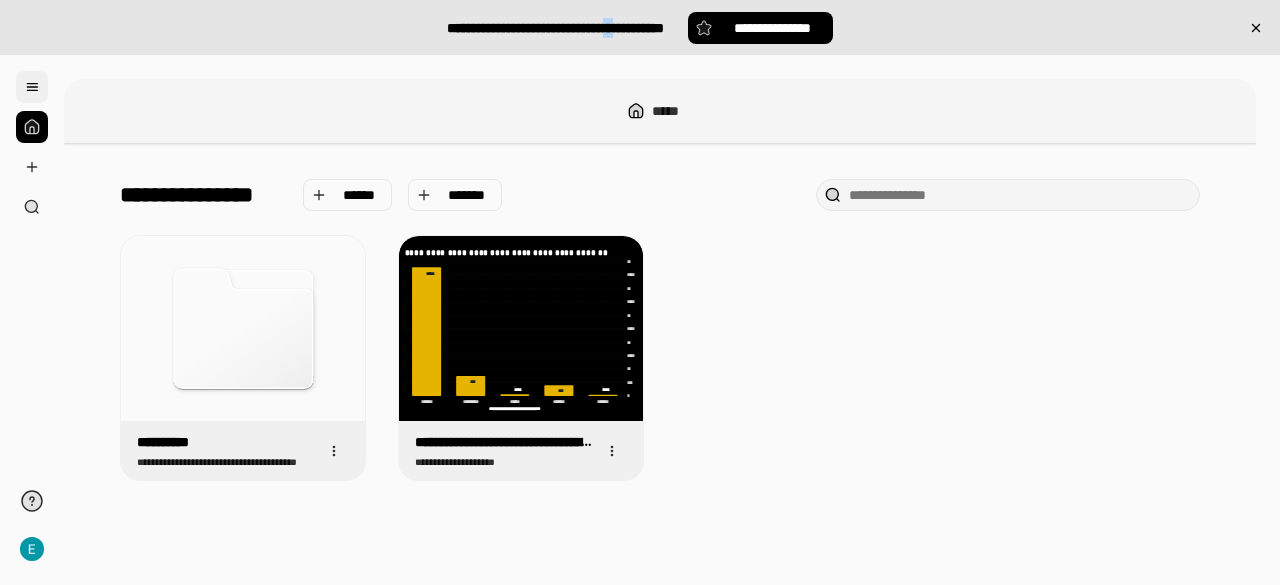 click at bounding box center (32, 87) 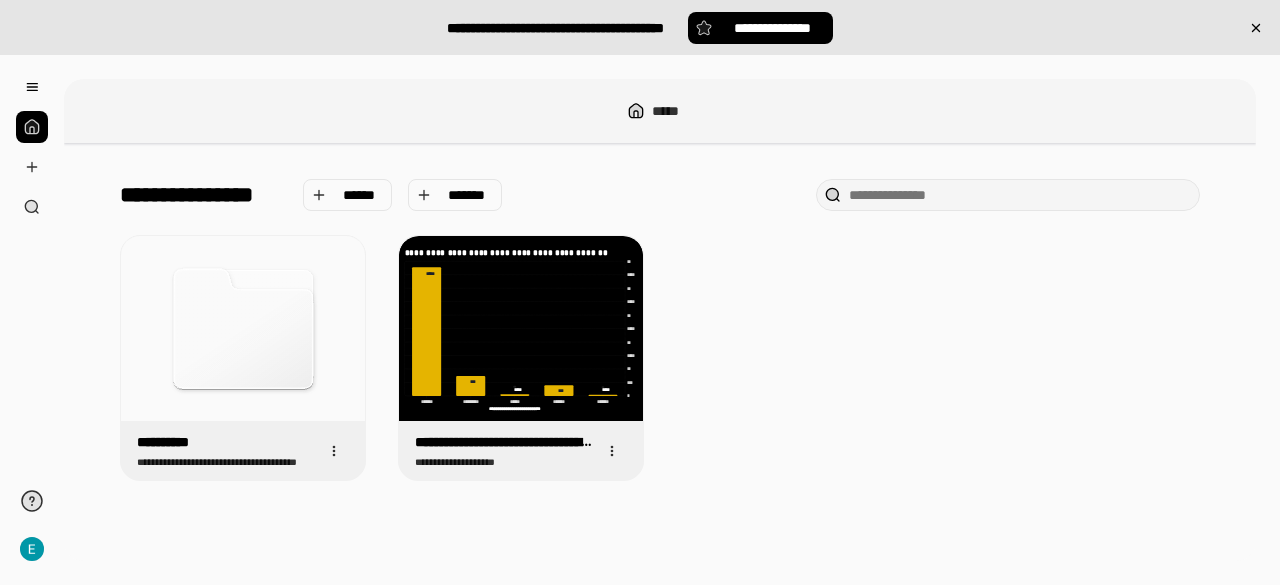drag, startPoint x: 114, startPoint y: 299, endPoint x: 52, endPoint y: 277, distance: 65.78754 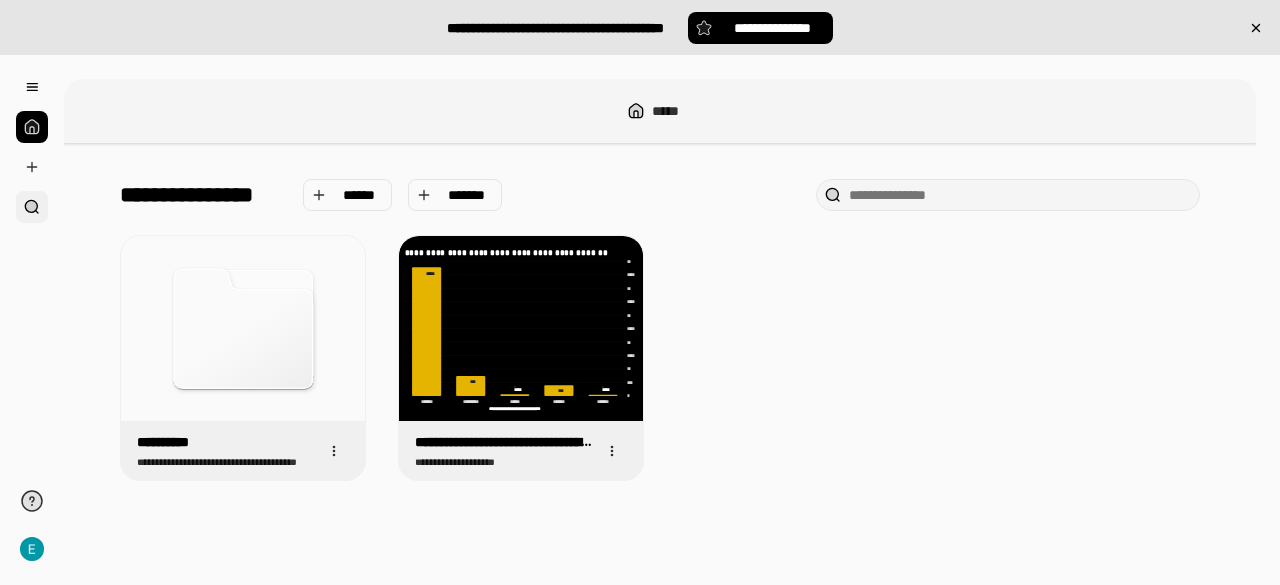 click at bounding box center (32, 207) 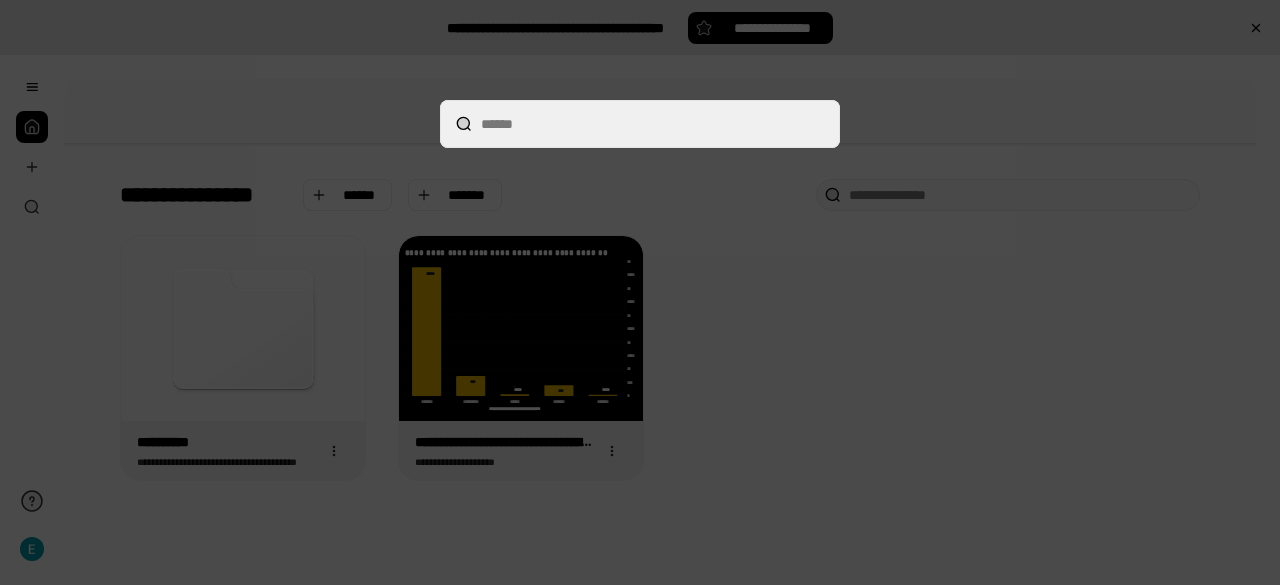 click at bounding box center [640, 292] 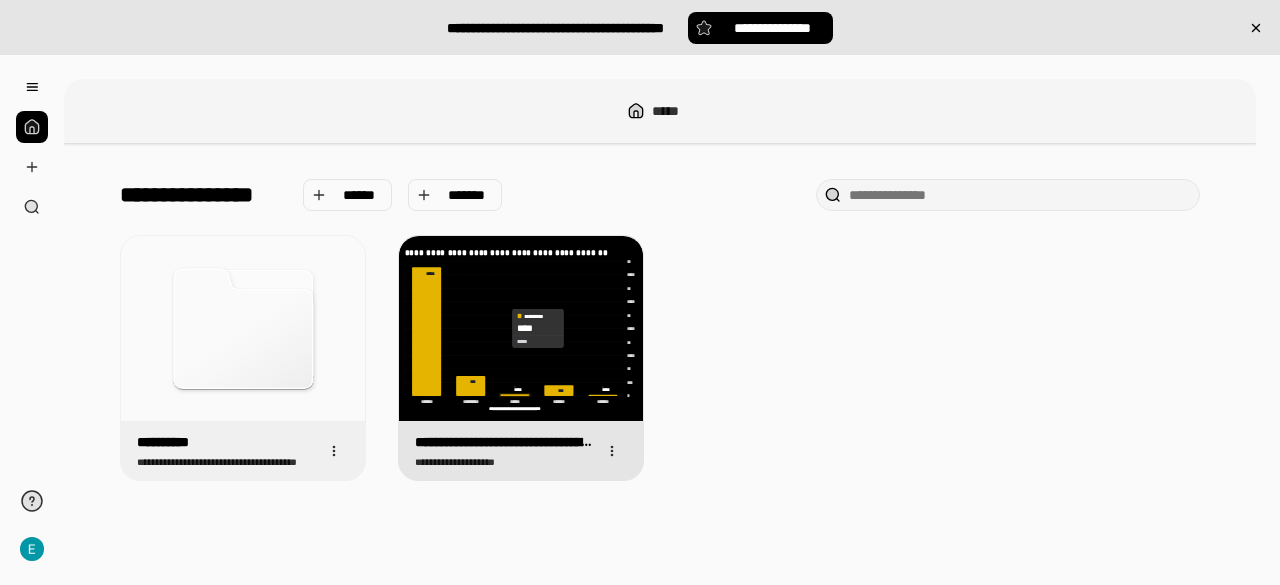 click 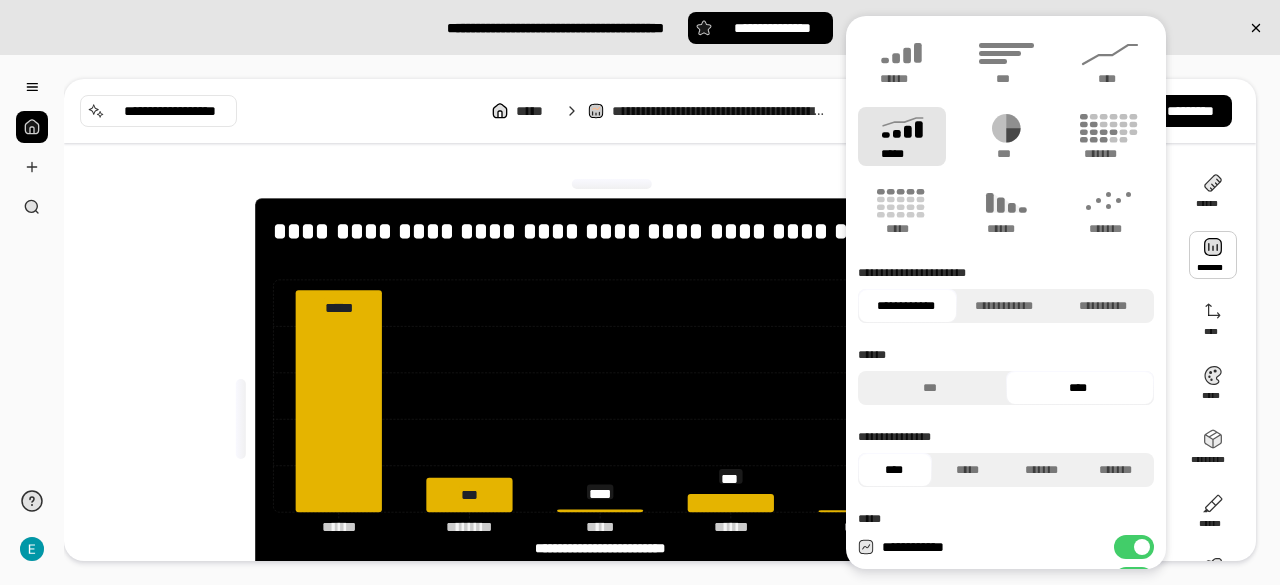 click at bounding box center (1213, 255) 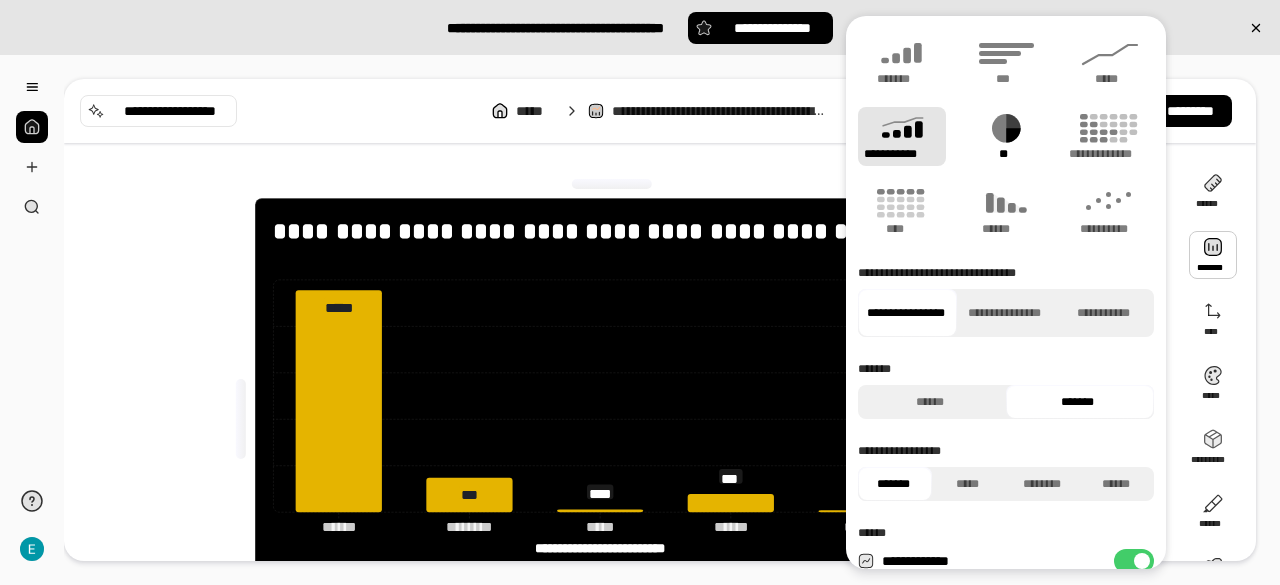 click 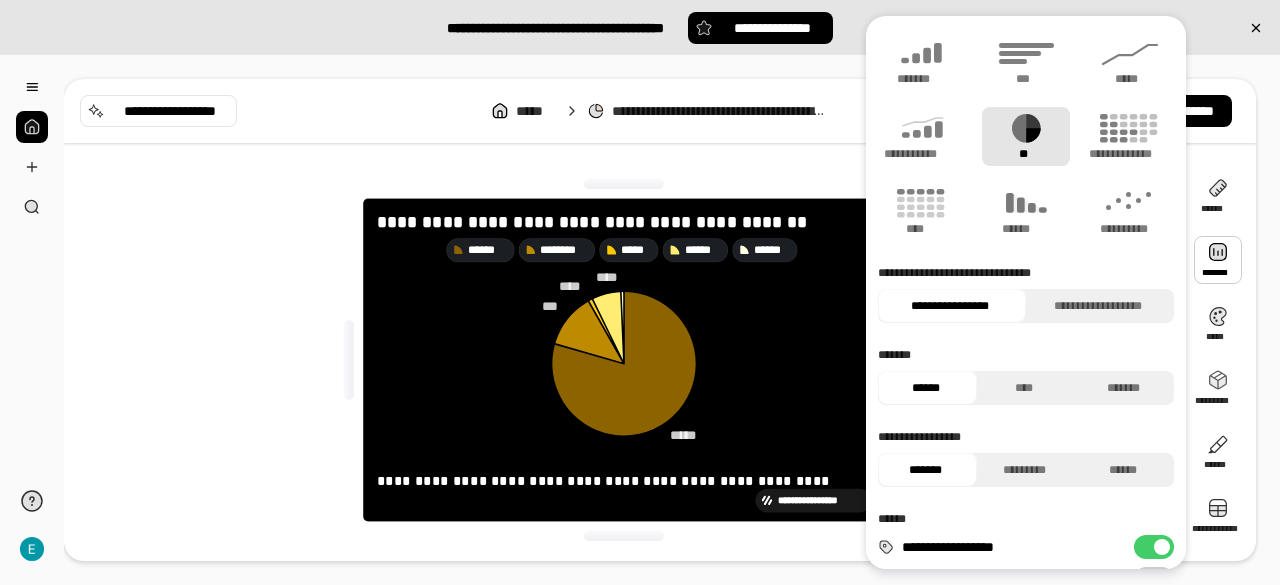 click on "**********" at bounding box center (624, 360) 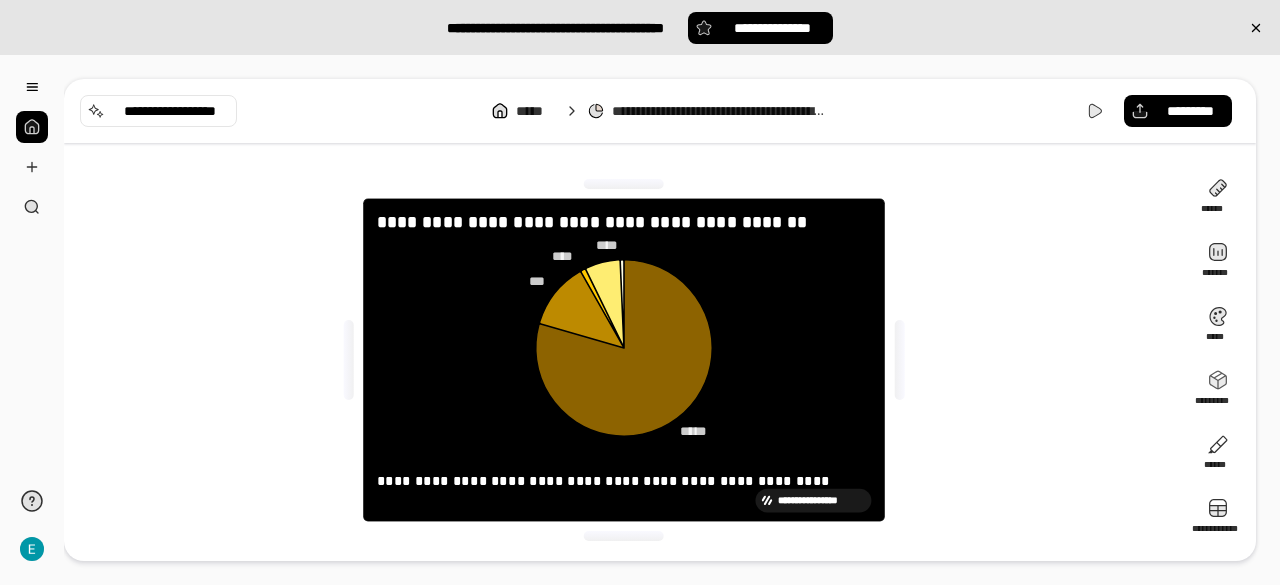 click on "**********" at bounding box center [624, 360] 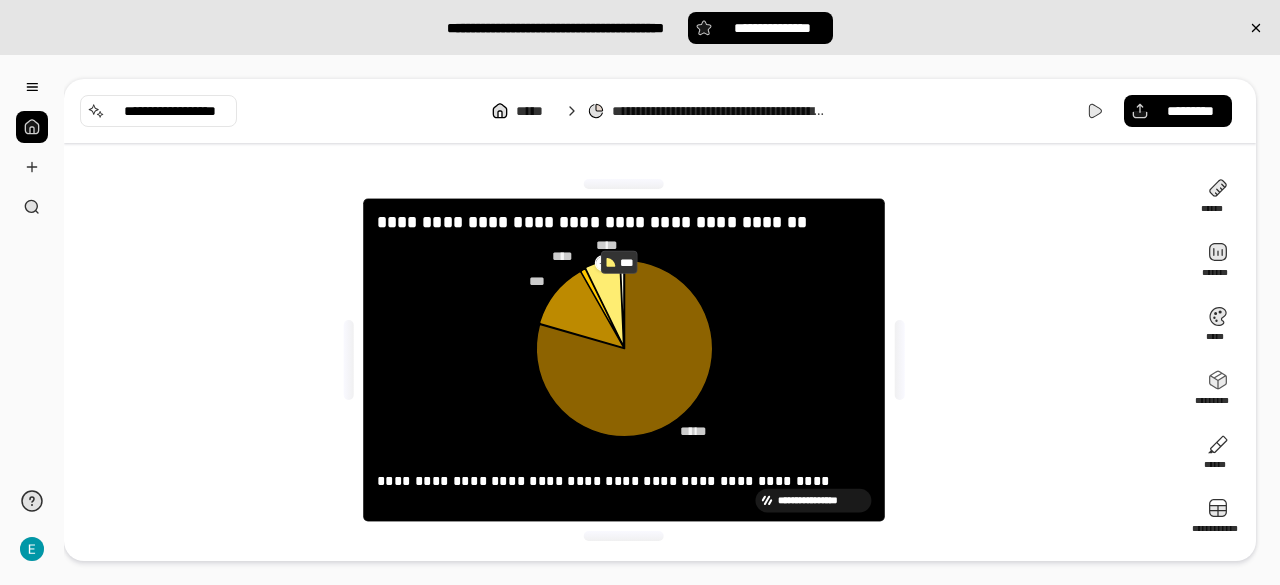 click 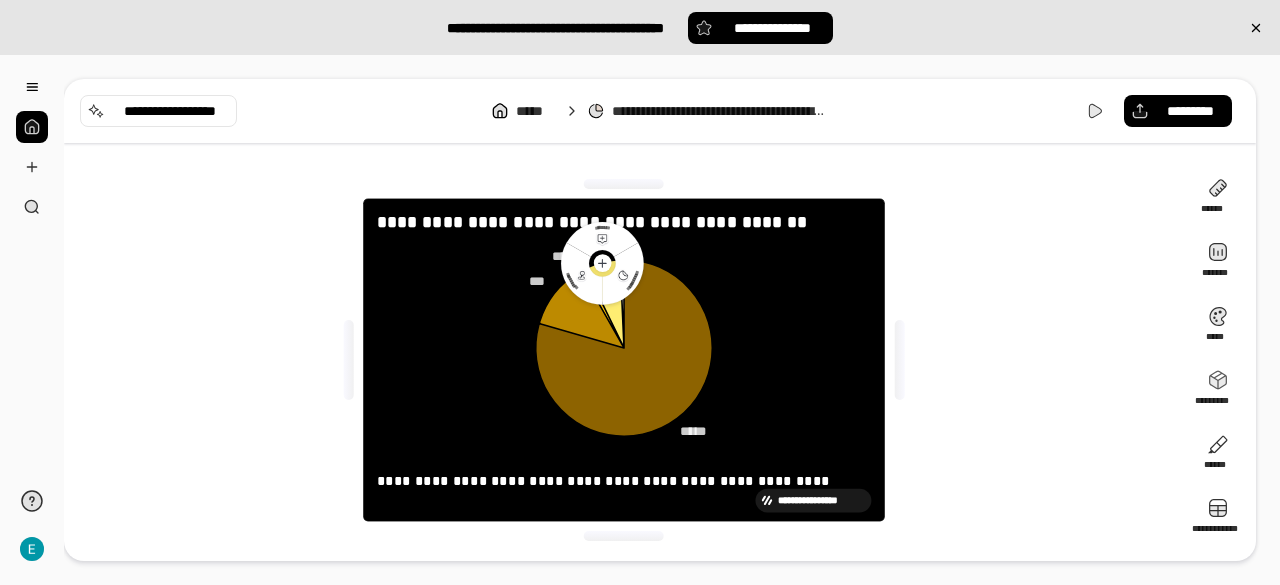 click on "**********" at bounding box center (624, 360) 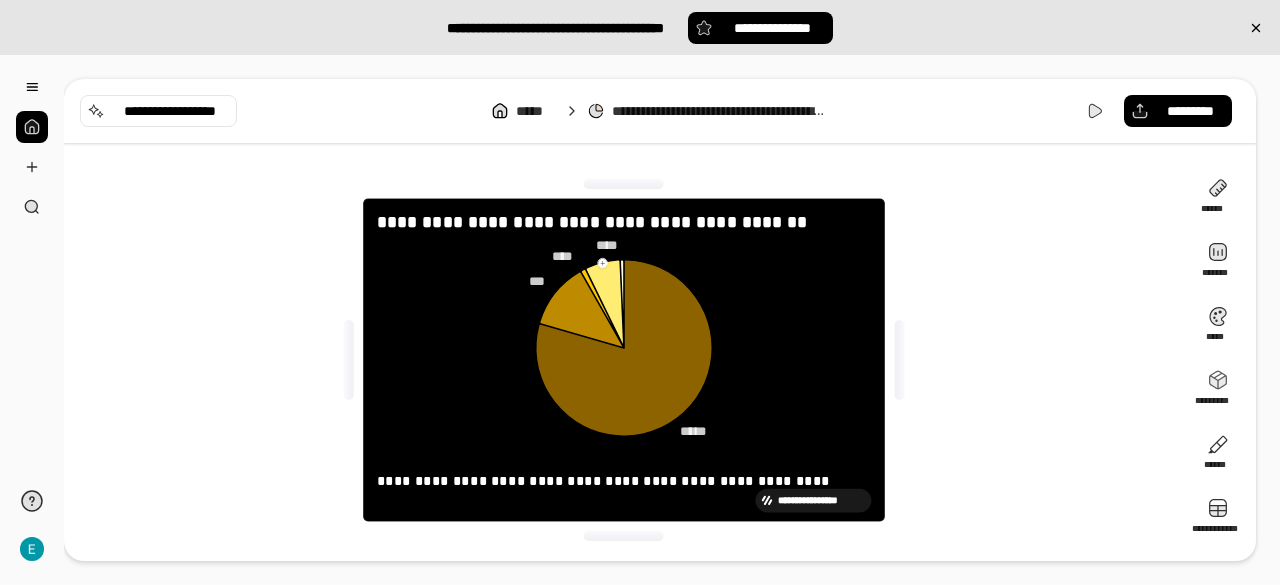 click on "**********" at bounding box center [624, 360] 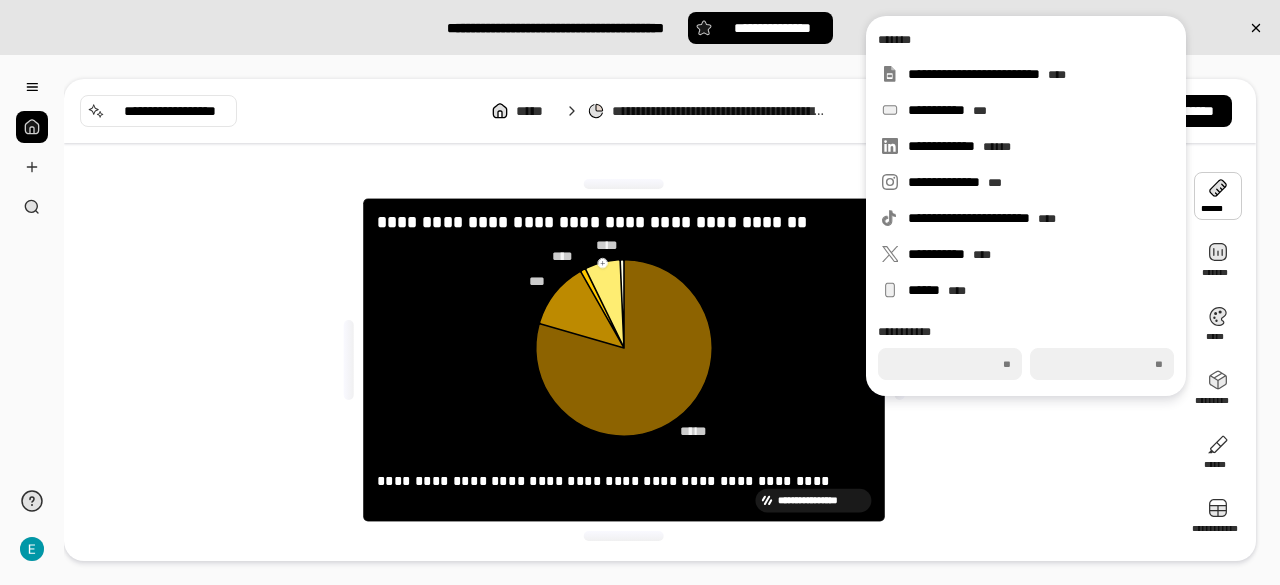 click at bounding box center [1218, 196] 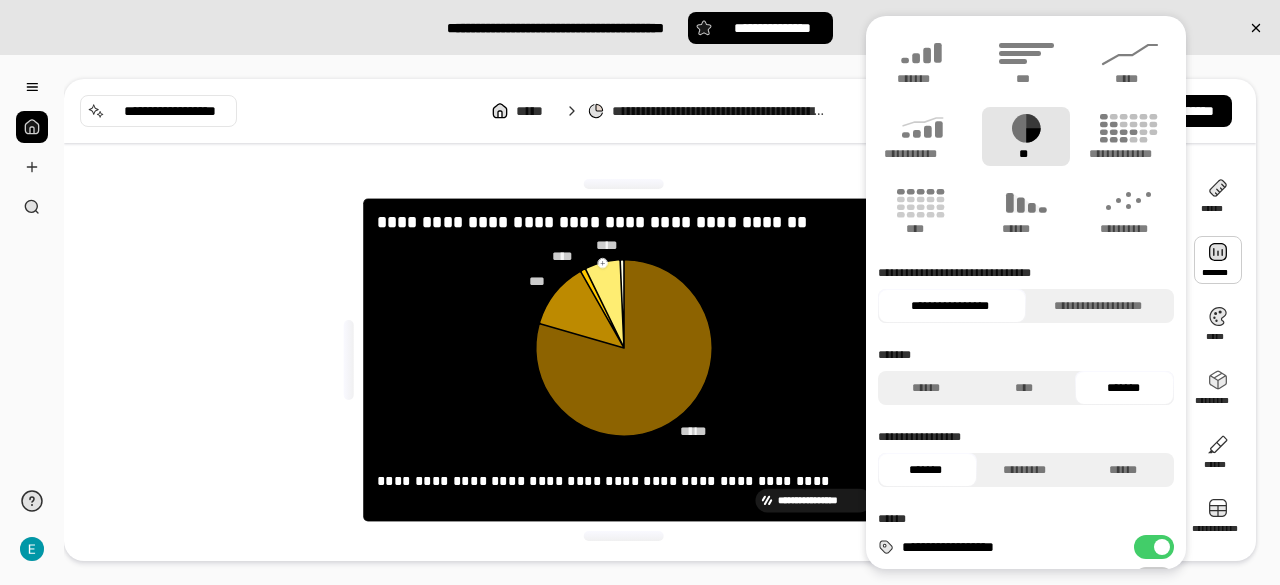 click on "**" at bounding box center [1026, 136] 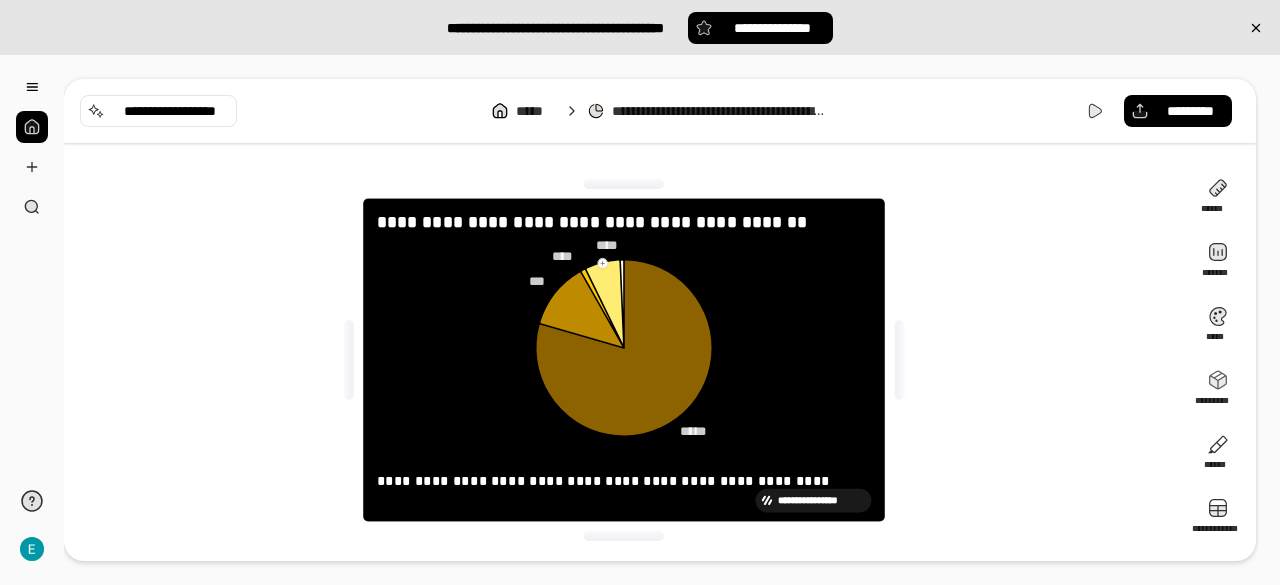 drag, startPoint x: 755, startPoint y: 295, endPoint x: 676, endPoint y: 256, distance: 88.10221 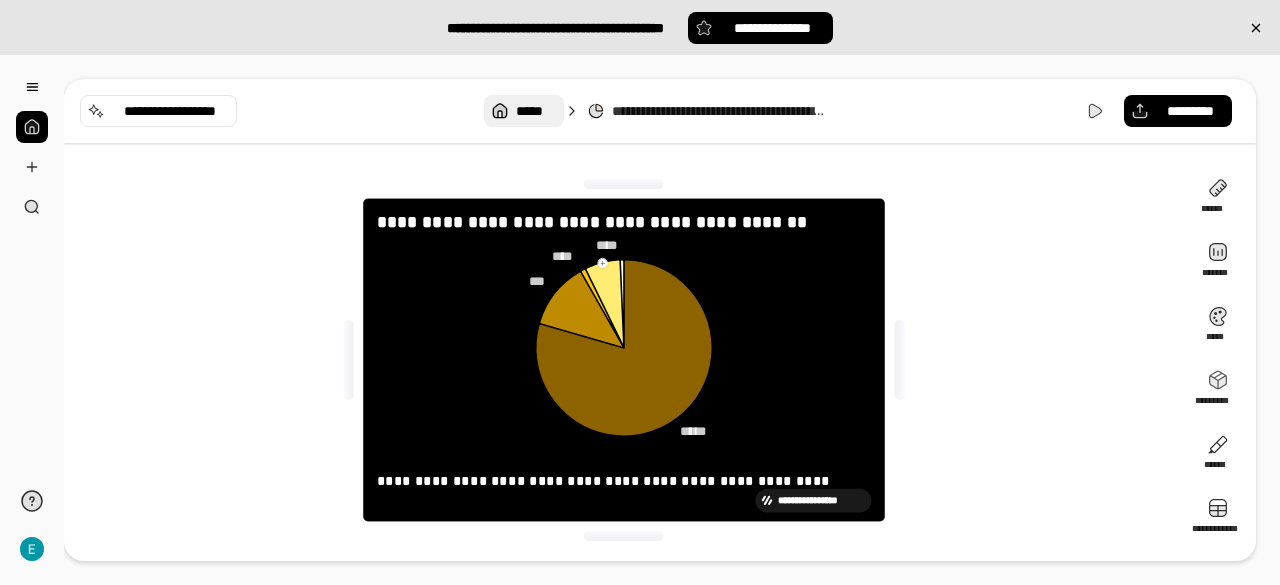 click on "*****" at bounding box center [529, 111] 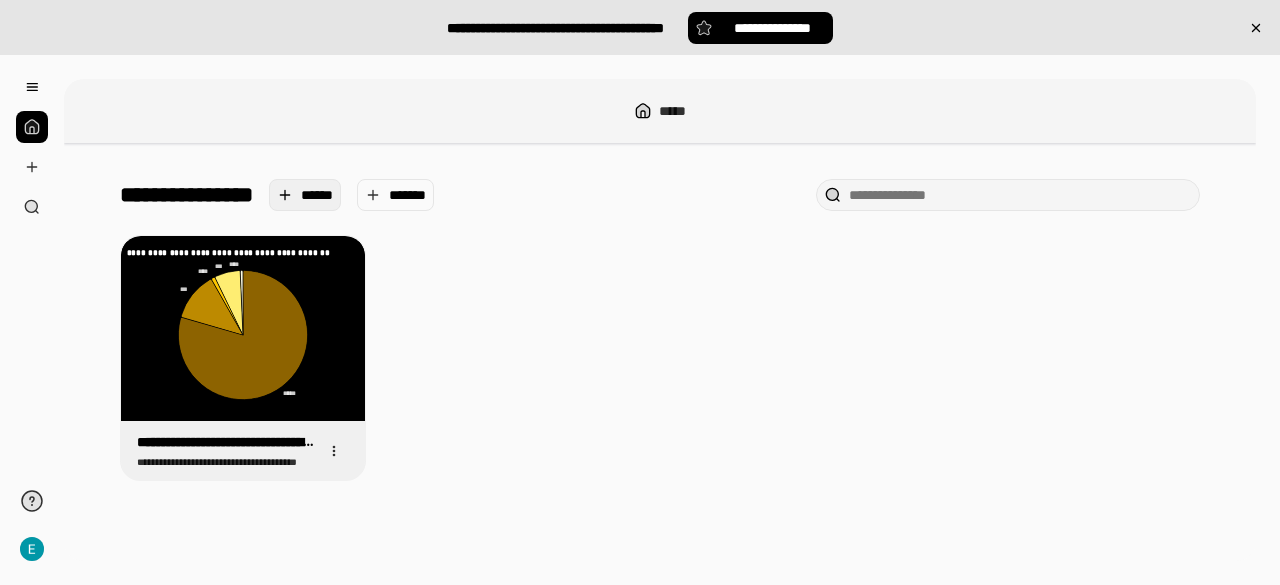 click on "******" at bounding box center [317, 195] 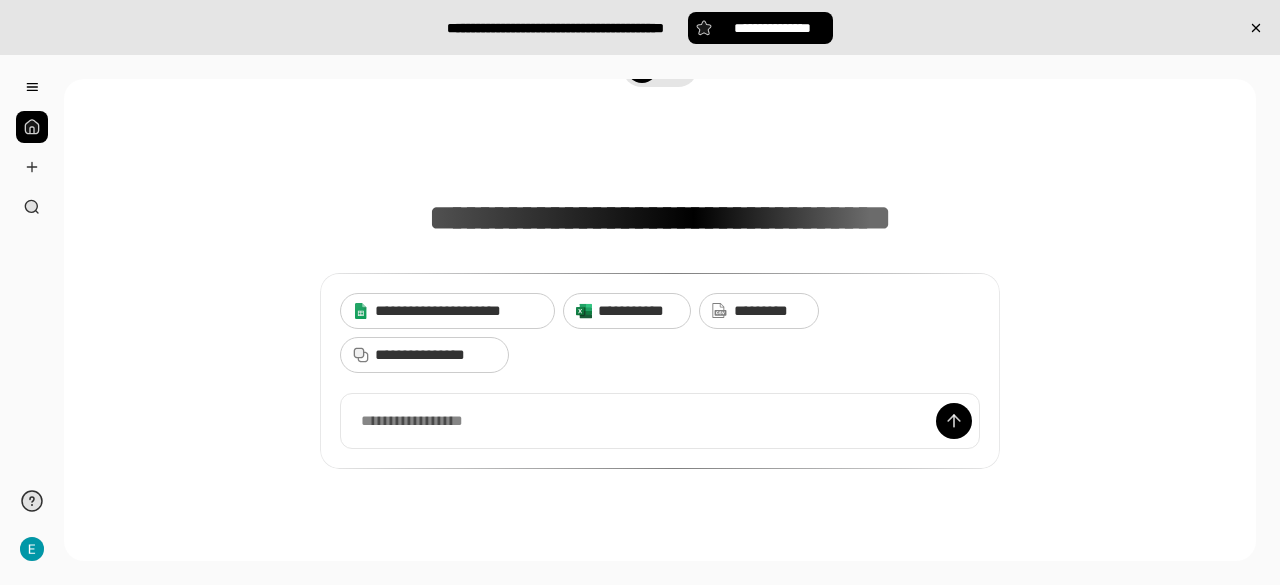 scroll, scrollTop: 90, scrollLeft: 0, axis: vertical 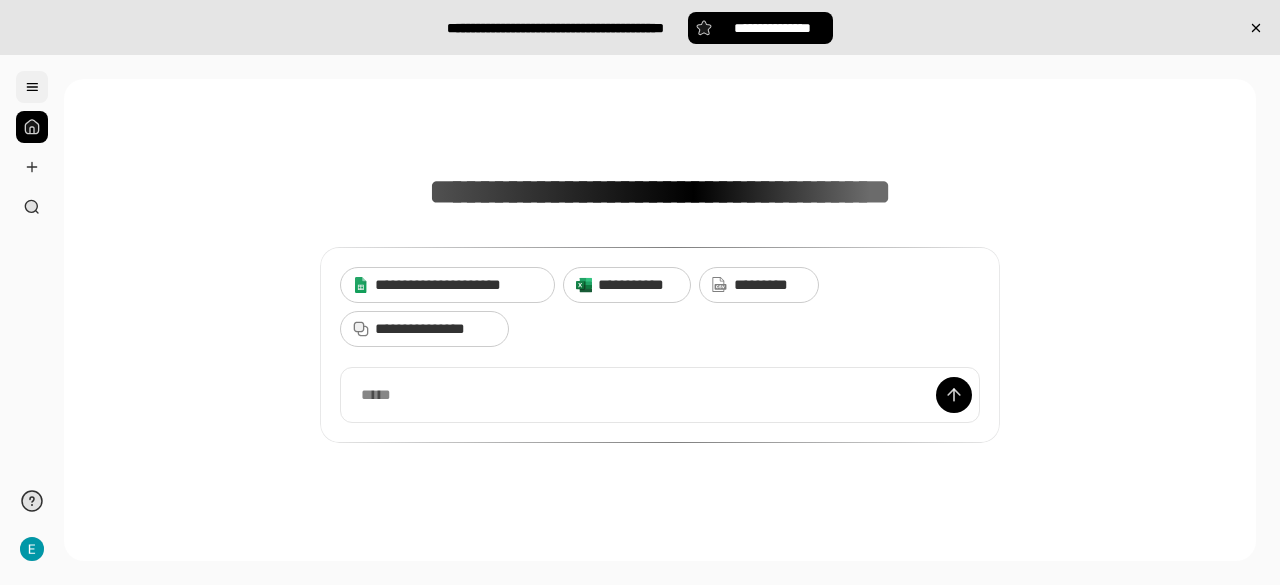 click at bounding box center (32, 87) 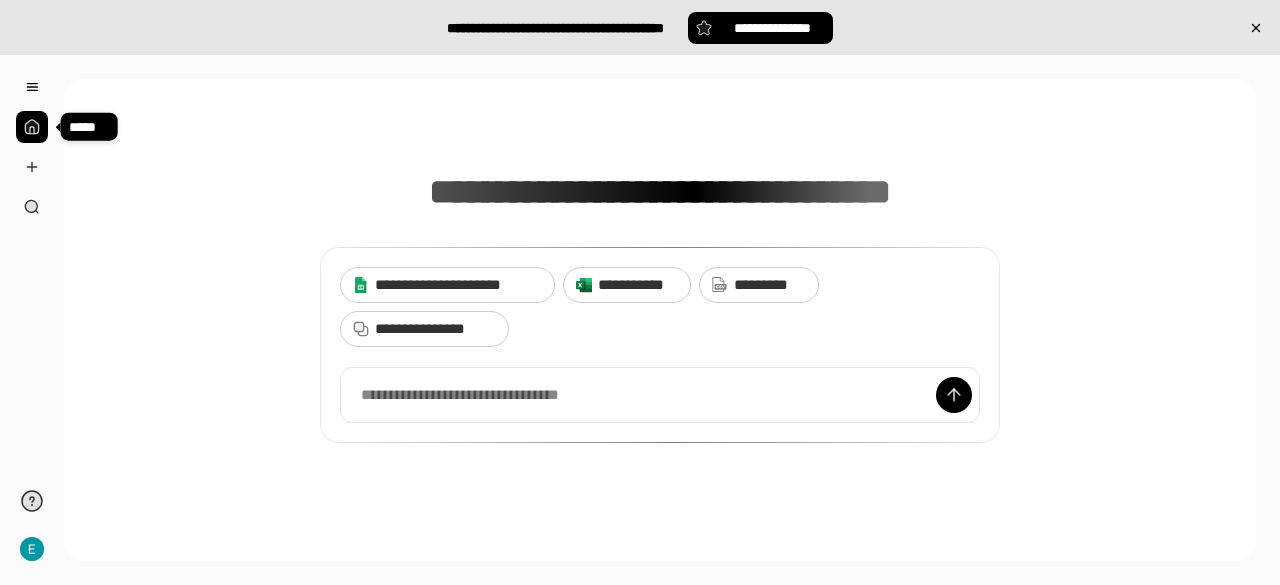 click at bounding box center (32, 127) 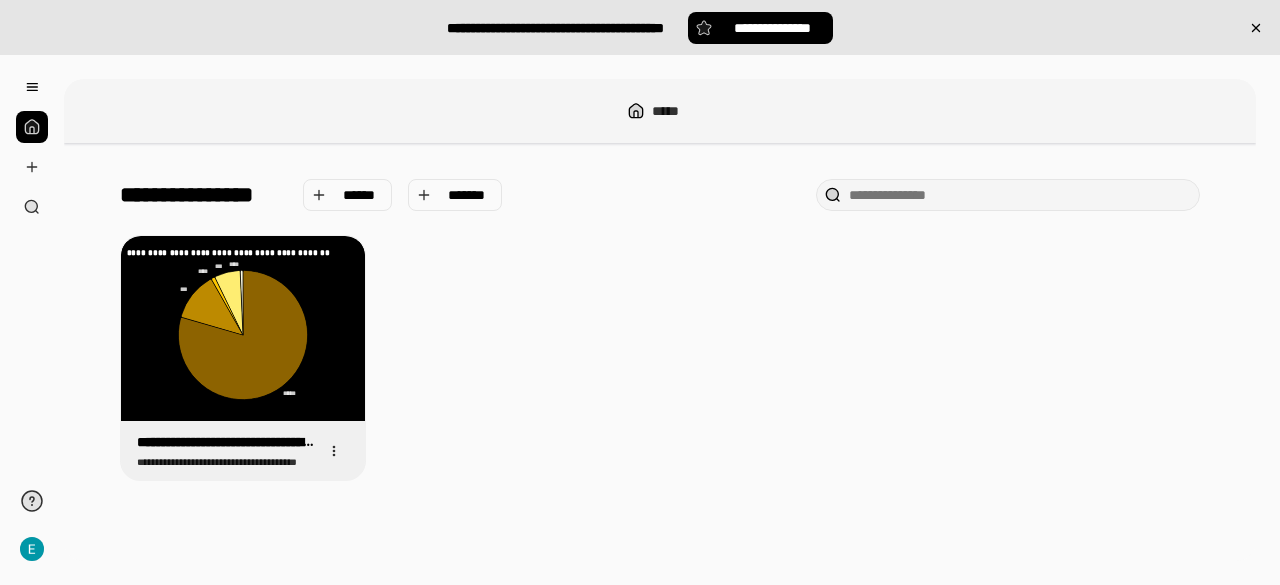 click at bounding box center [1020, 195] 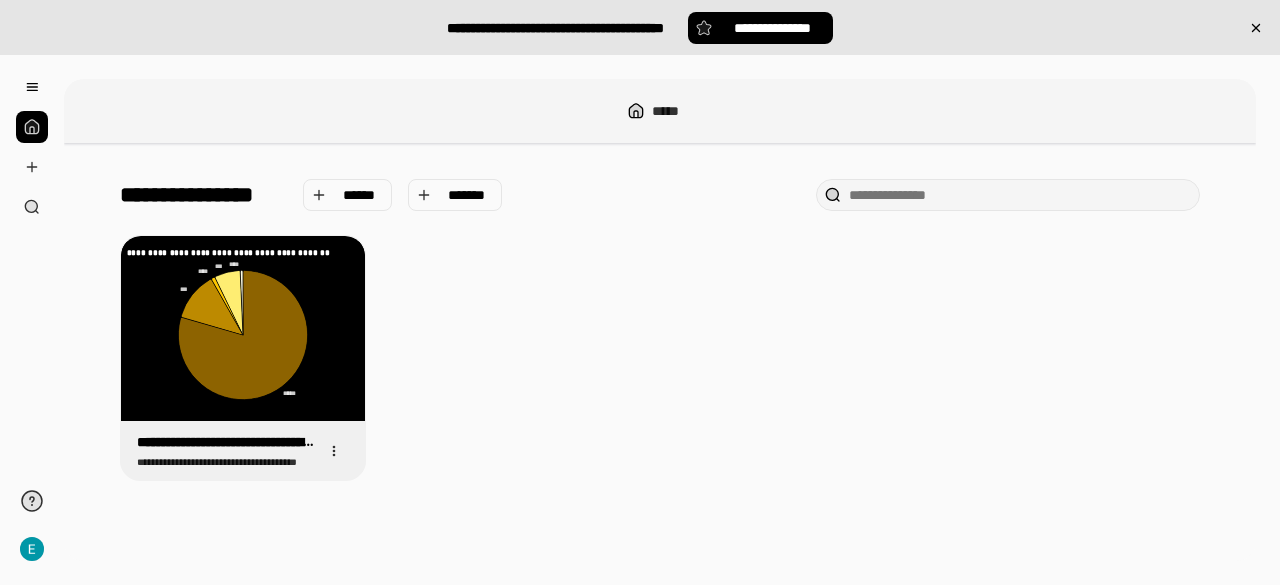 type on "*" 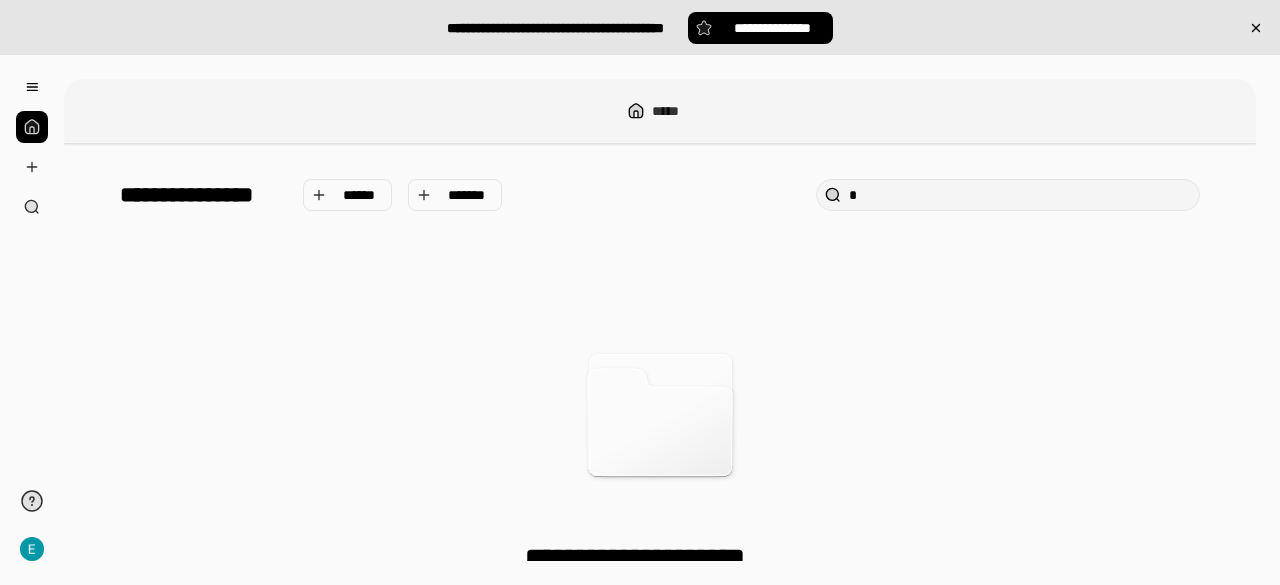 type 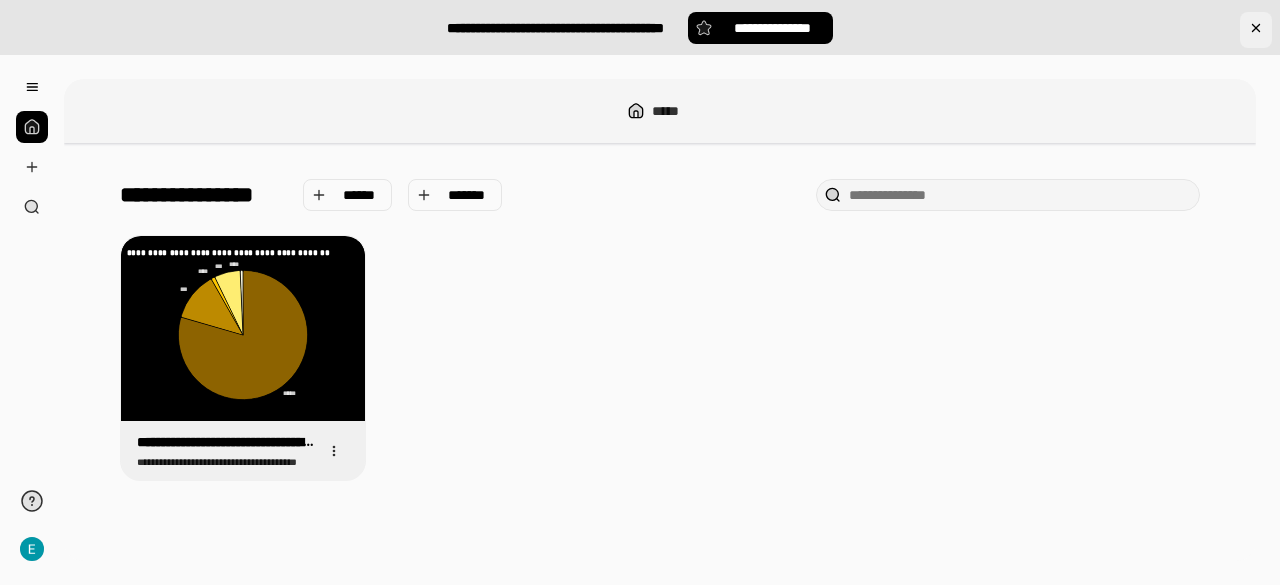 click at bounding box center [1256, 30] 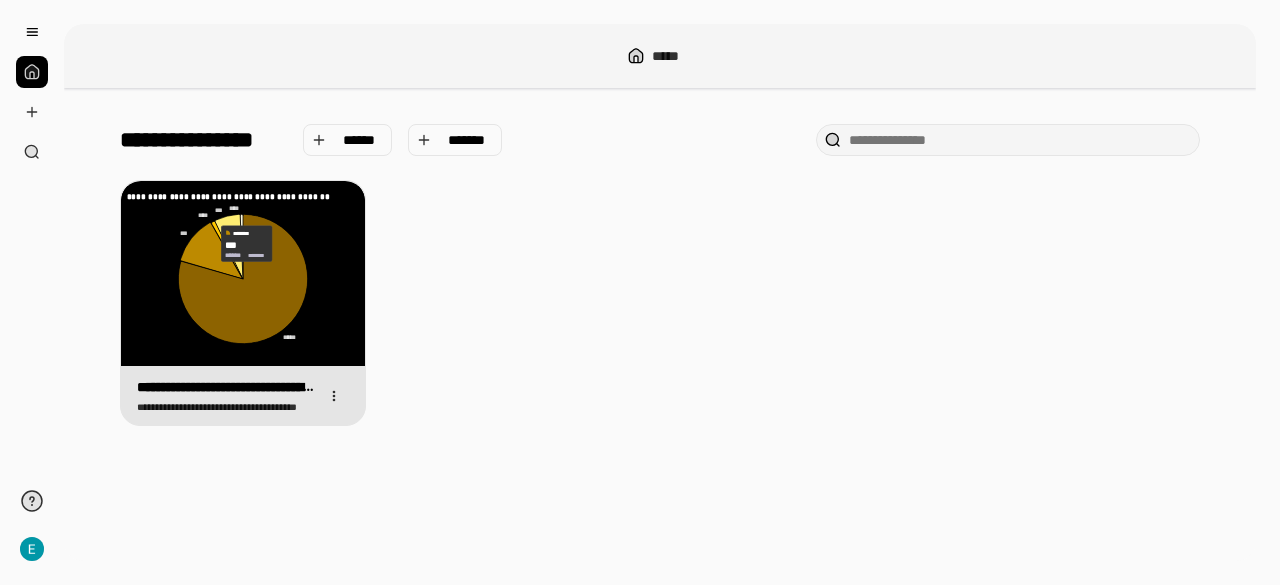click 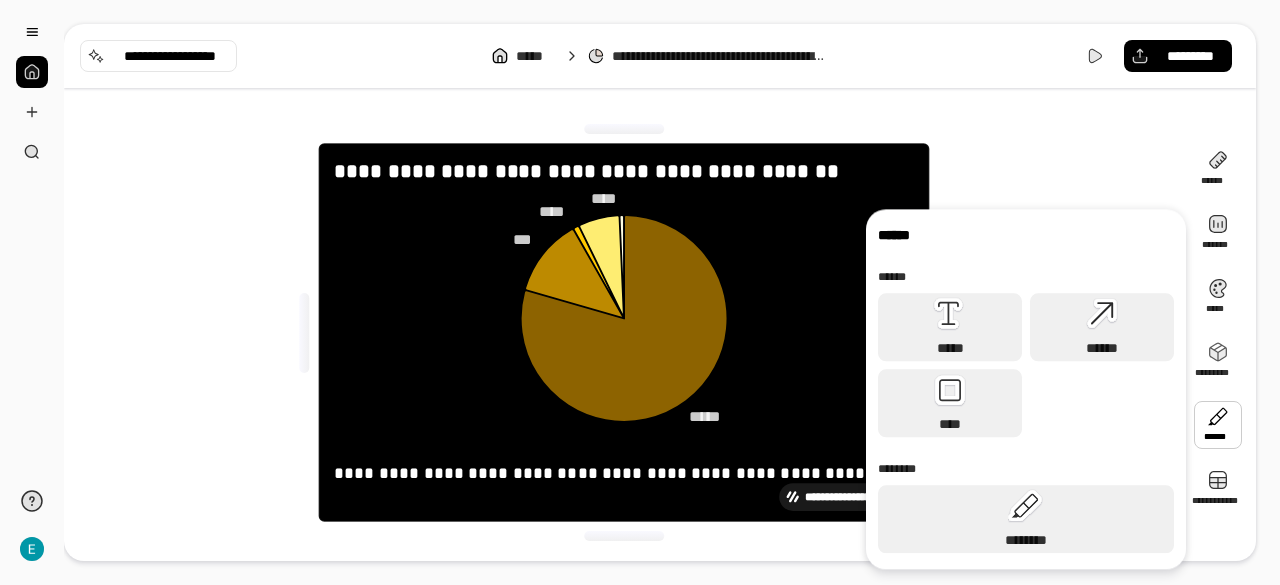 click on "**********" at bounding box center [624, 332] 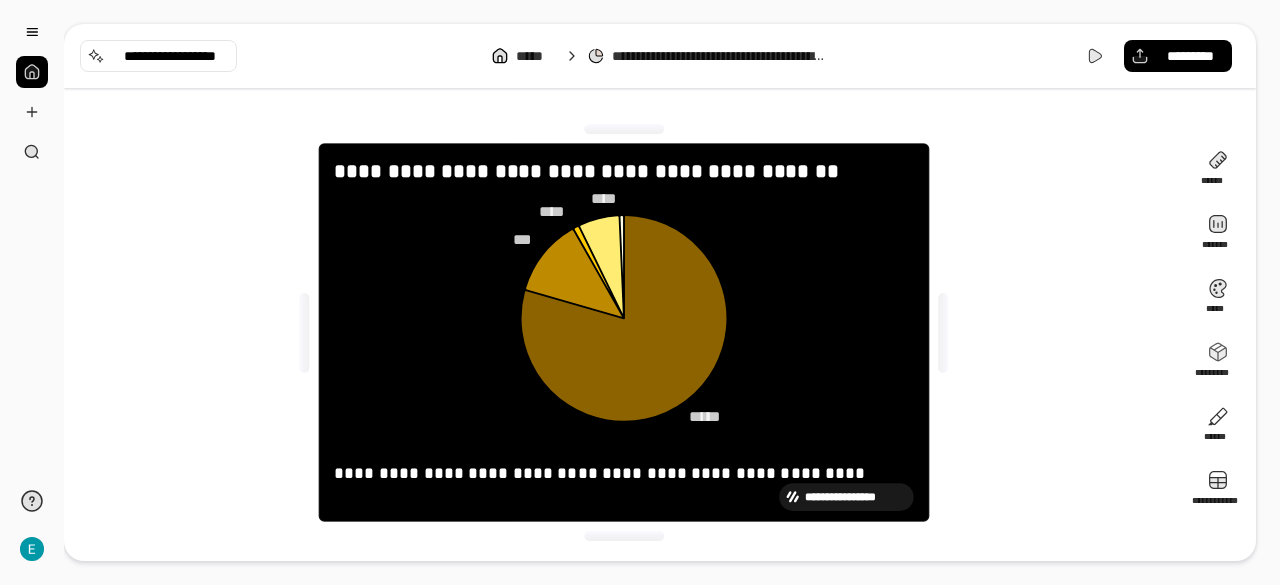 click 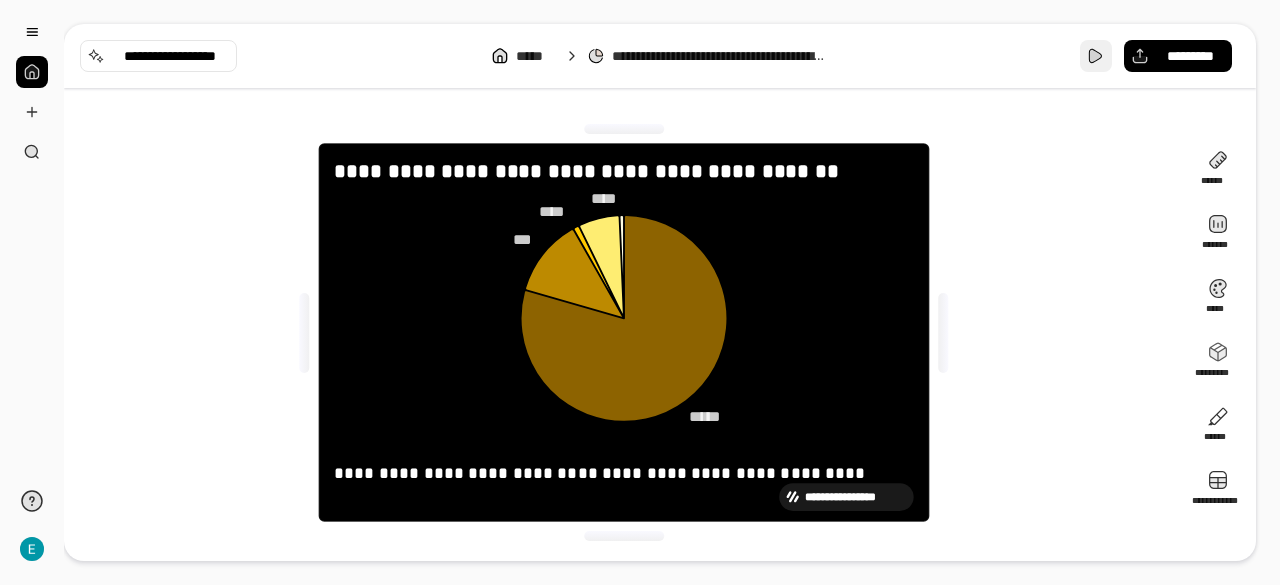 click at bounding box center [1096, 56] 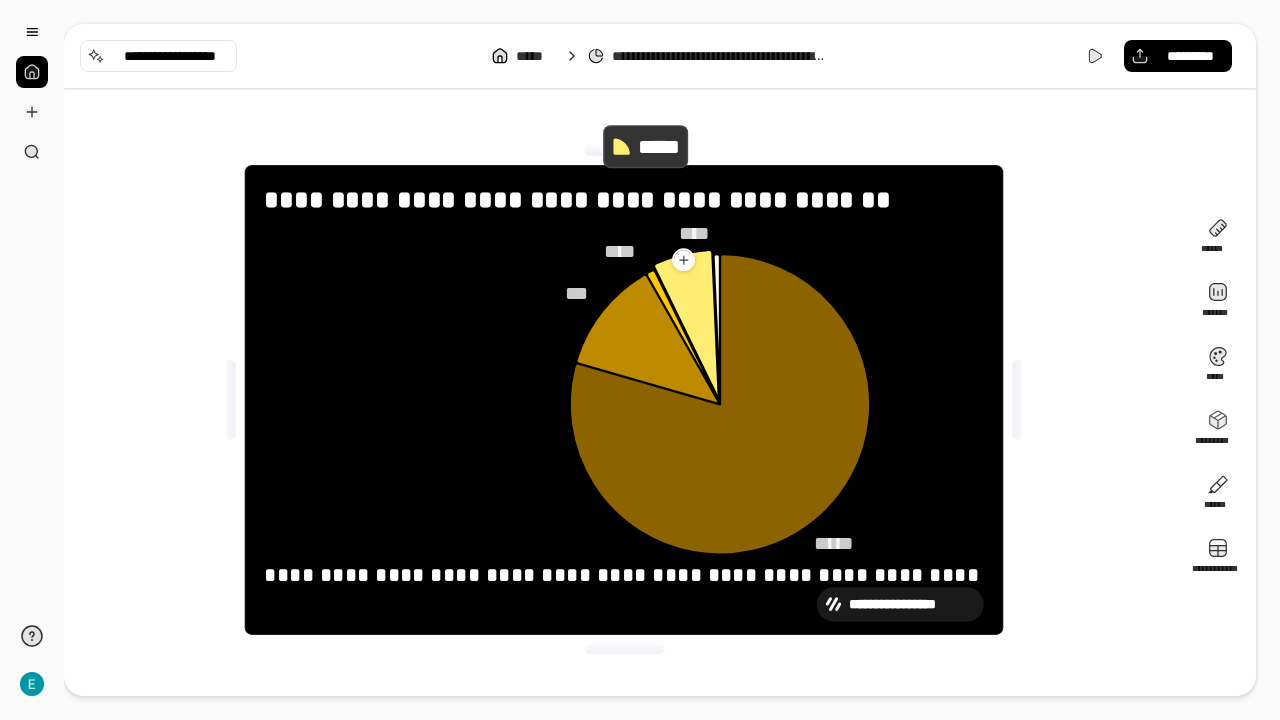 click 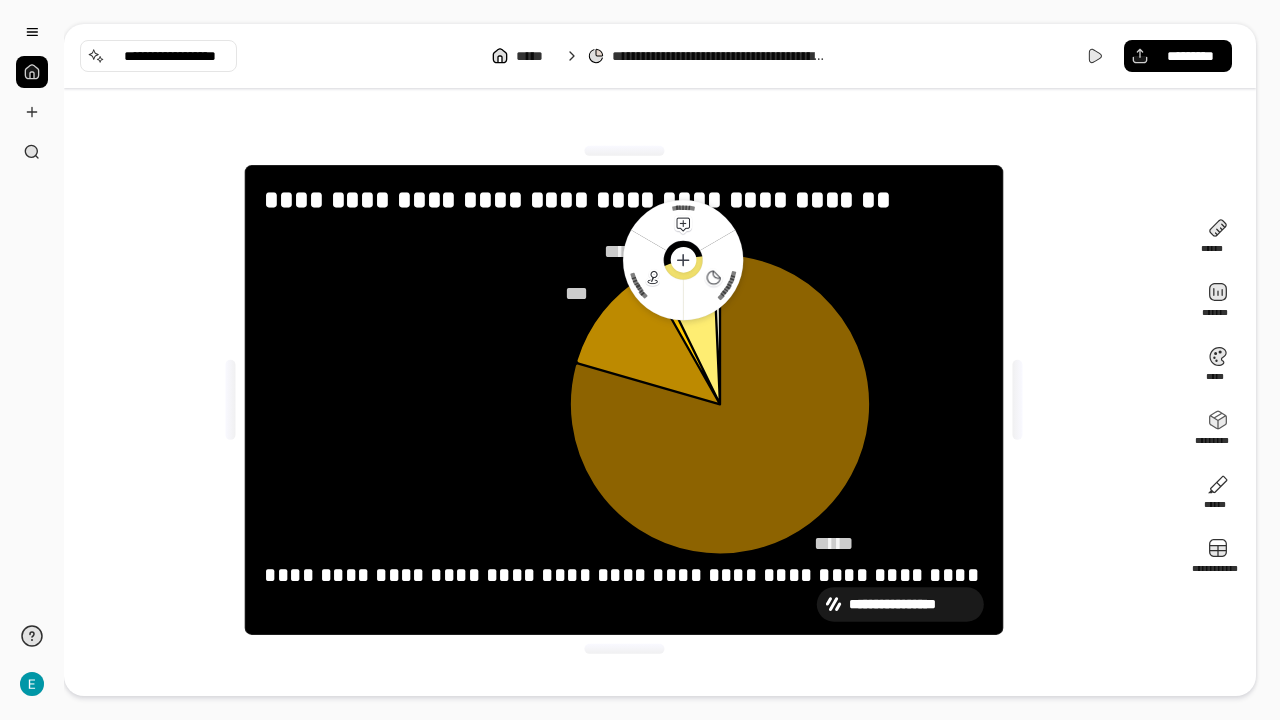 click 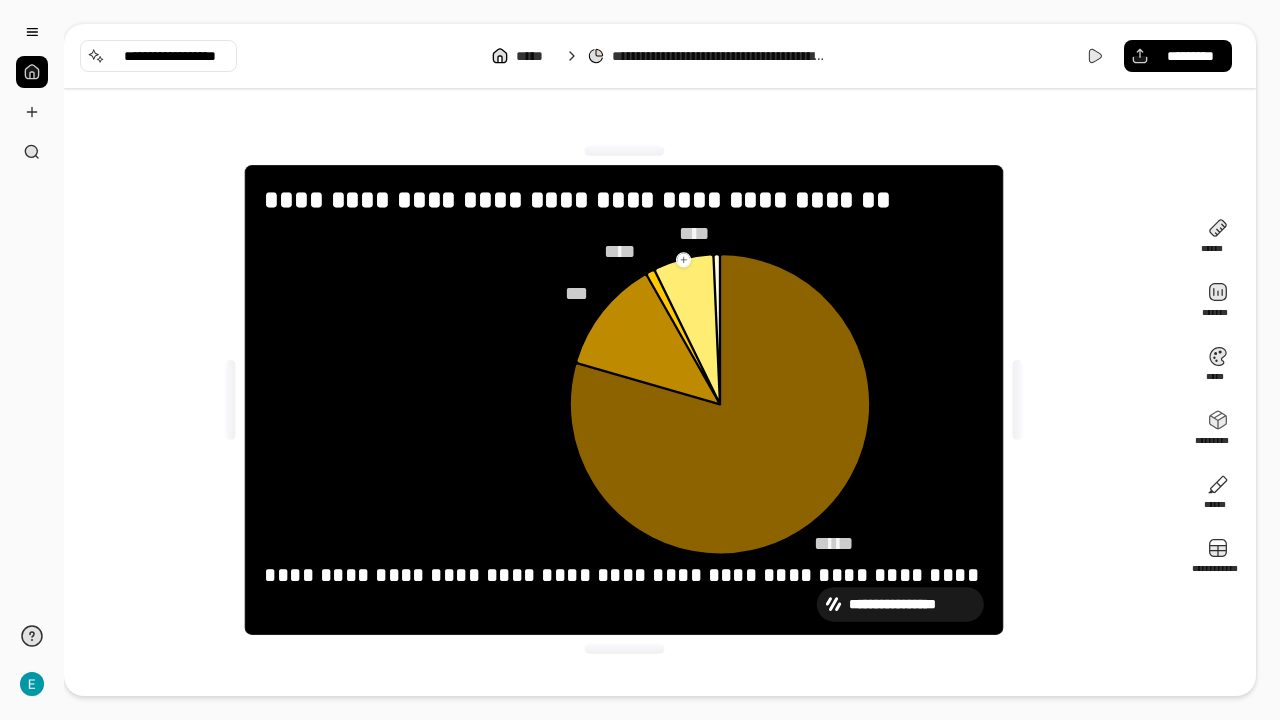 click on "**********" at bounding box center [623, 400] 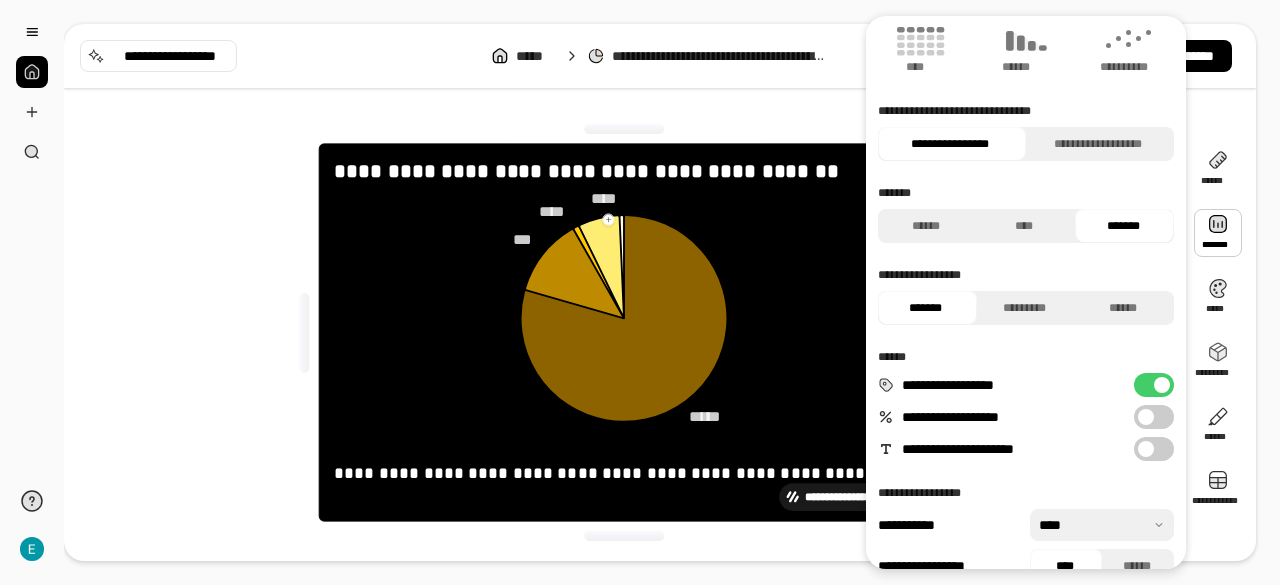 scroll, scrollTop: 192, scrollLeft: 0, axis: vertical 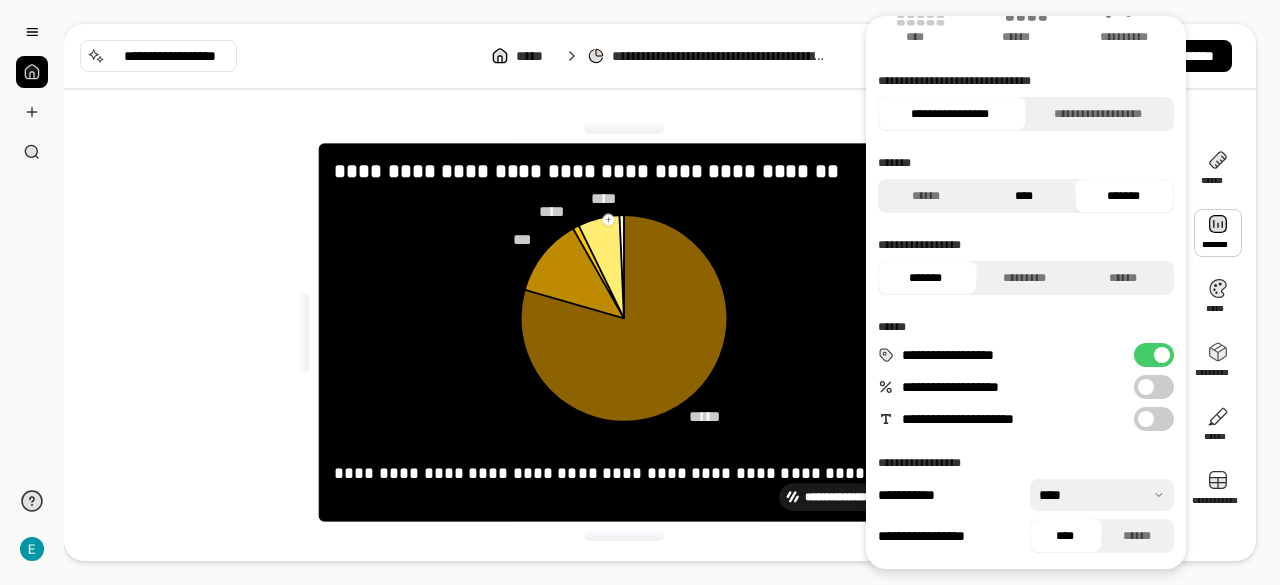 click on "****" at bounding box center (1024, 196) 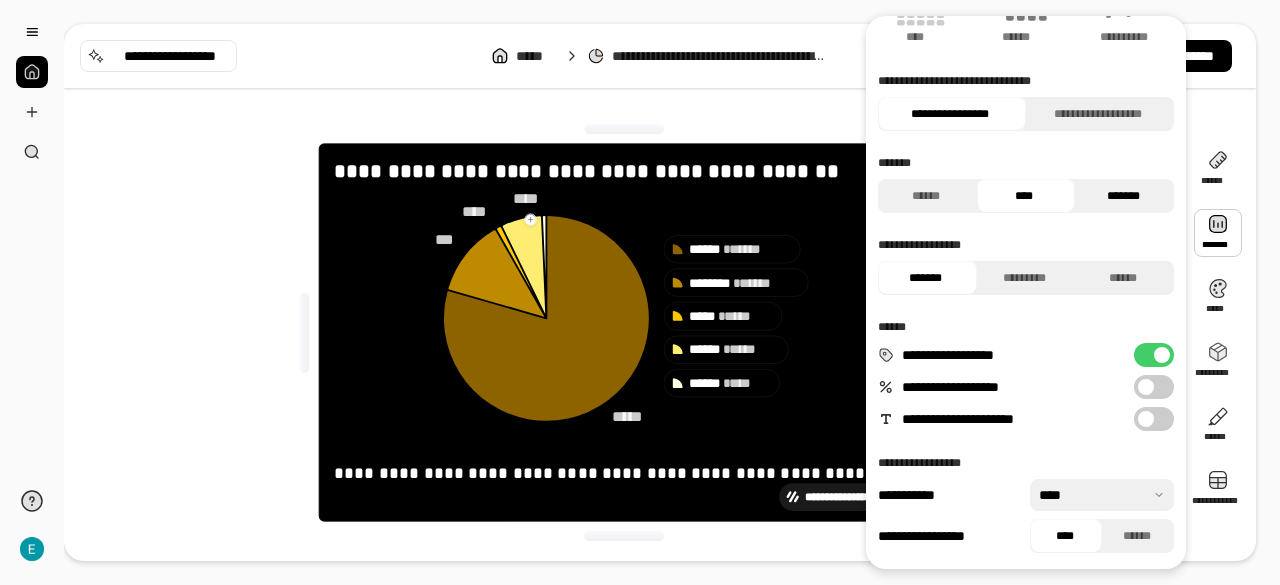 click on "*******" at bounding box center [1123, 196] 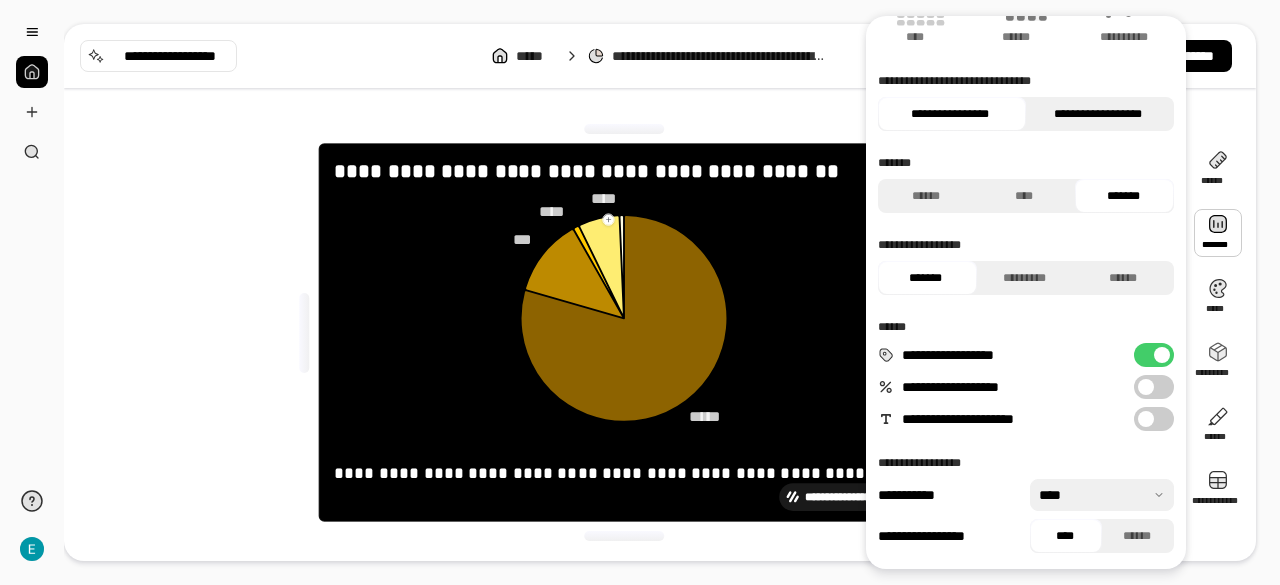 click on "**********" at bounding box center [1098, 114] 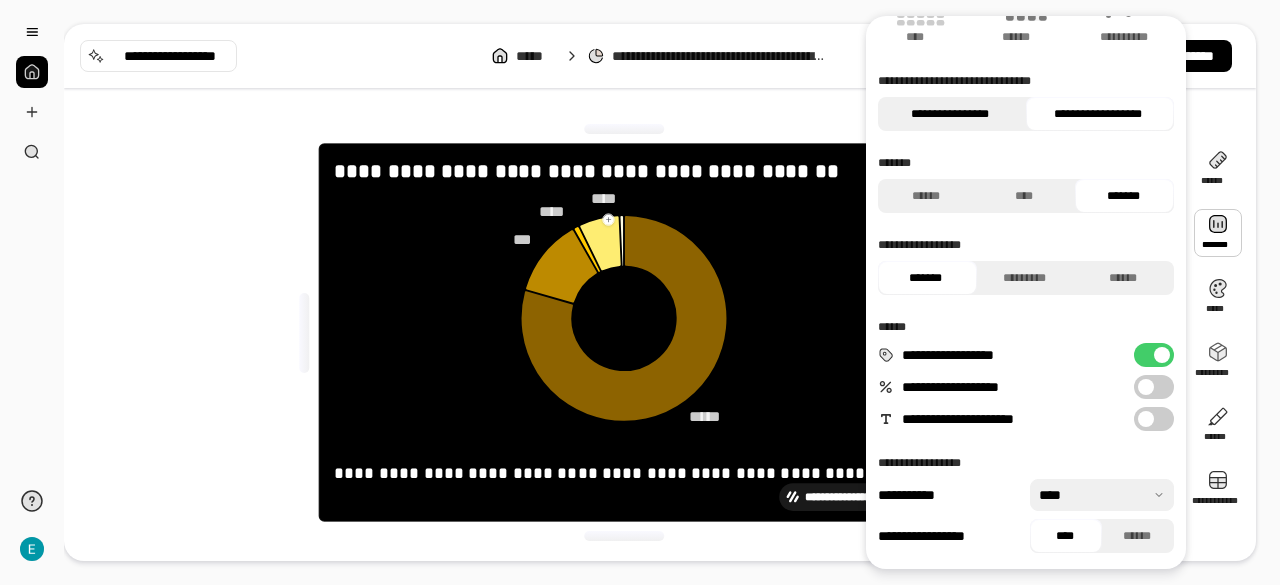 click on "**********" at bounding box center (949, 114) 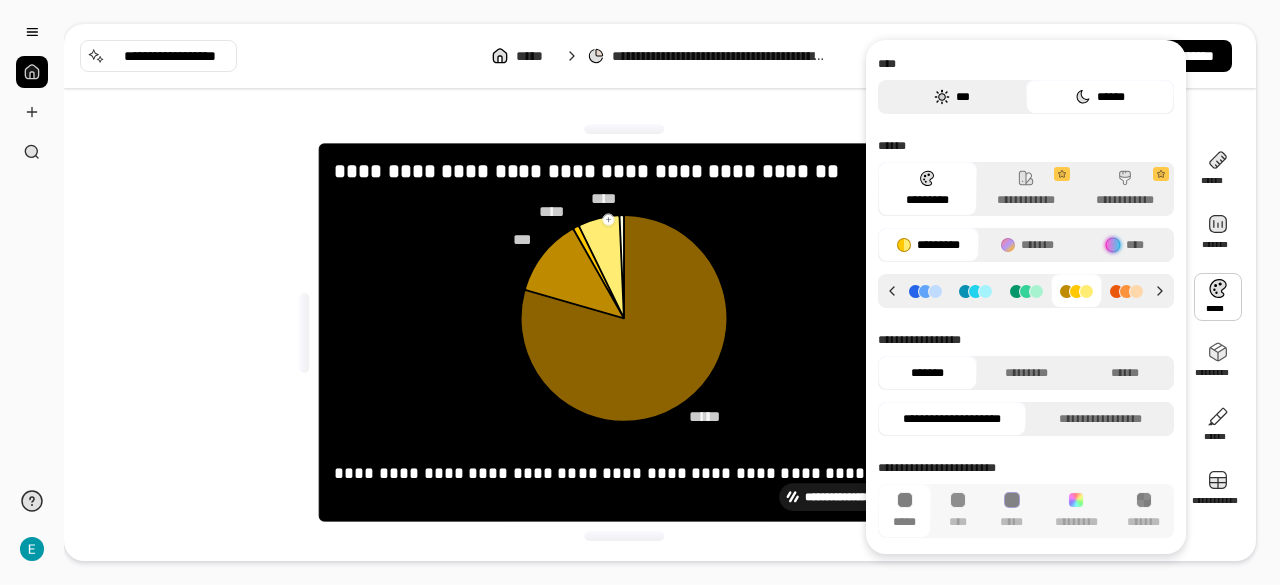 click on "***" at bounding box center (952, 97) 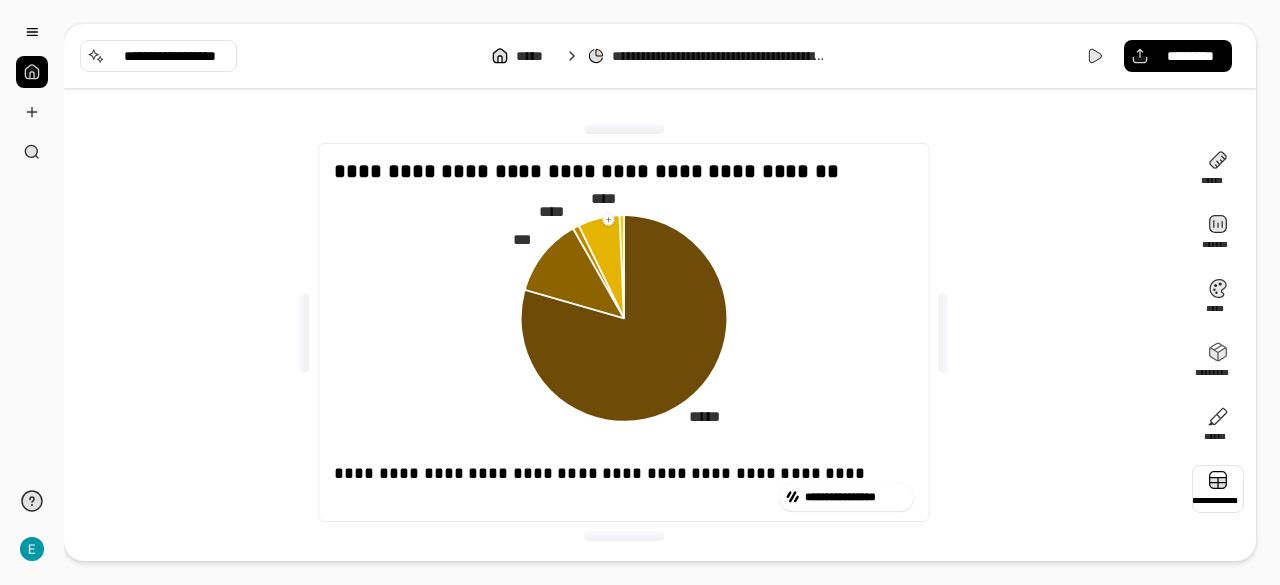 click at bounding box center [1218, 489] 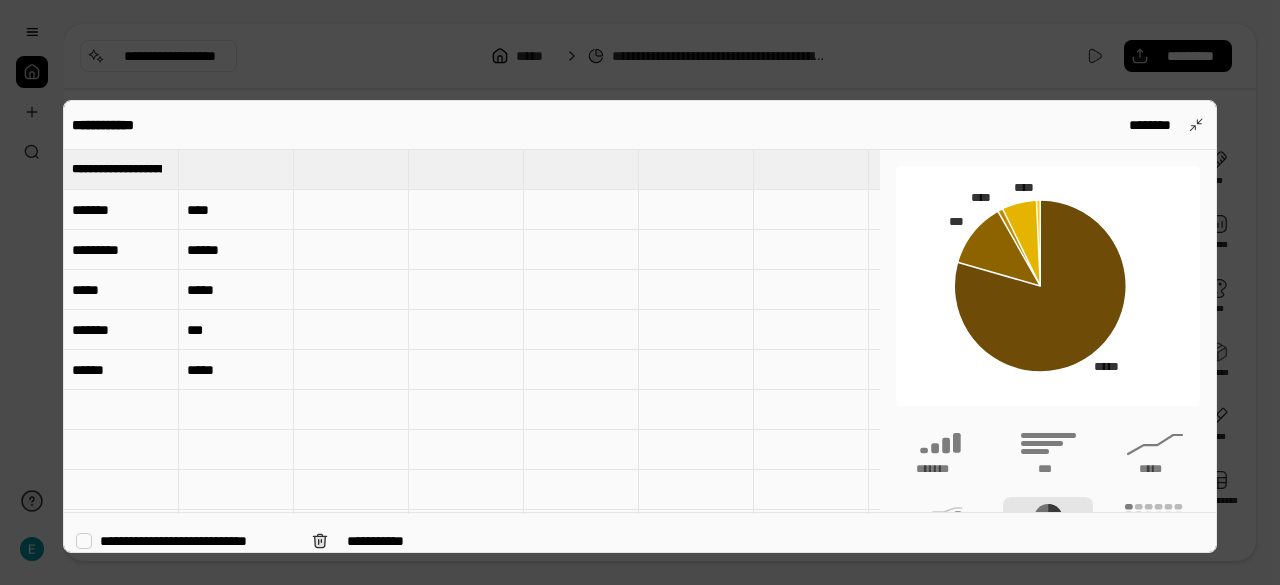 click on "******" at bounding box center [121, 210] 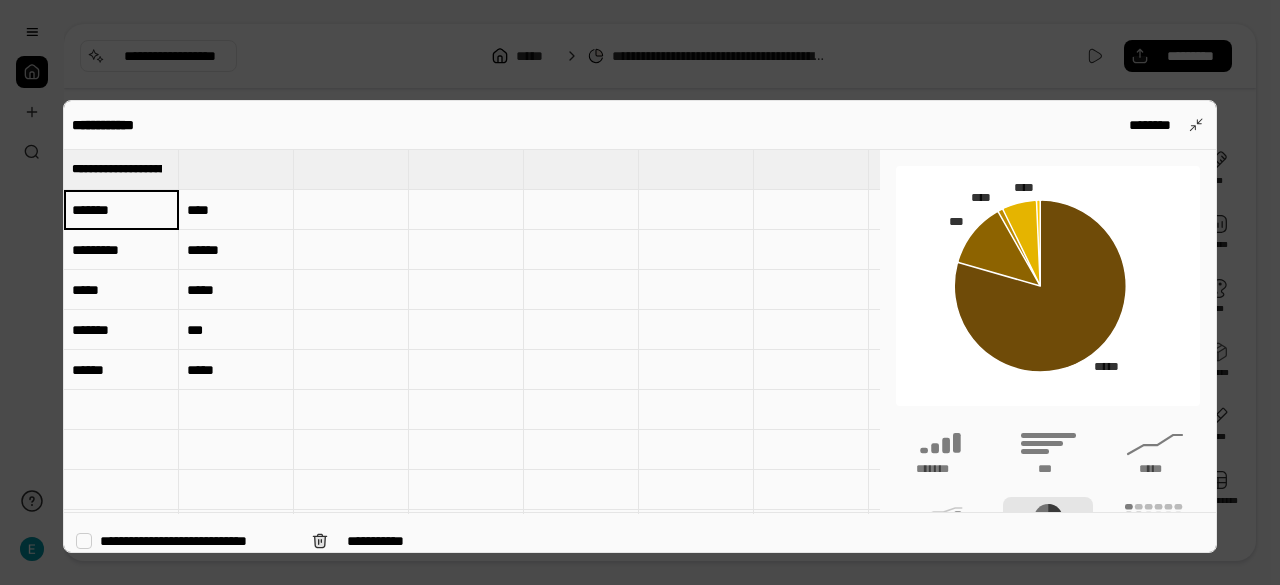 click on "******" at bounding box center (121, 210) 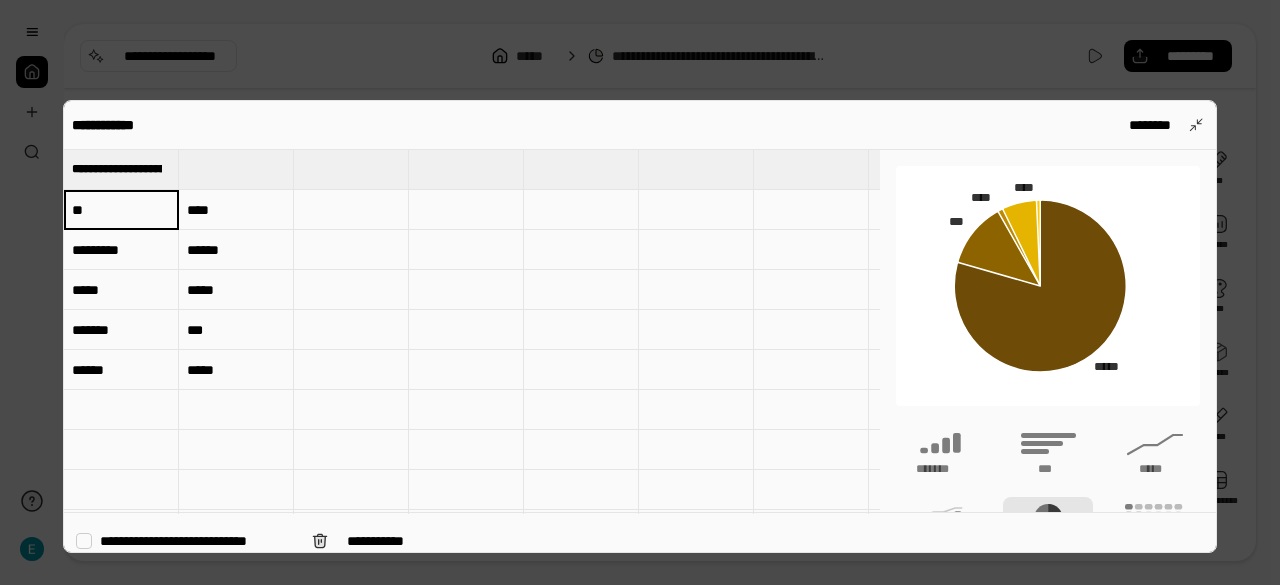 type on "*" 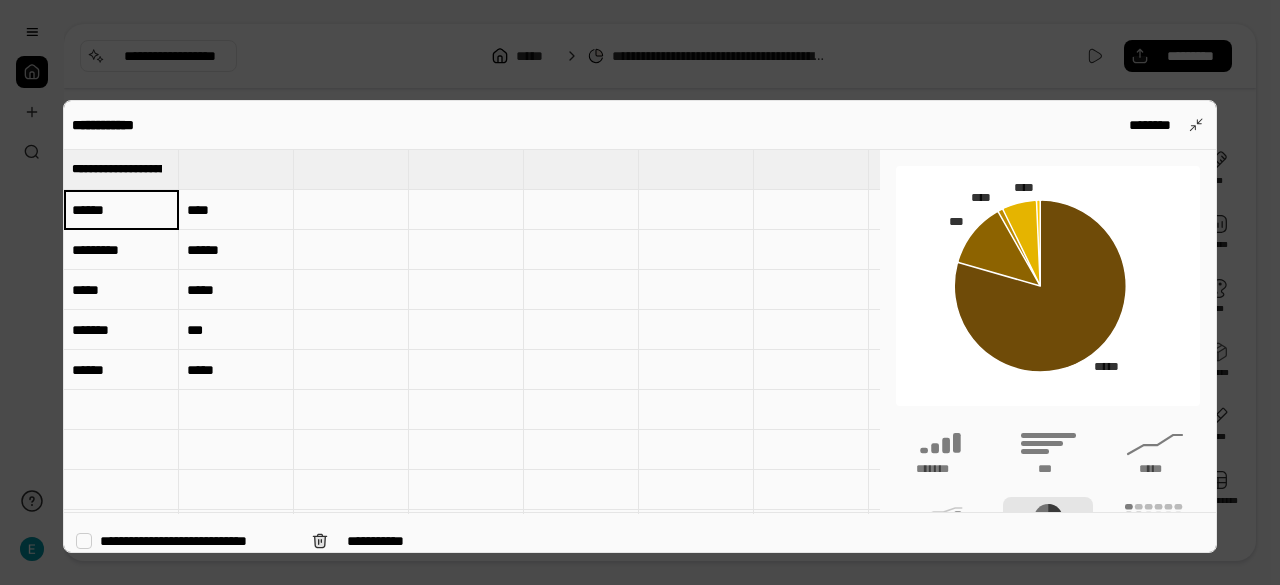 type on "******" 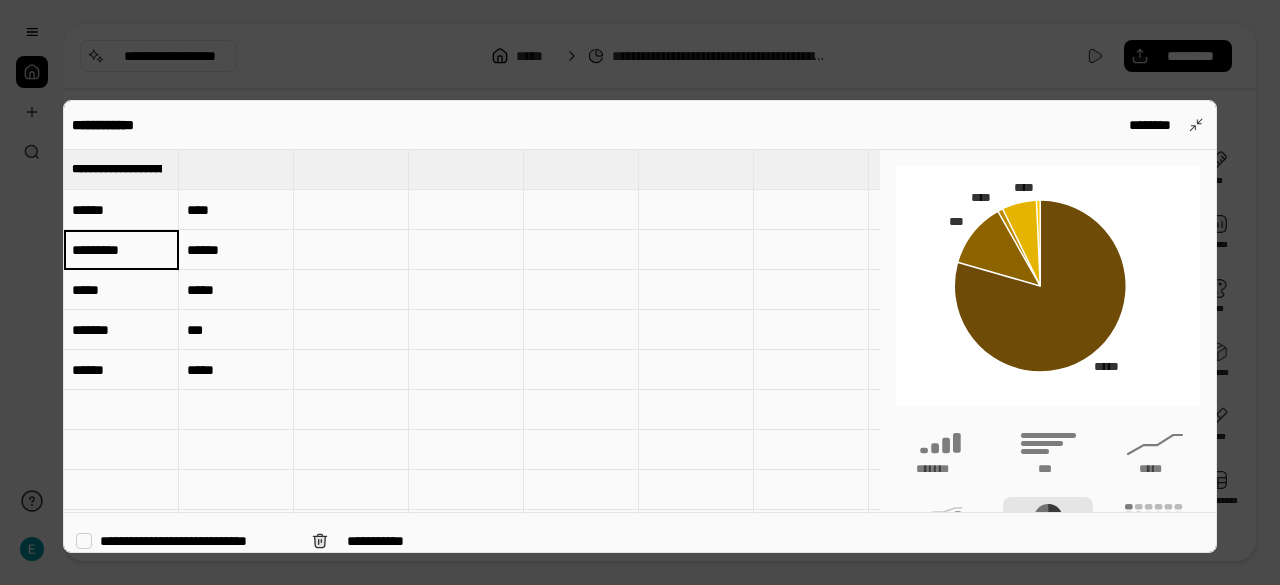 type on "*********" 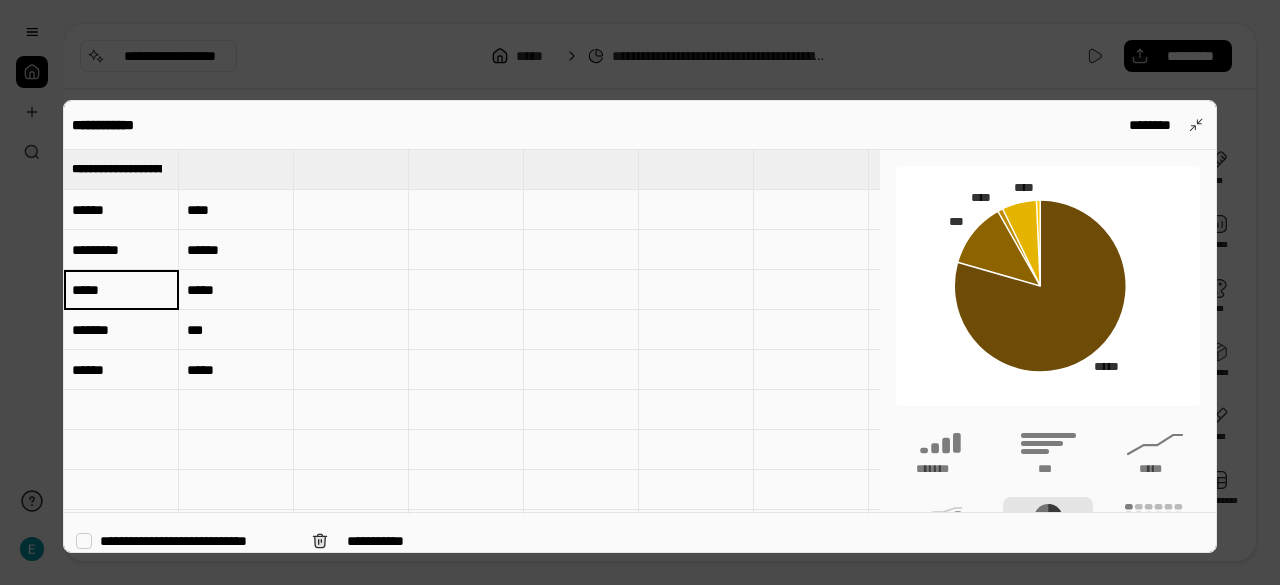 type on "*****" 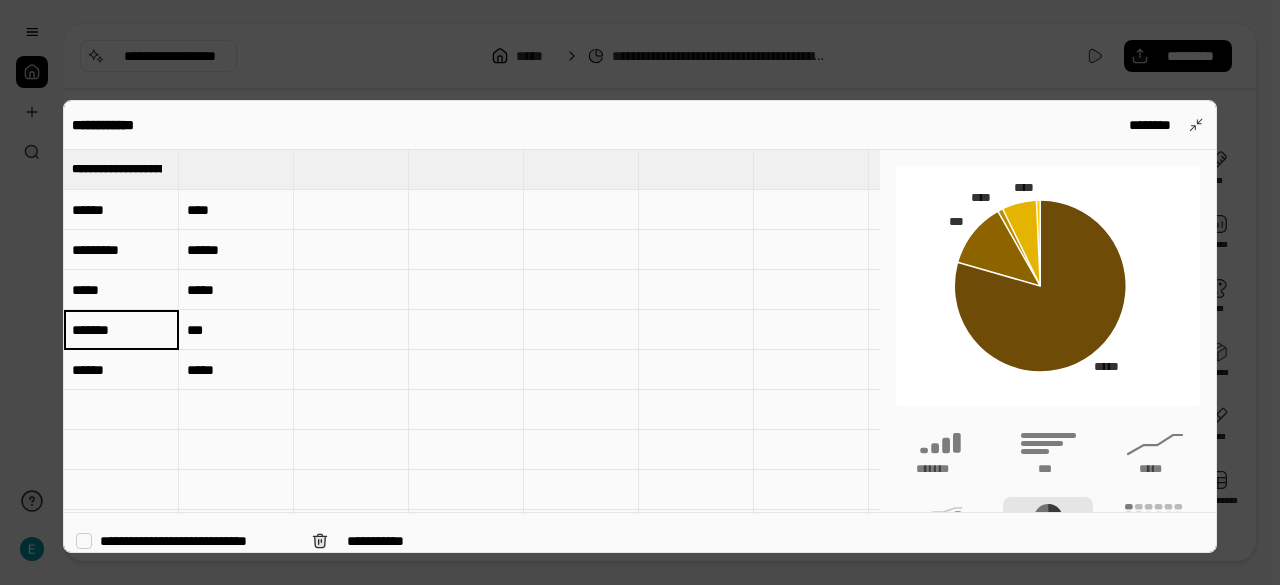 type 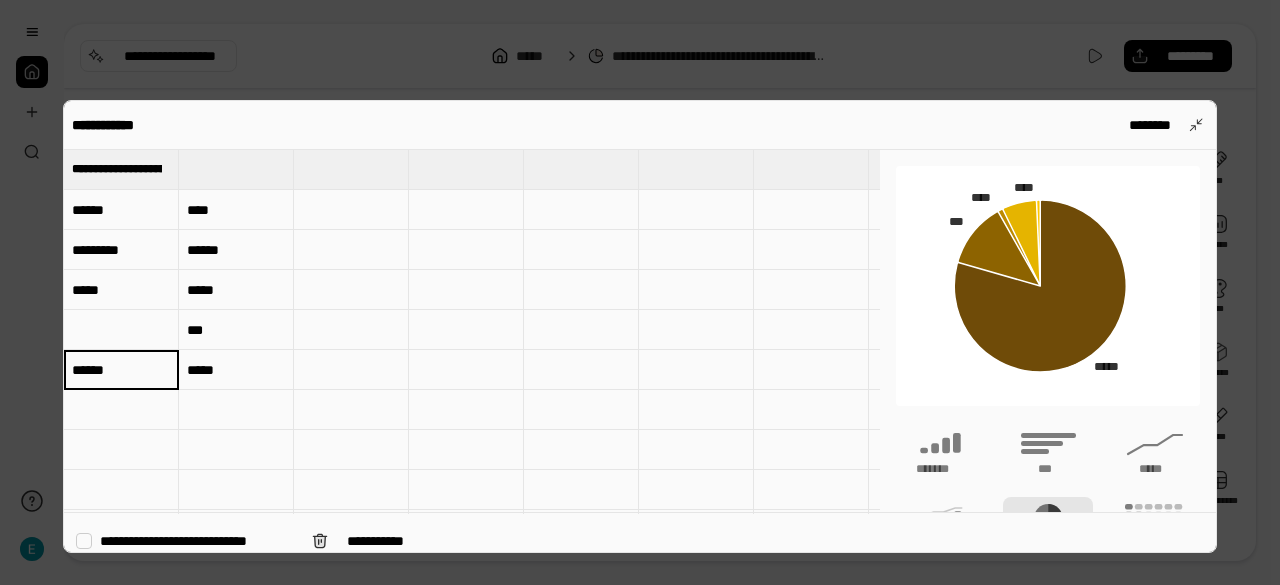 type 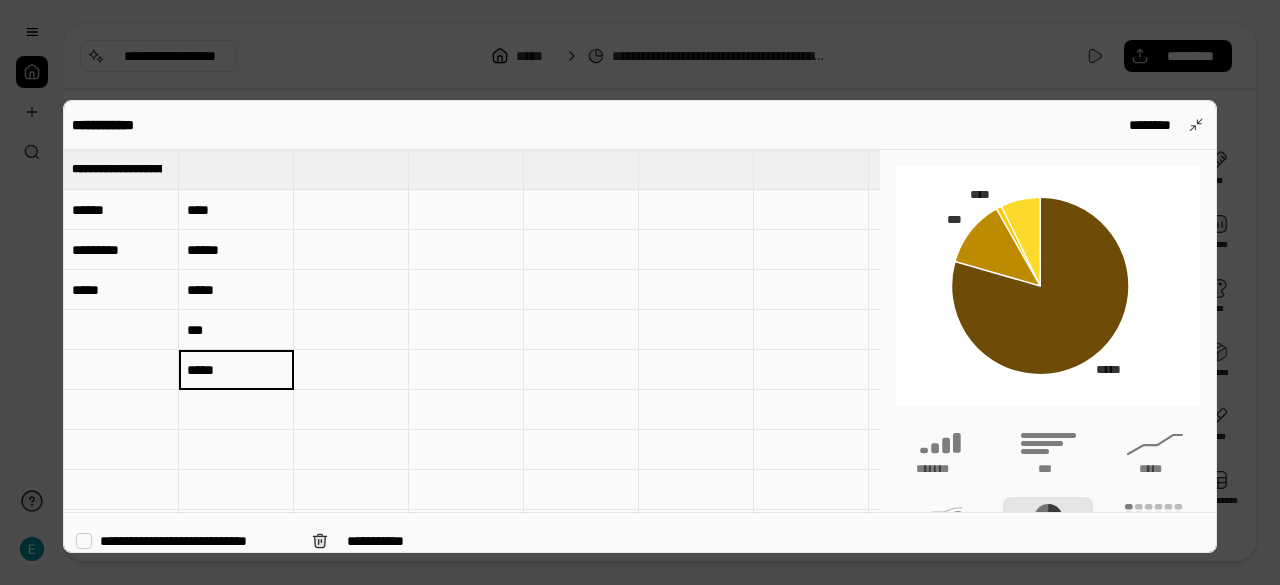 type 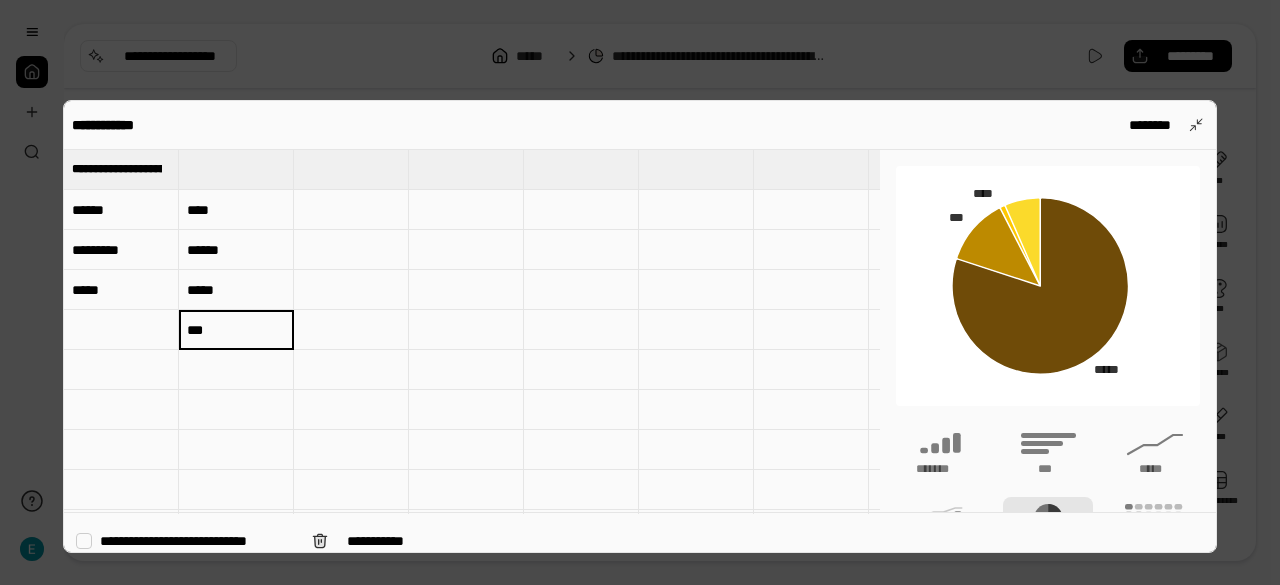 type 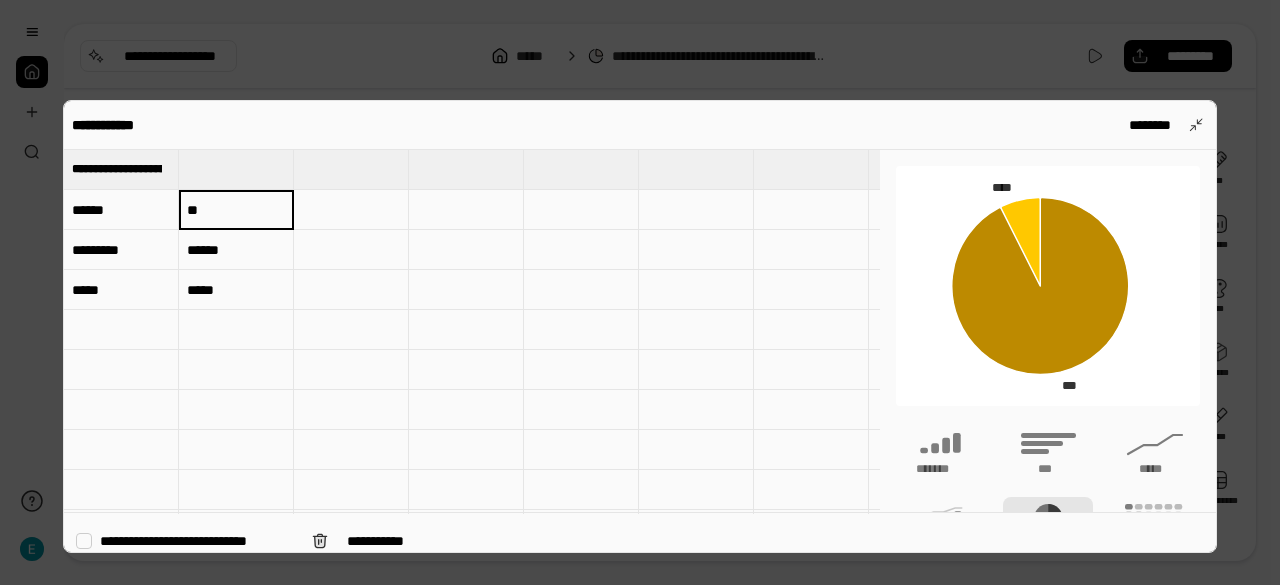 type on "**" 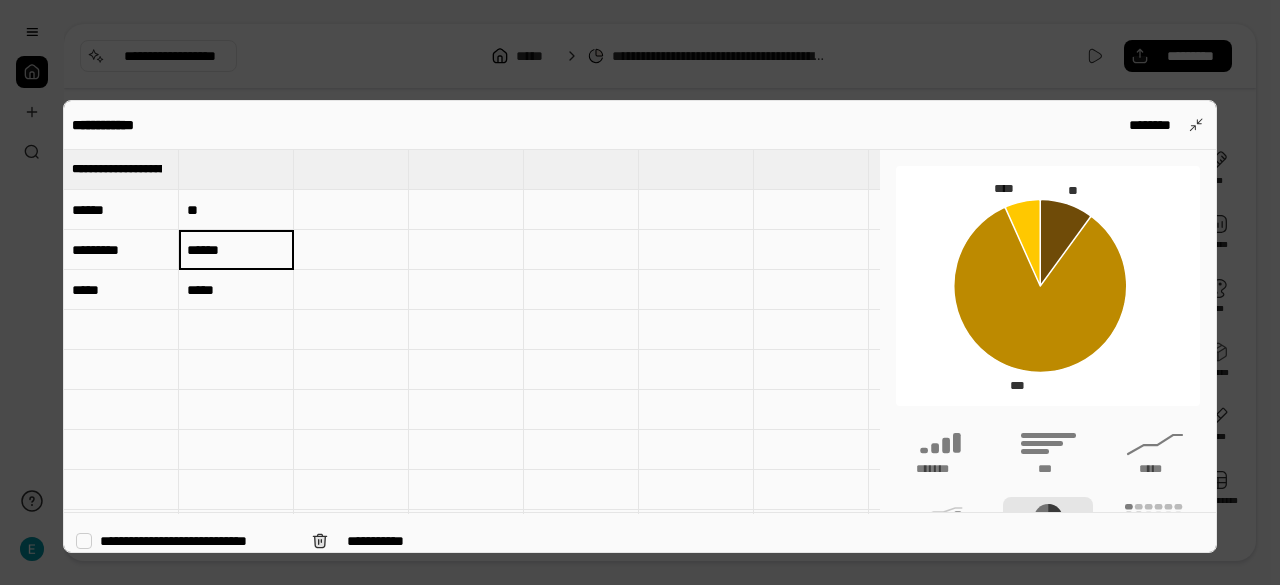 type 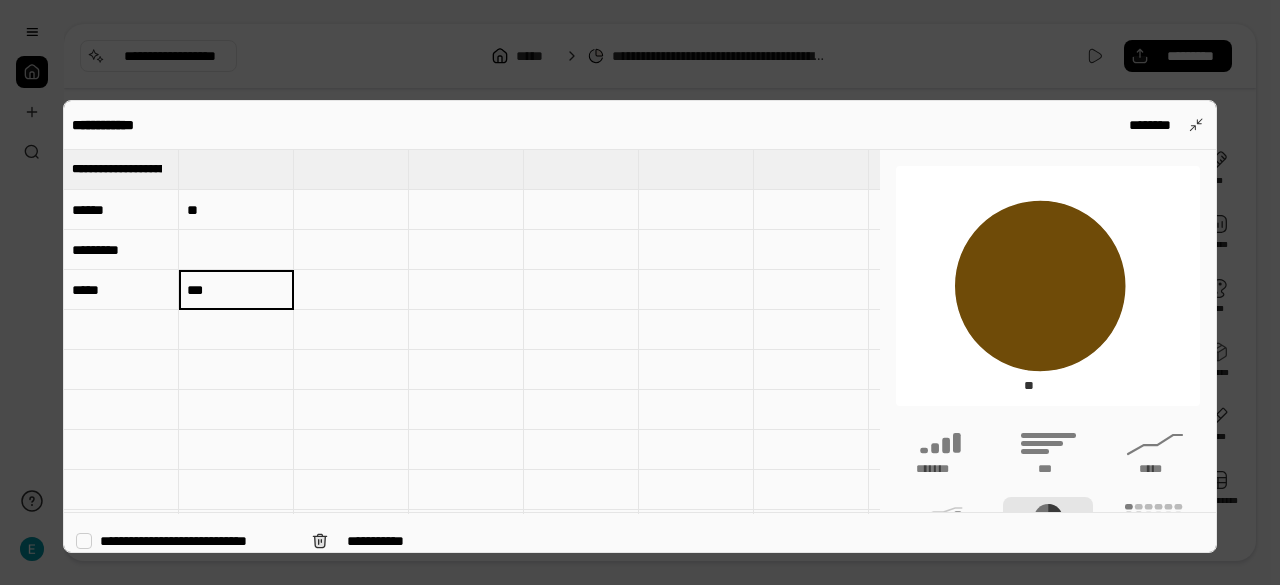 type on "***" 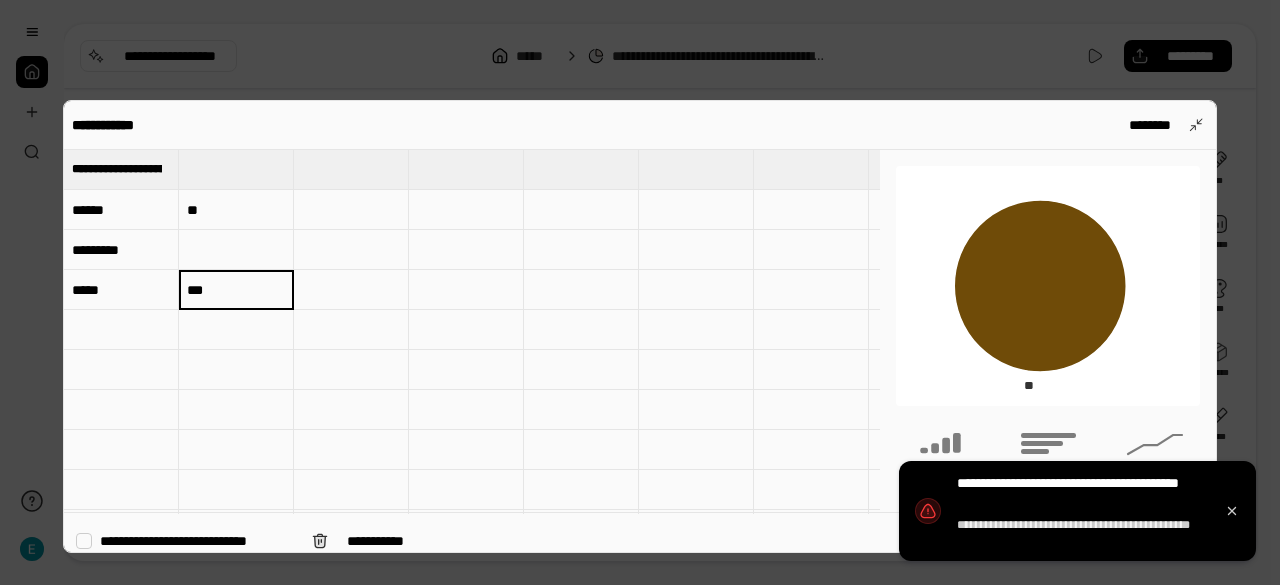 type on "***" 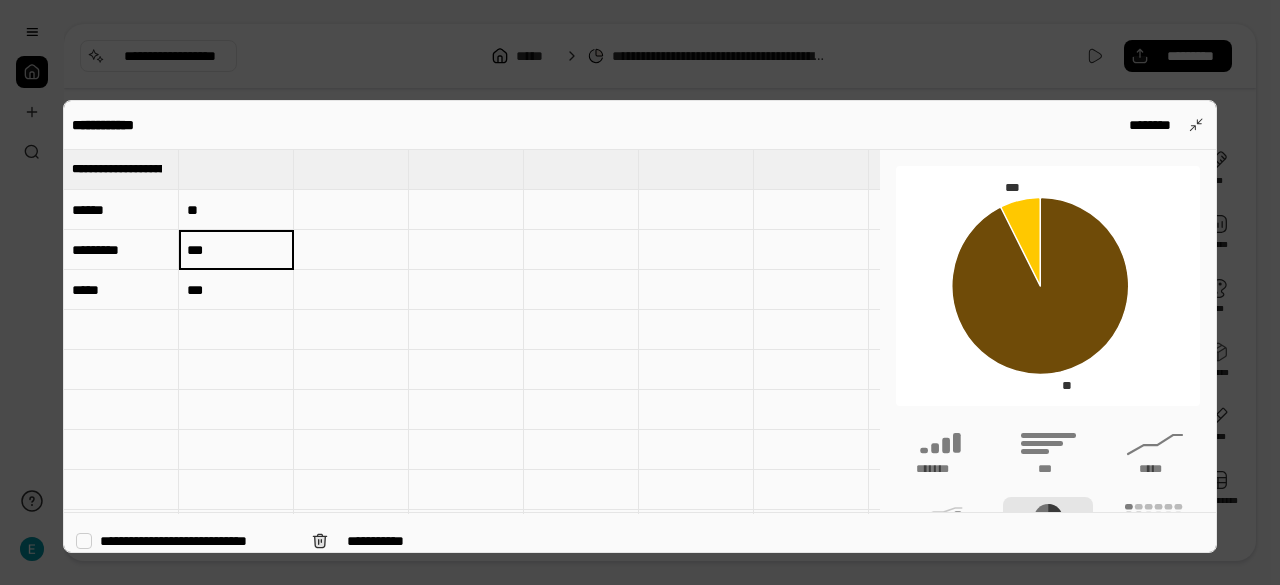 type on "***" 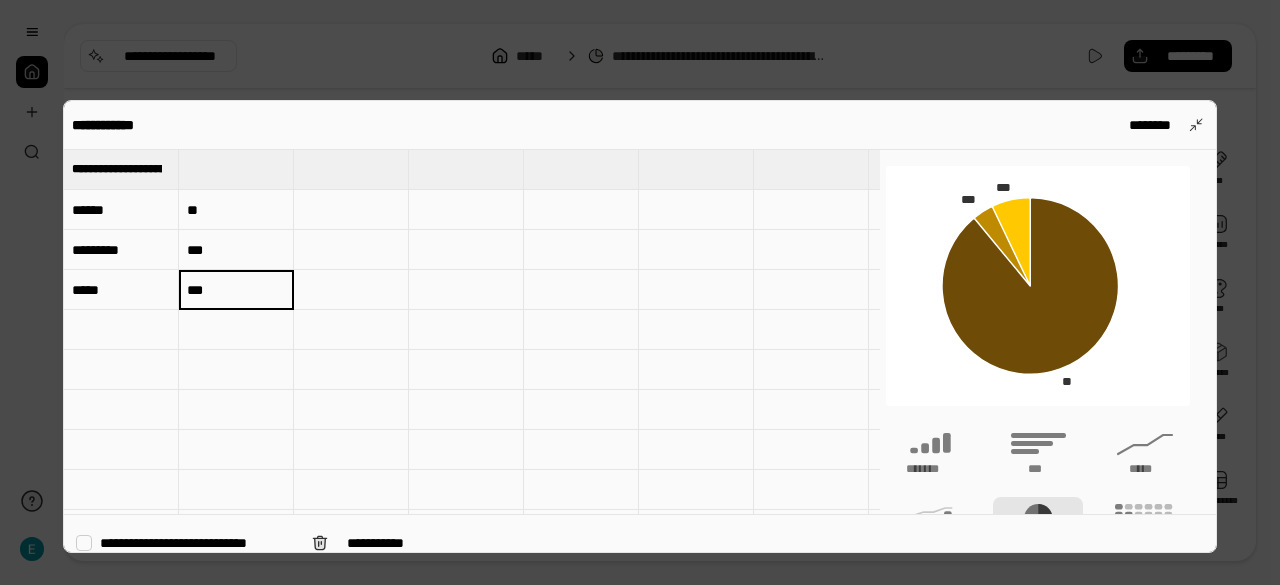 scroll, scrollTop: 0, scrollLeft: 0, axis: both 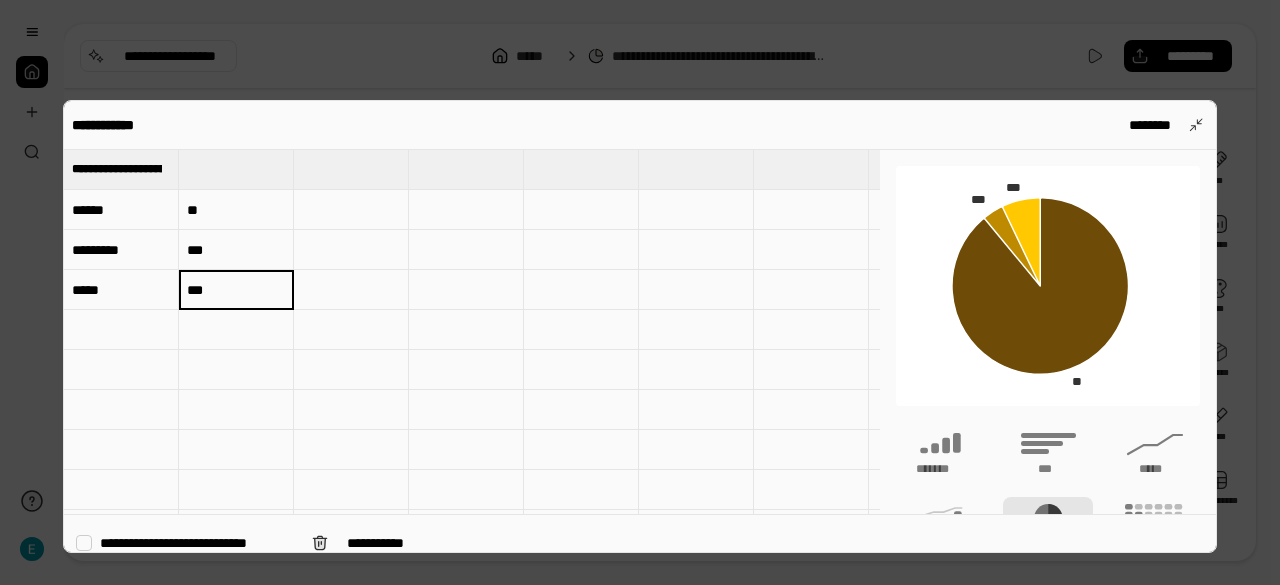 click on "**" at bounding box center (236, 210) 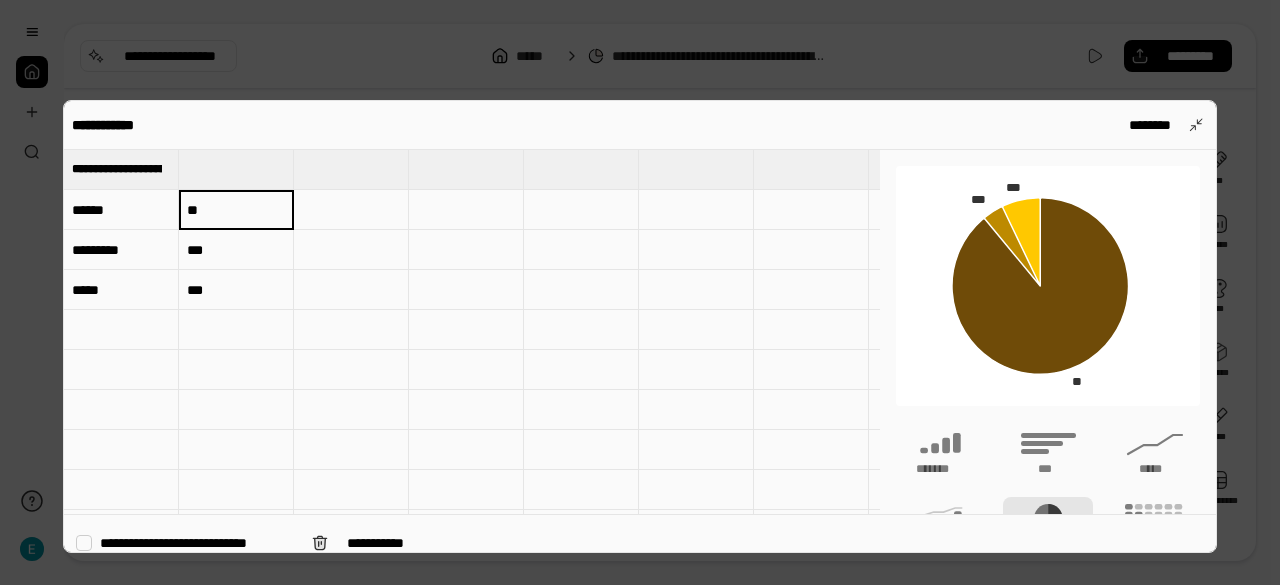 click on "**" at bounding box center (236, 210) 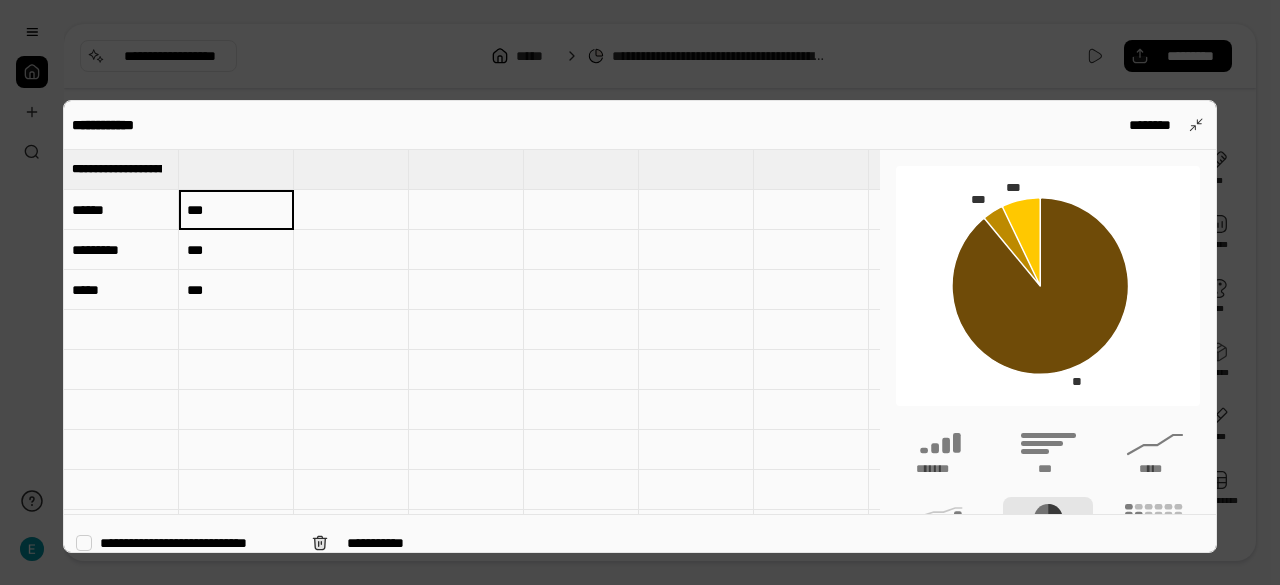 type on "***" 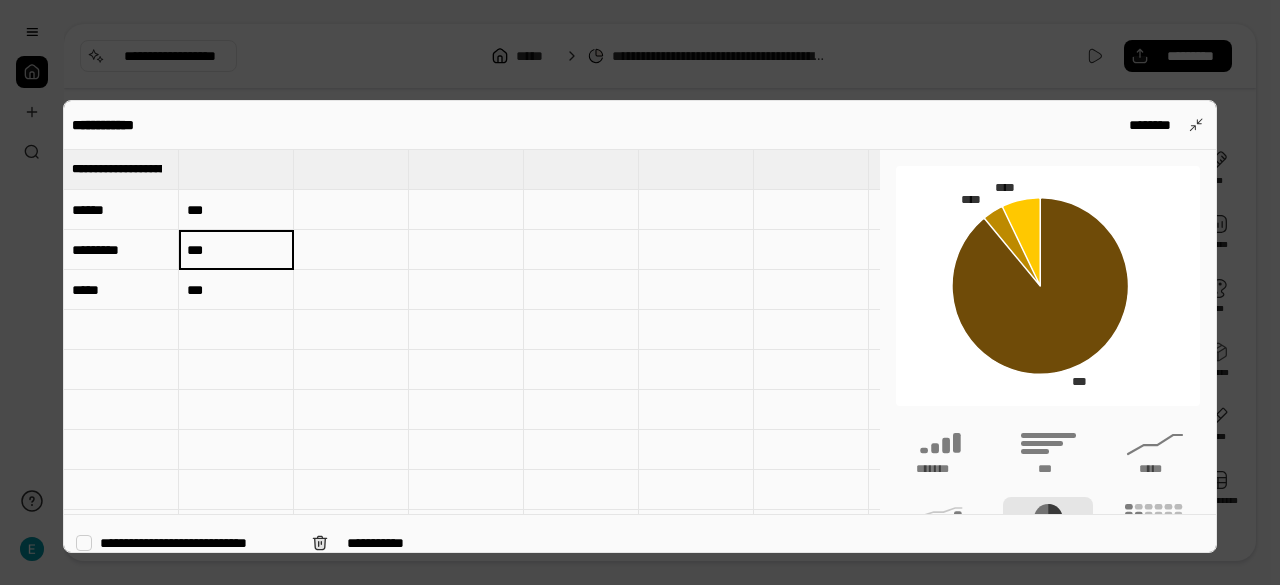 click on "***" at bounding box center [236, 250] 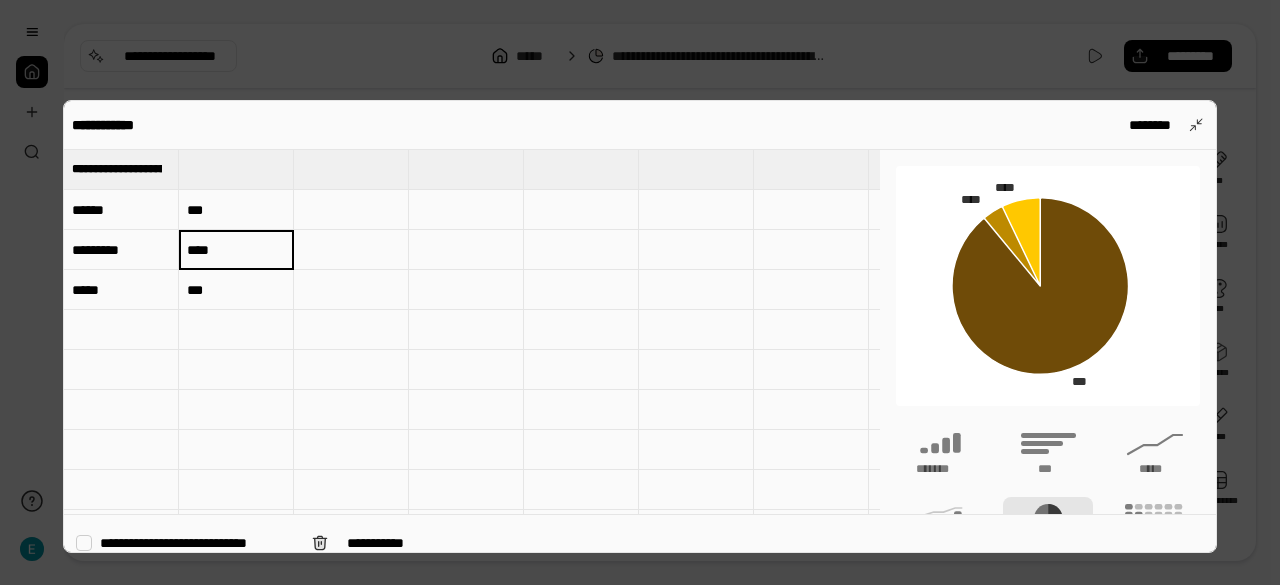 type on "****" 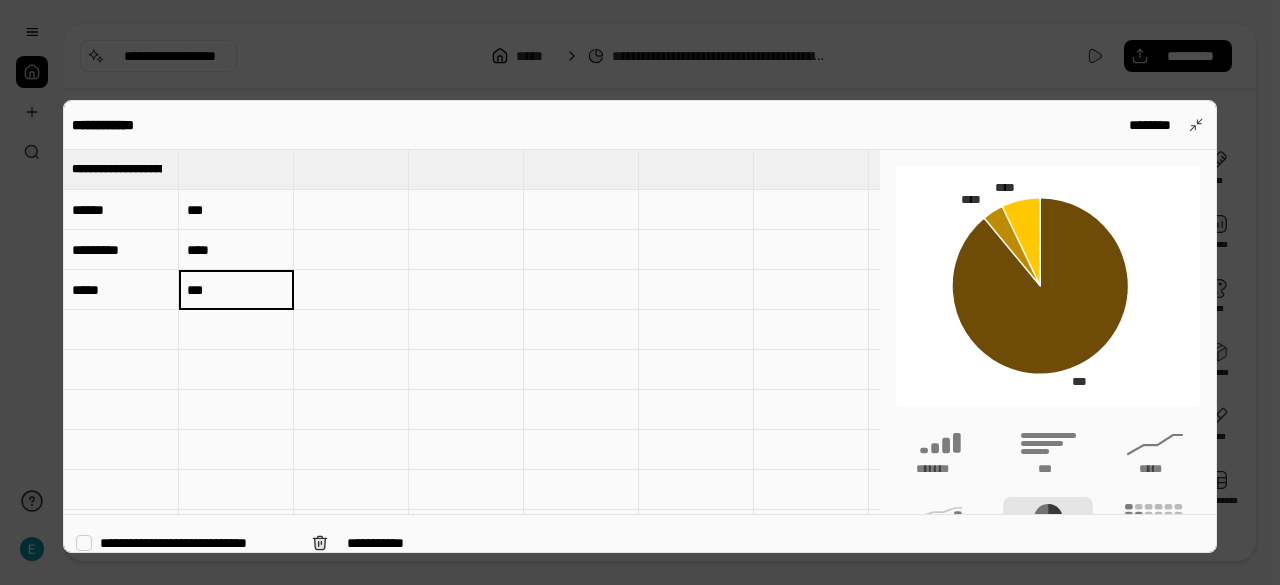 click on "***" at bounding box center [236, 290] 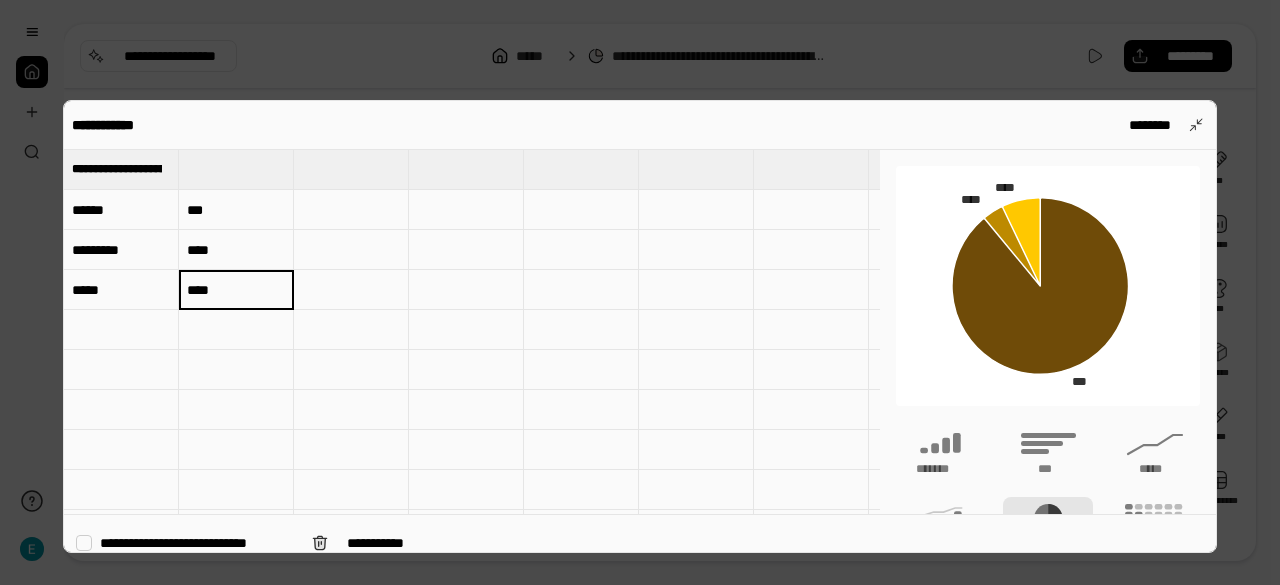 type on "****" 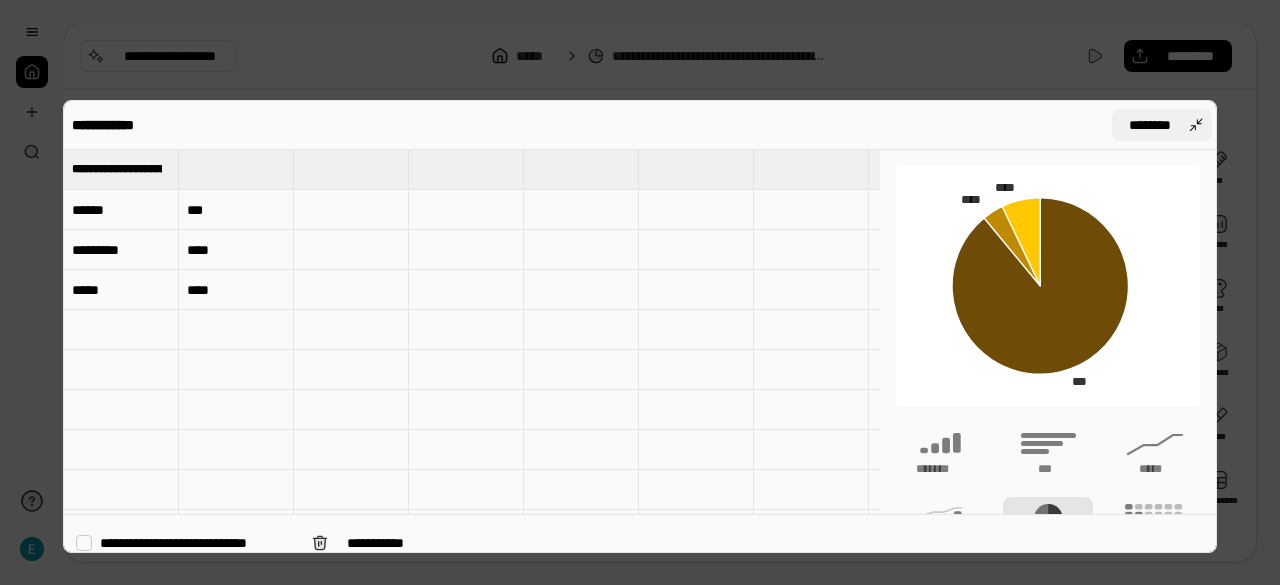 click on "********" at bounding box center (1162, 125) 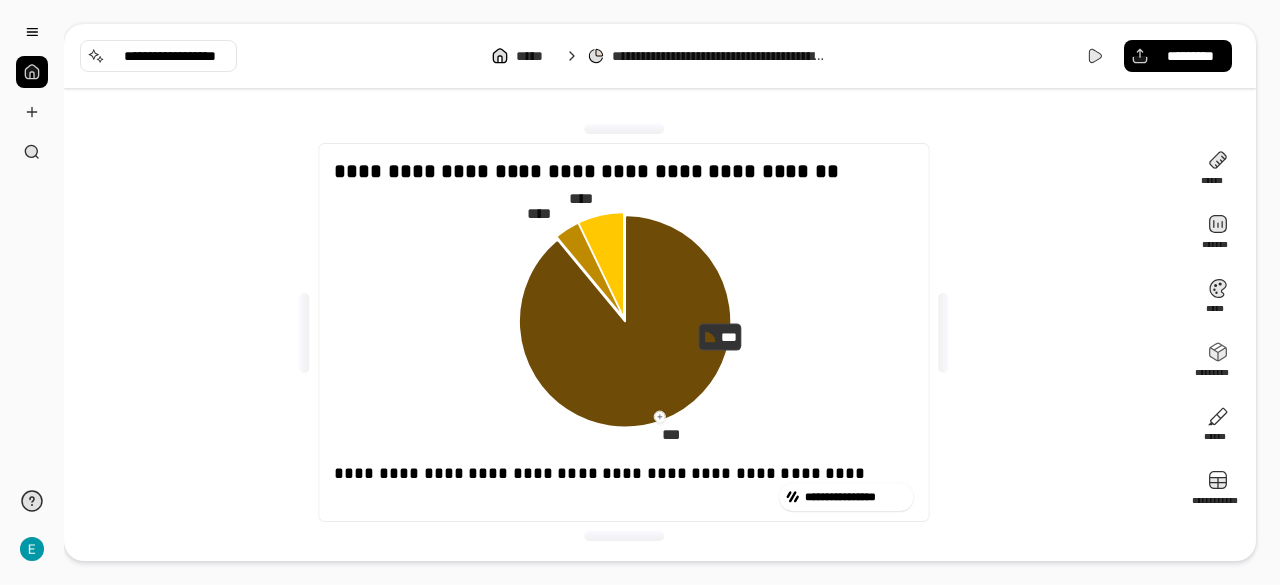 click 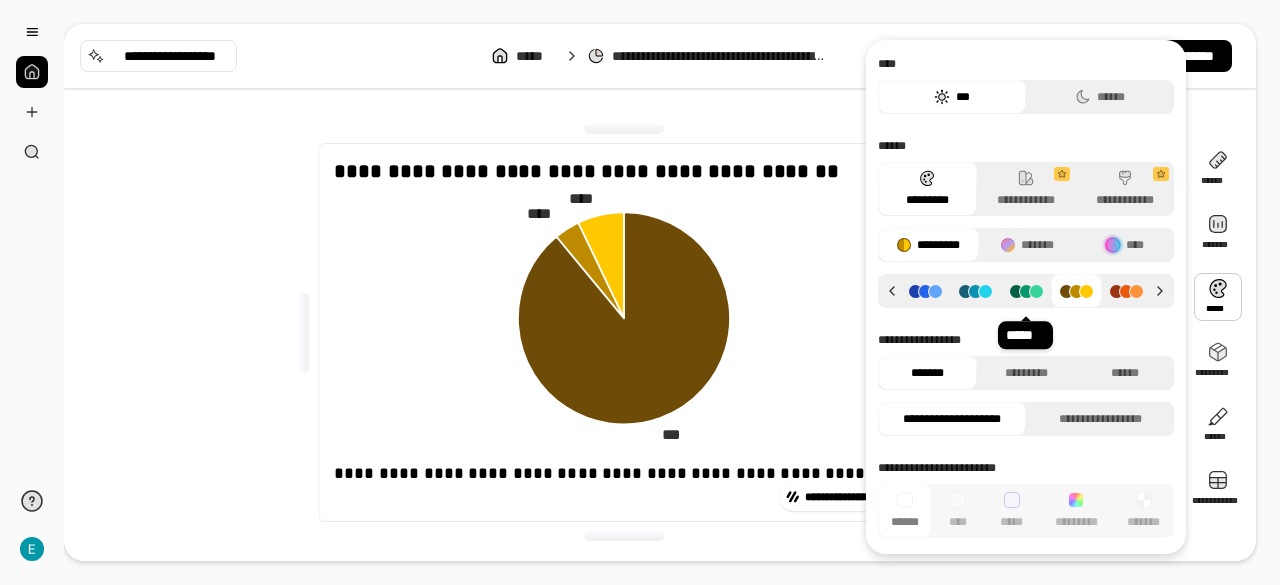 click 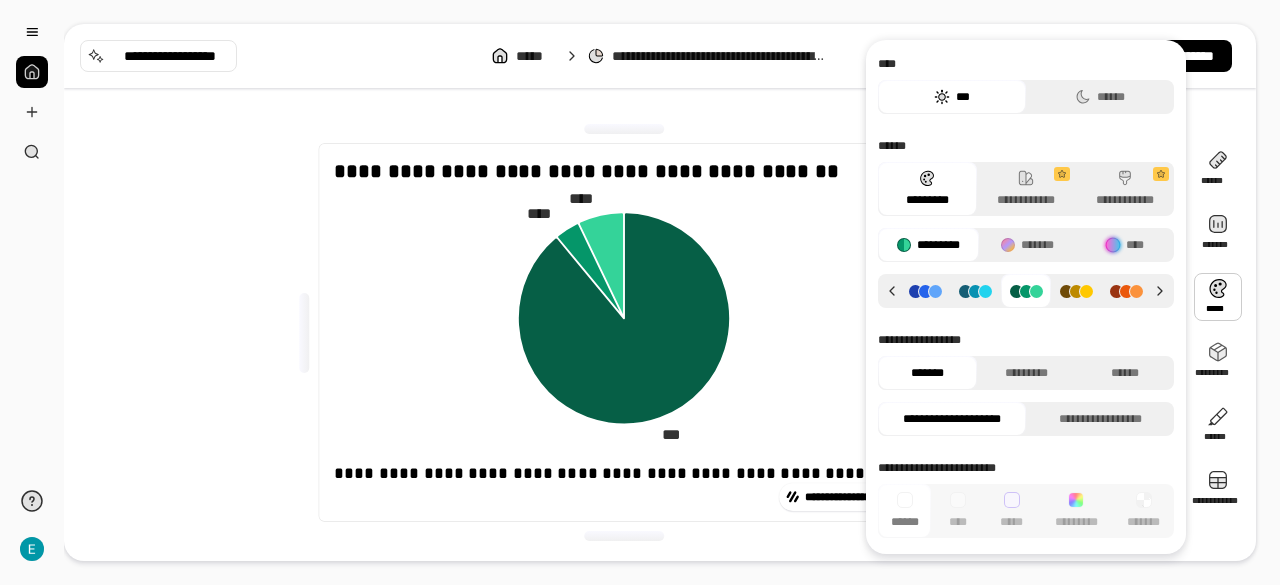 click 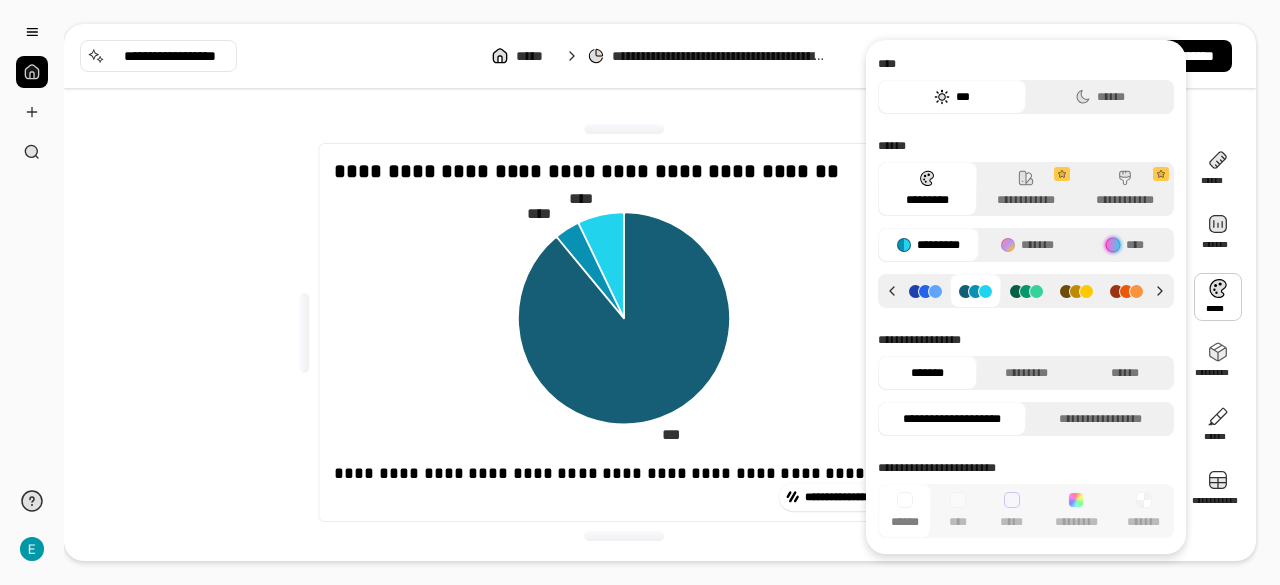 click 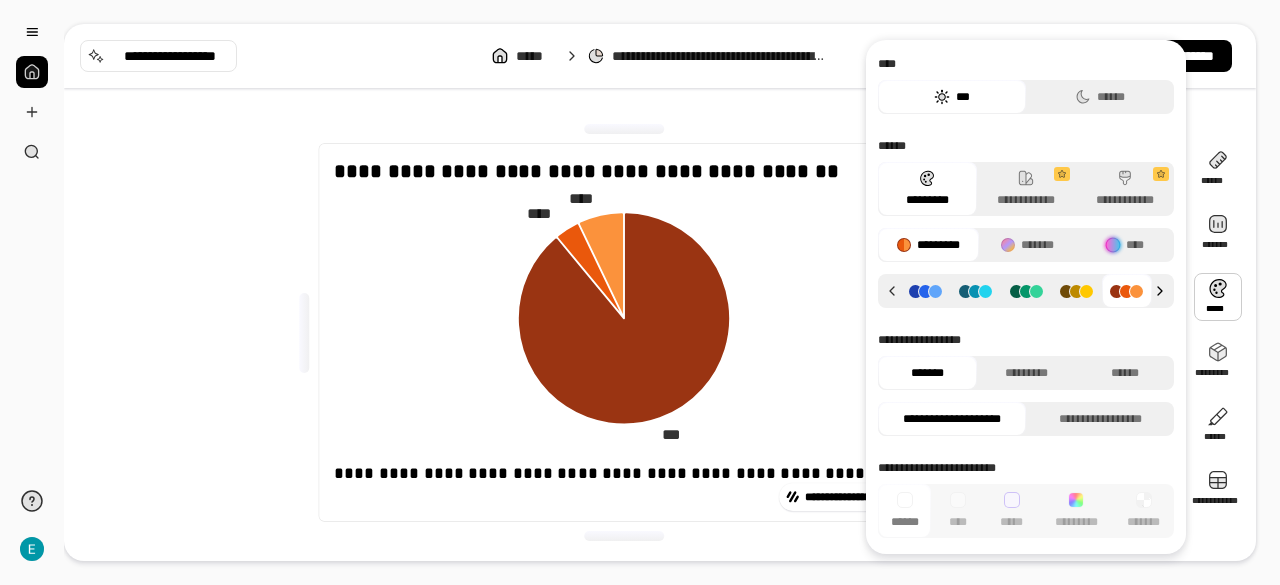 click 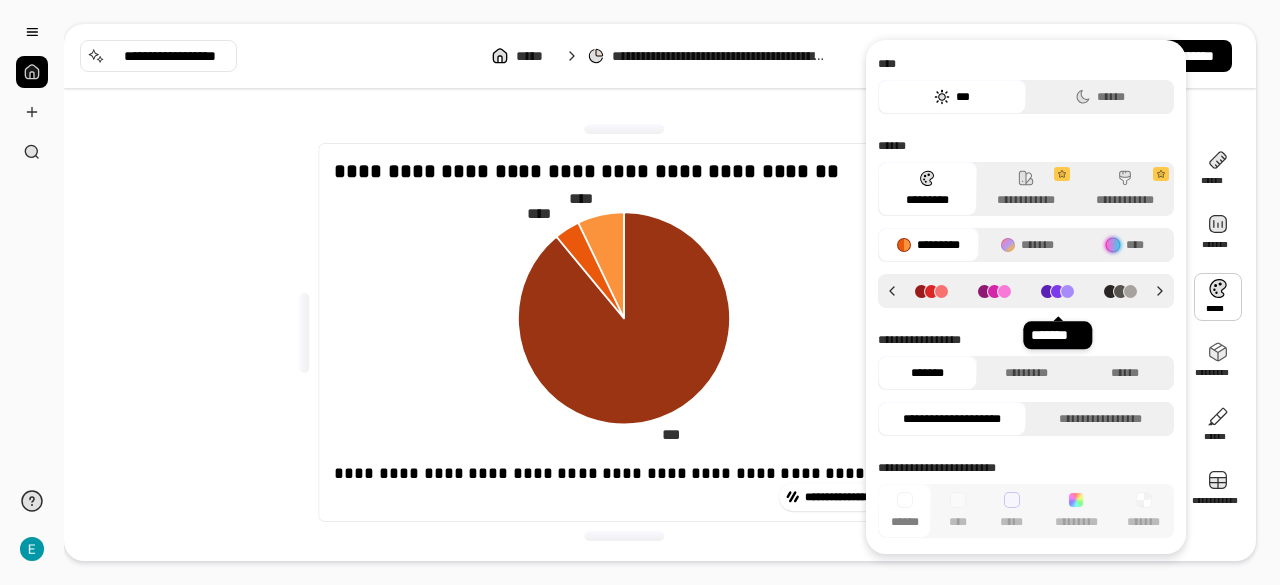 click 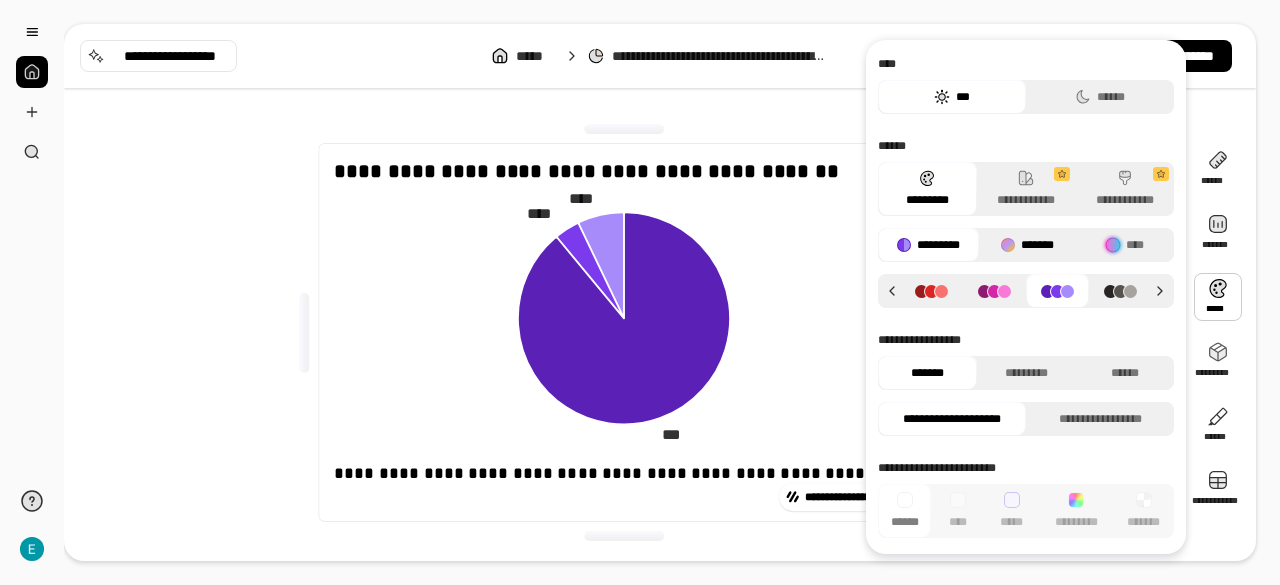 click on "*******" at bounding box center (1028, 245) 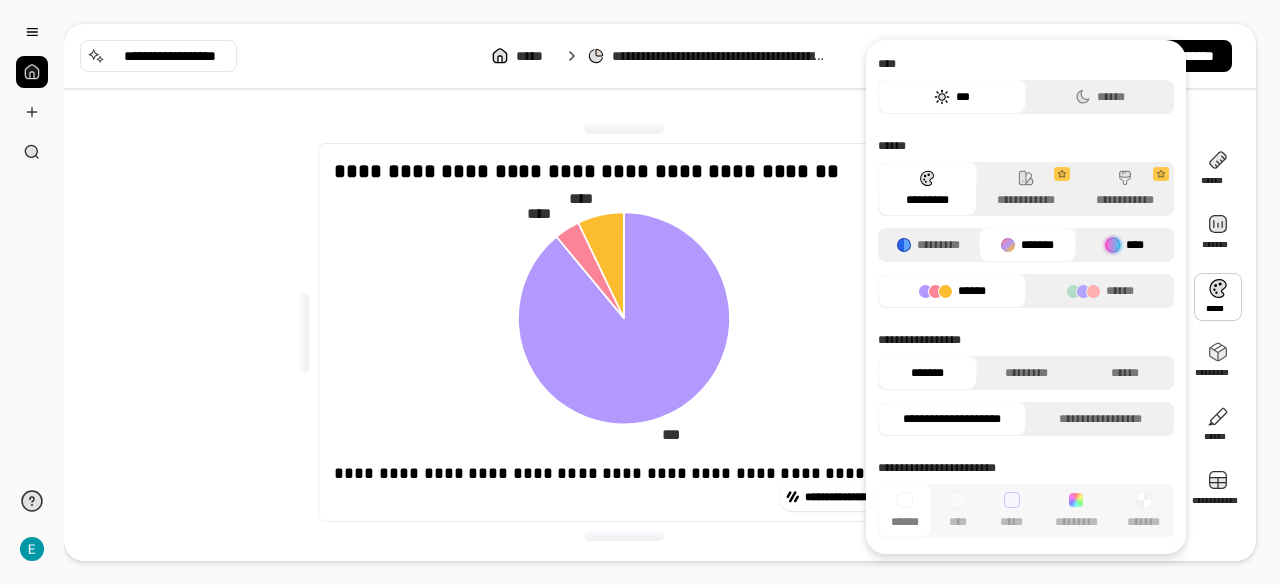 click on "****" at bounding box center (1135, 245) 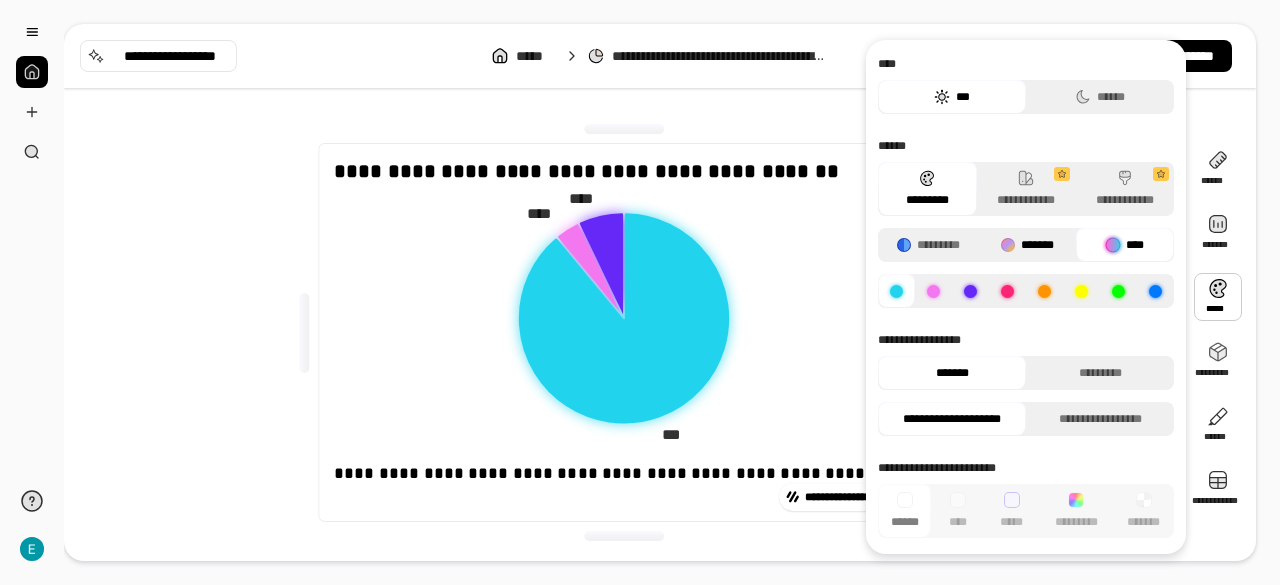 click on "*******" at bounding box center (1037, 245) 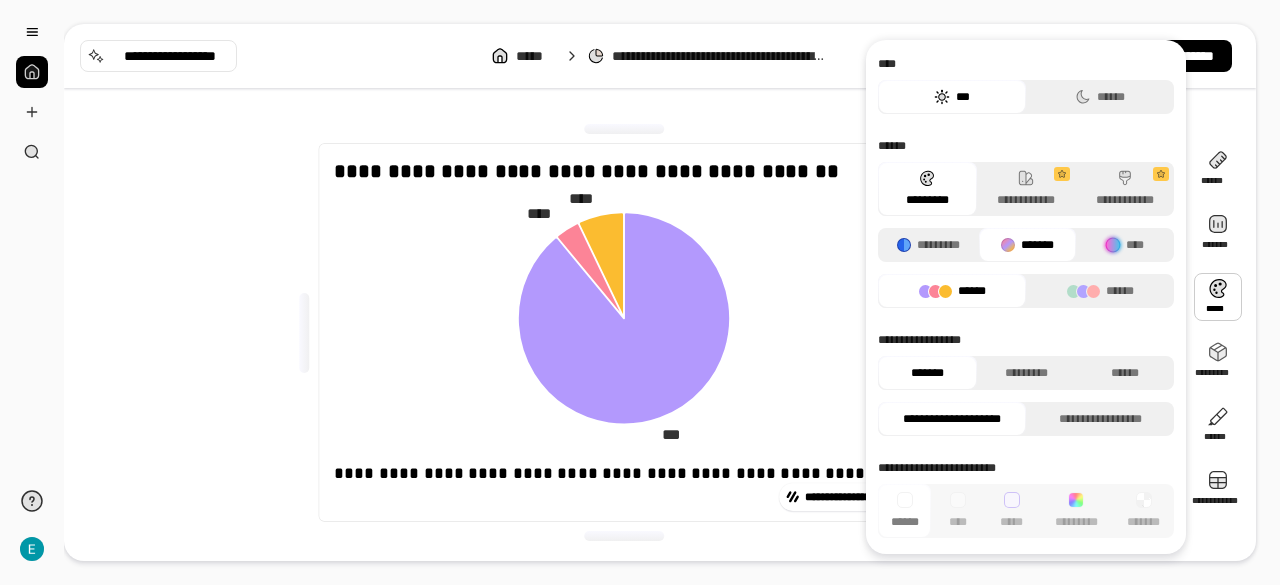 click on "******" at bounding box center (972, 291) 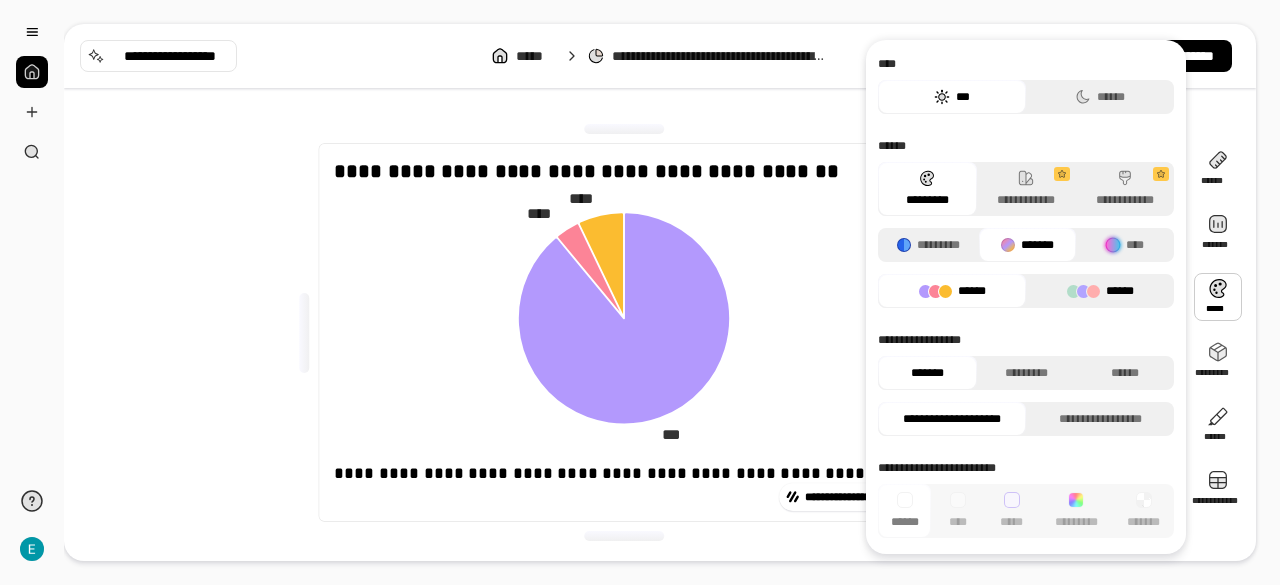 click 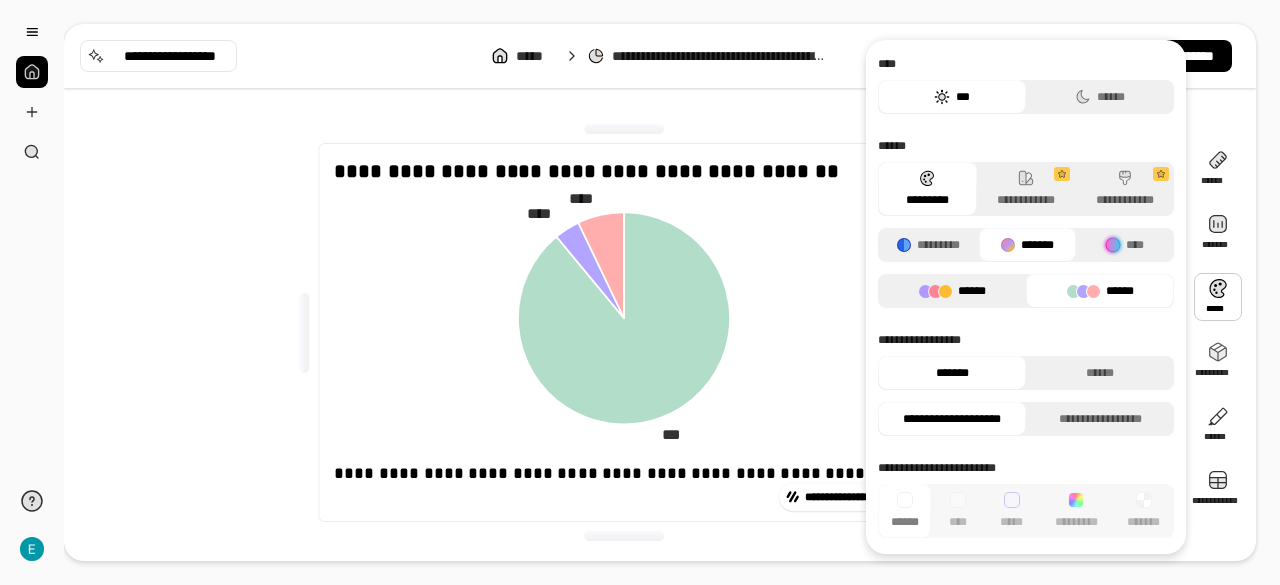 click on "******" at bounding box center [952, 291] 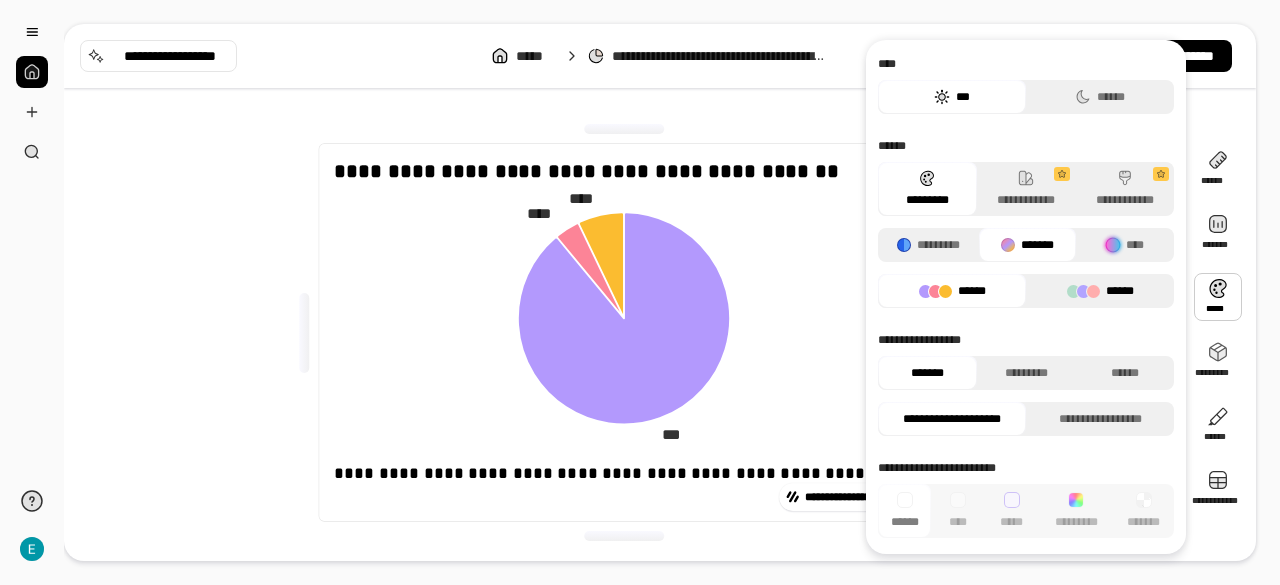 drag, startPoint x: 972, startPoint y: 285, endPoint x: 1050, endPoint y: 281, distance: 78.10249 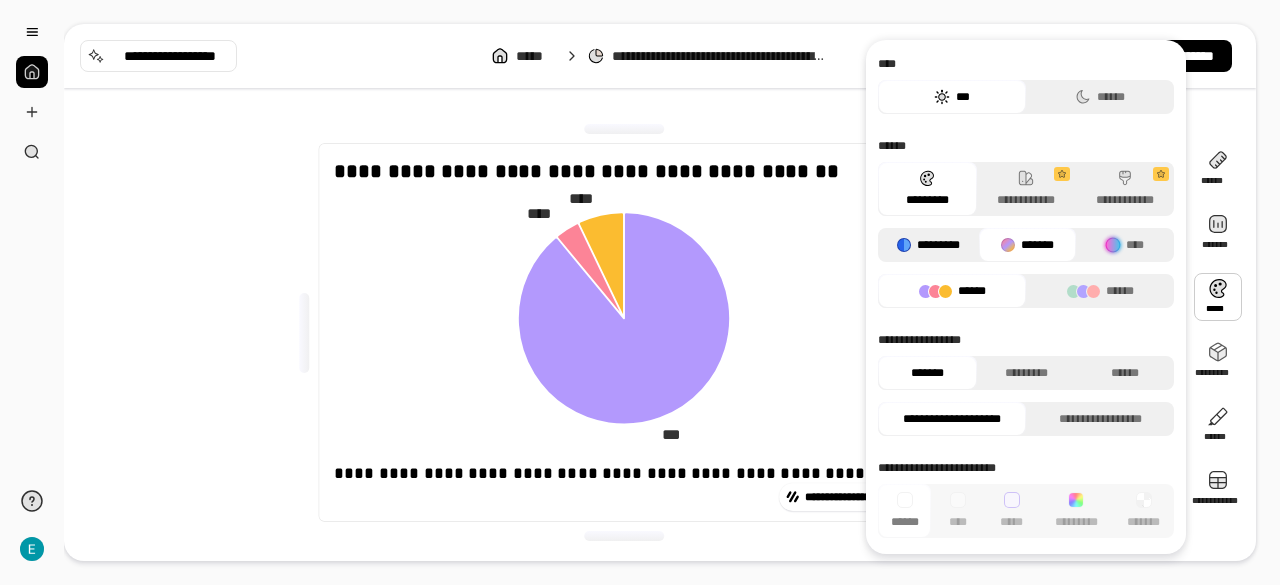 click on "*********" at bounding box center [938, 245] 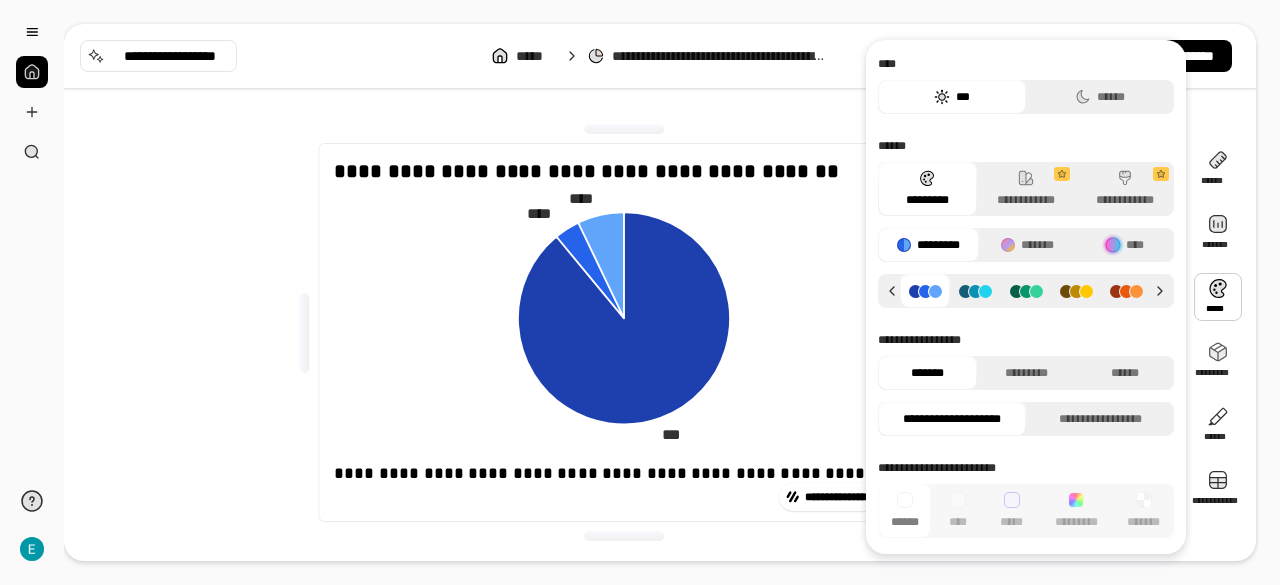 click at bounding box center [925, 291] 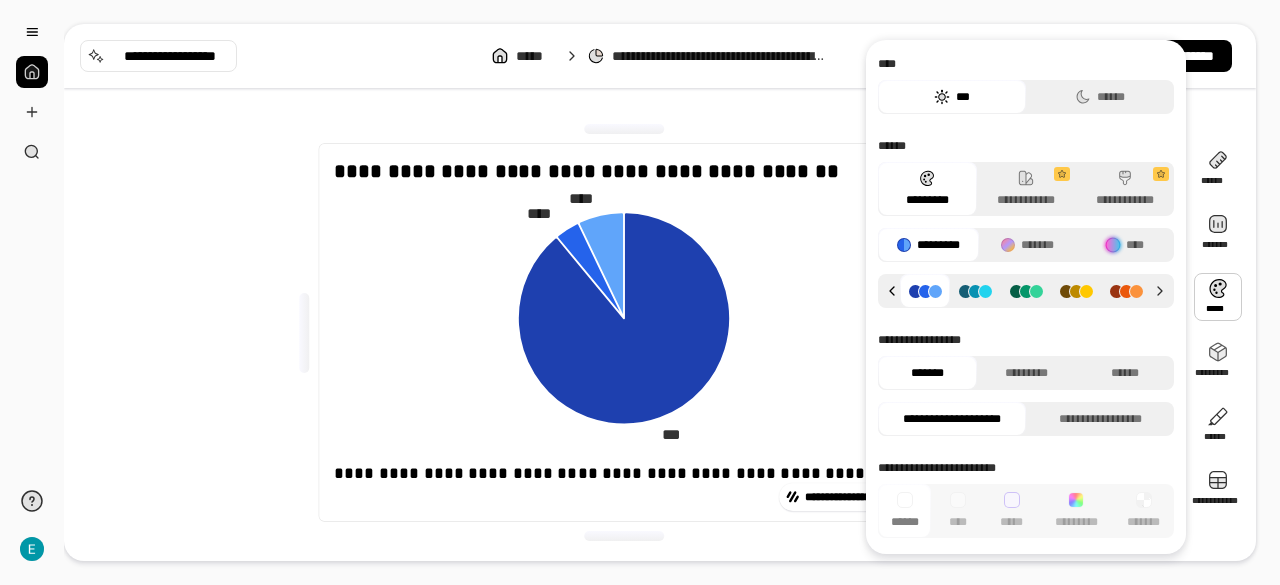click 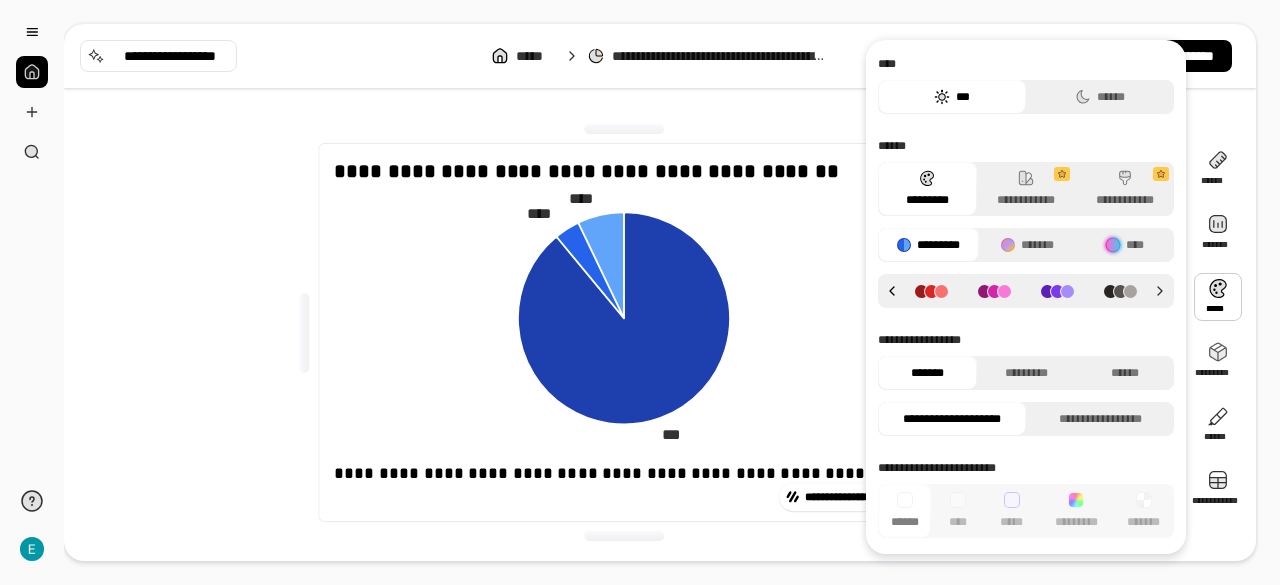 click 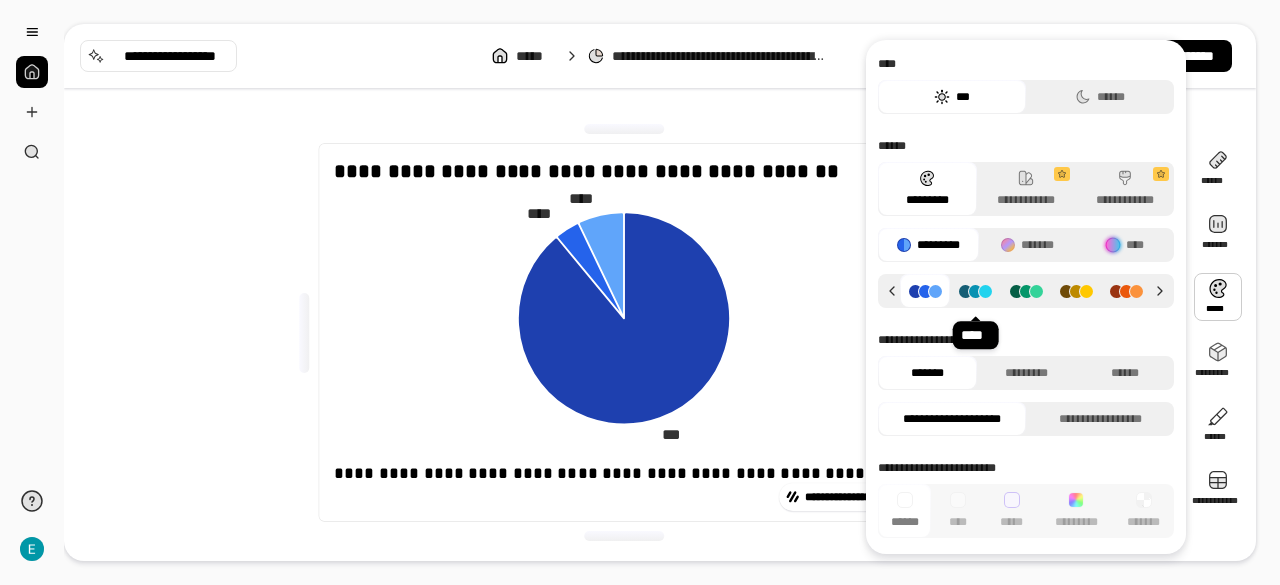 click at bounding box center (975, 291) 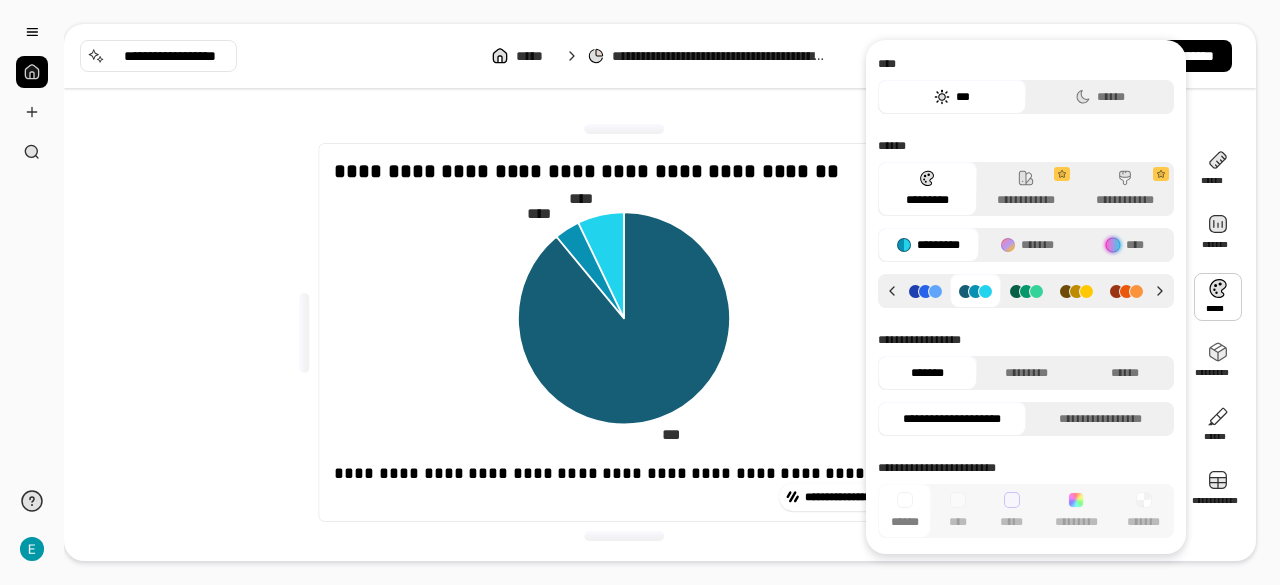 click at bounding box center (1026, 291) 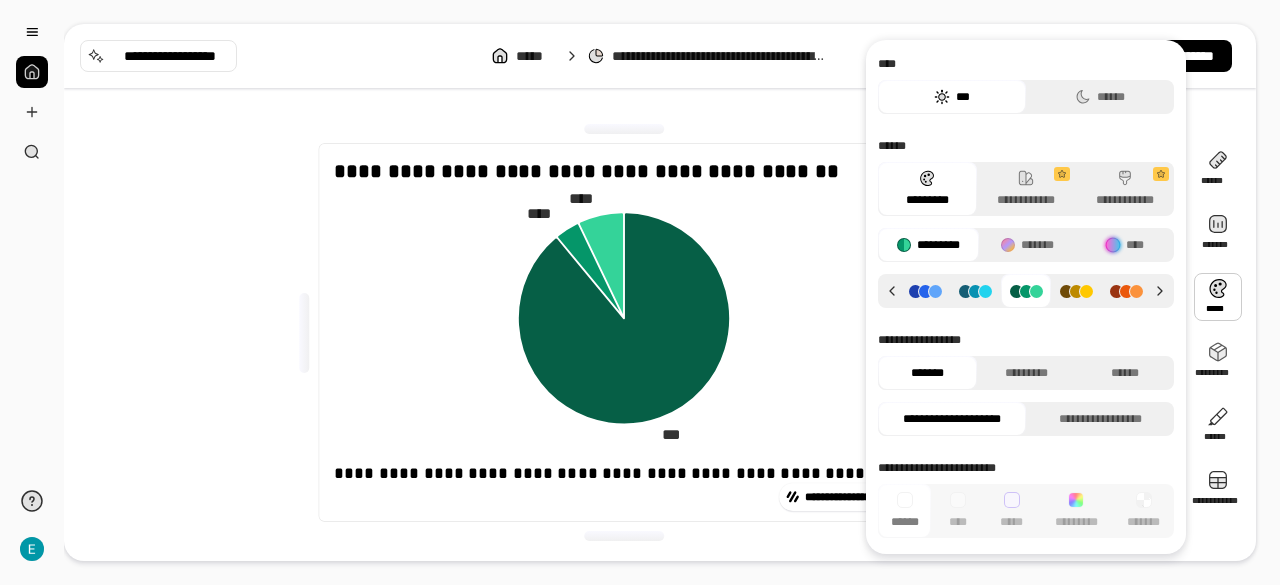 drag, startPoint x: 930, startPoint y: 289, endPoint x: 942, endPoint y: 287, distance: 12.165525 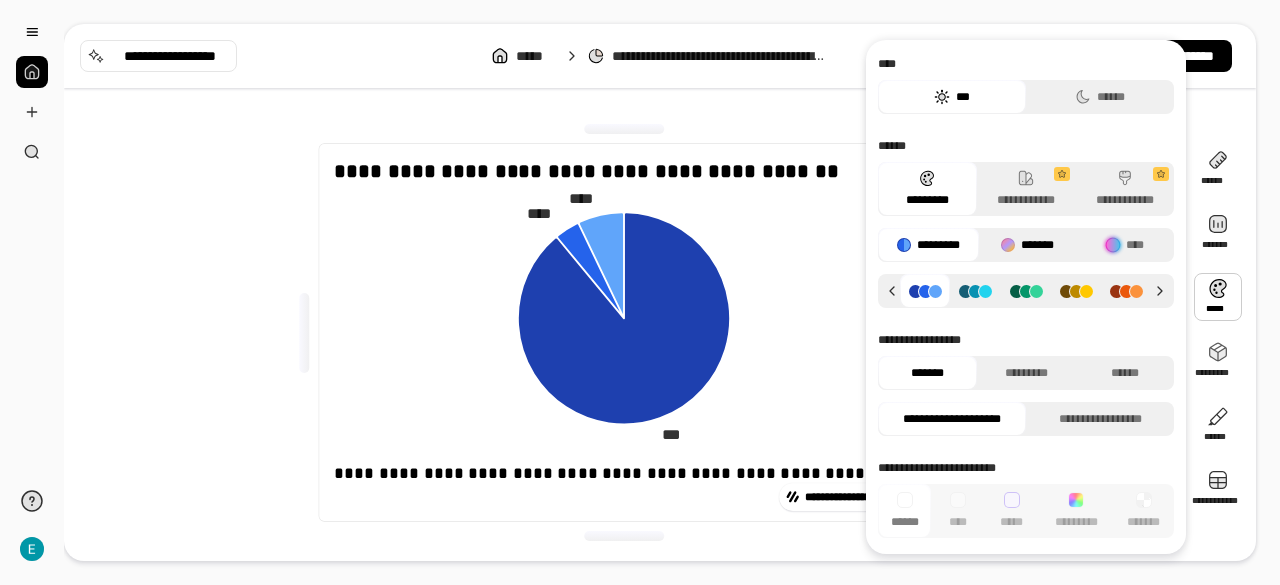 click on "*******" at bounding box center [1037, 245] 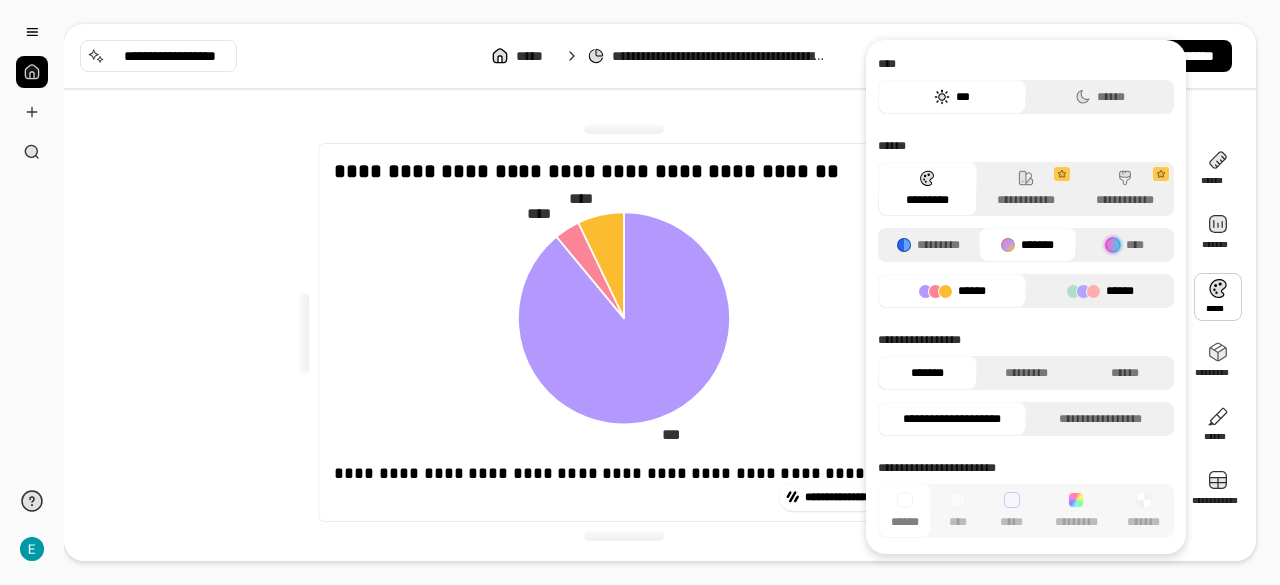 click 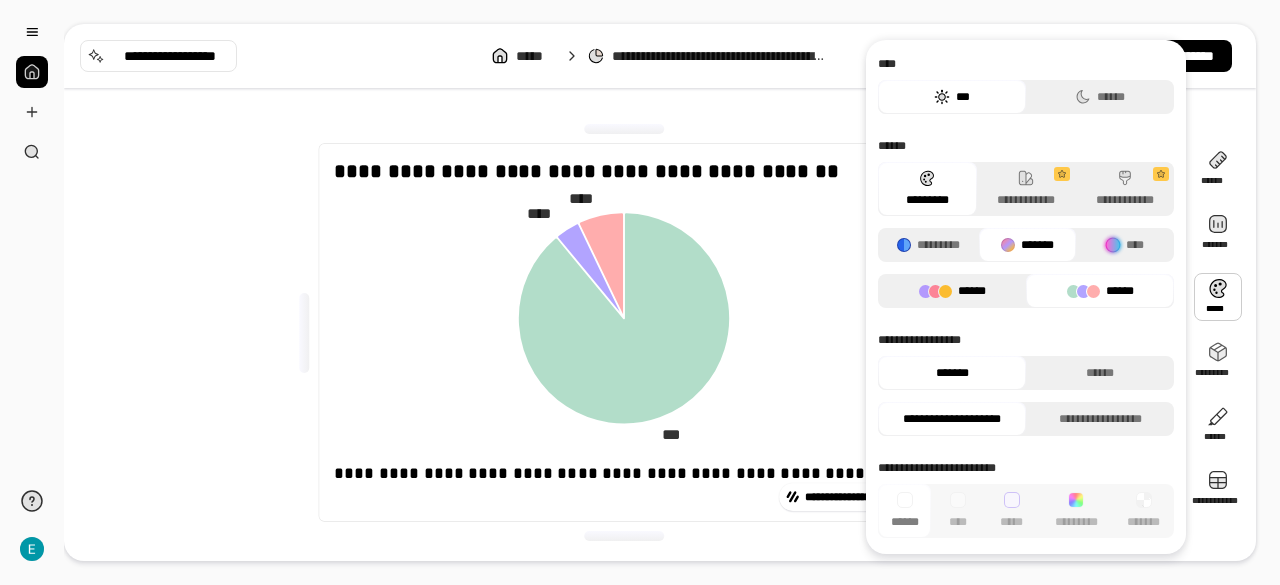 click on "******" at bounding box center [972, 291] 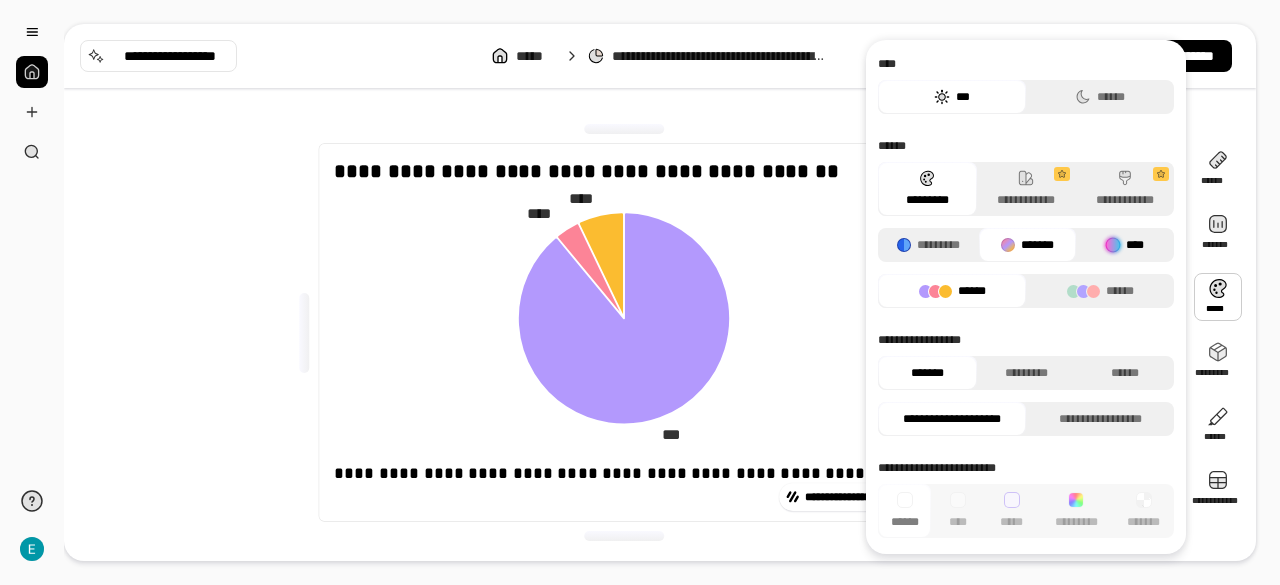 click at bounding box center [1113, 245] 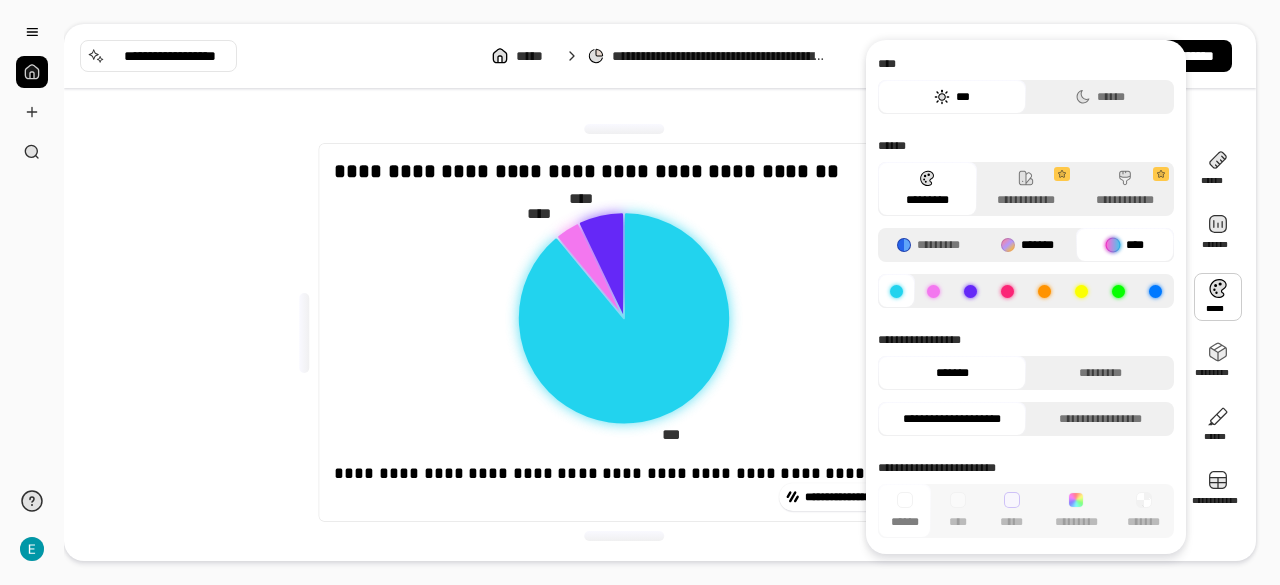 click on "*******" at bounding box center (1037, 245) 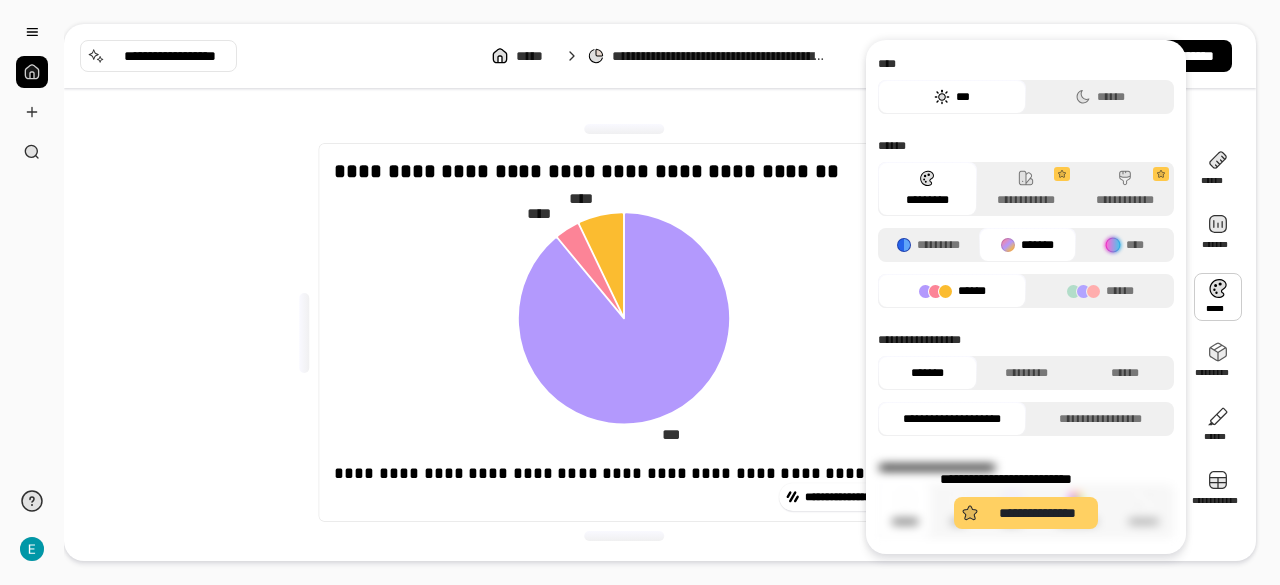 click on "**********" at bounding box center (1037, 513) 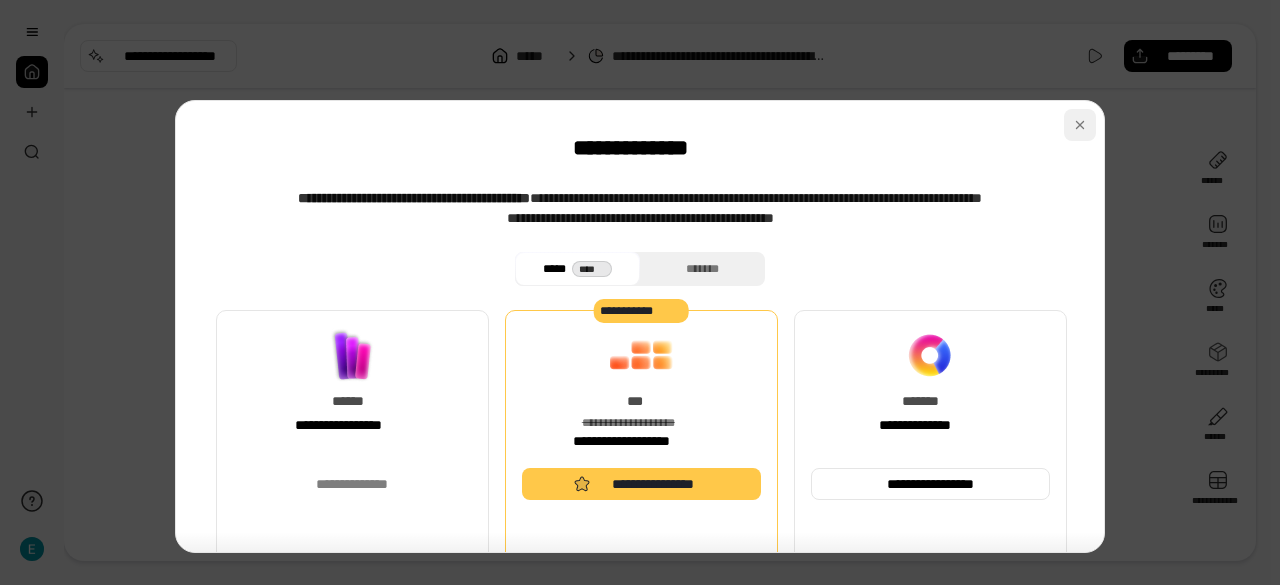 click at bounding box center (1080, 125) 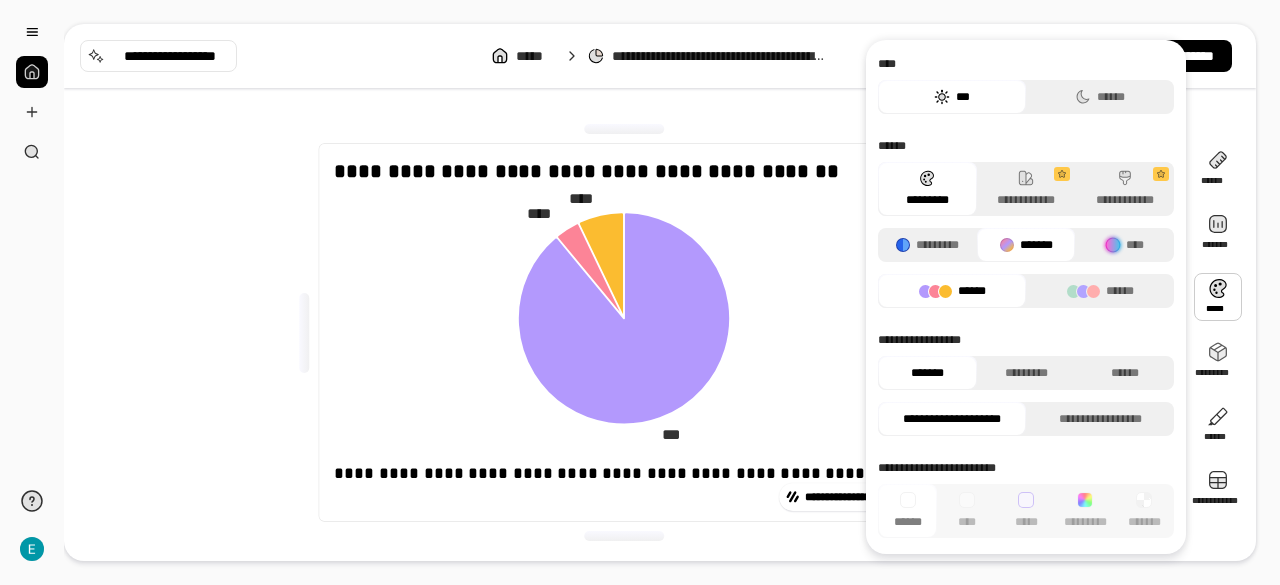 click at bounding box center [1218, 297] 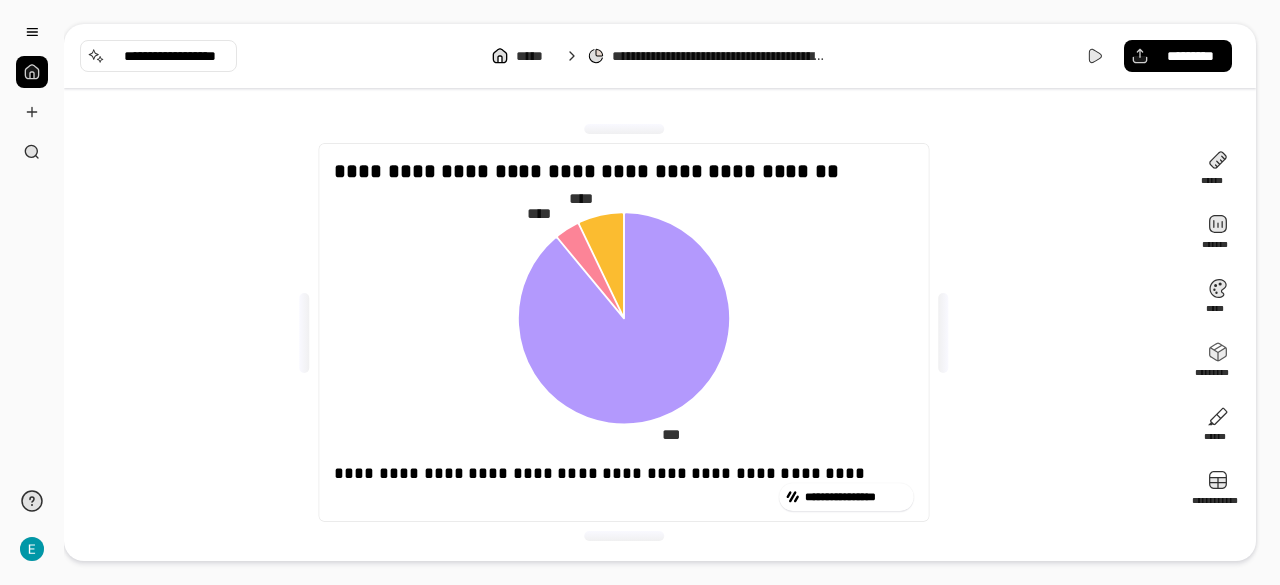click on "**********" at bounding box center (624, 332) 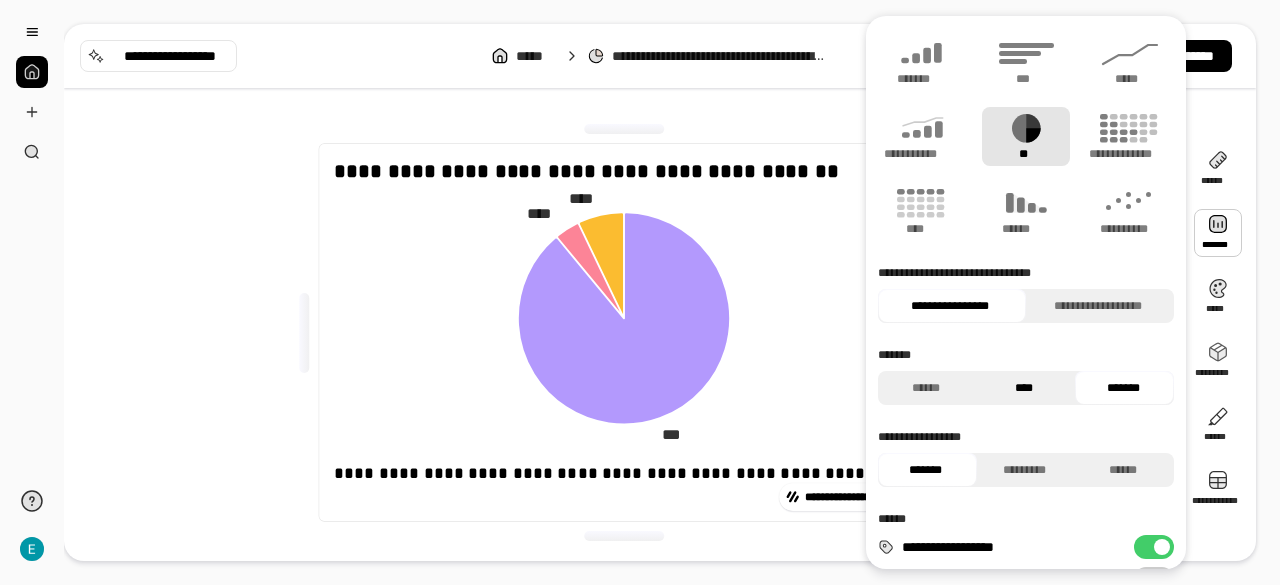 click on "****" at bounding box center (1024, 388) 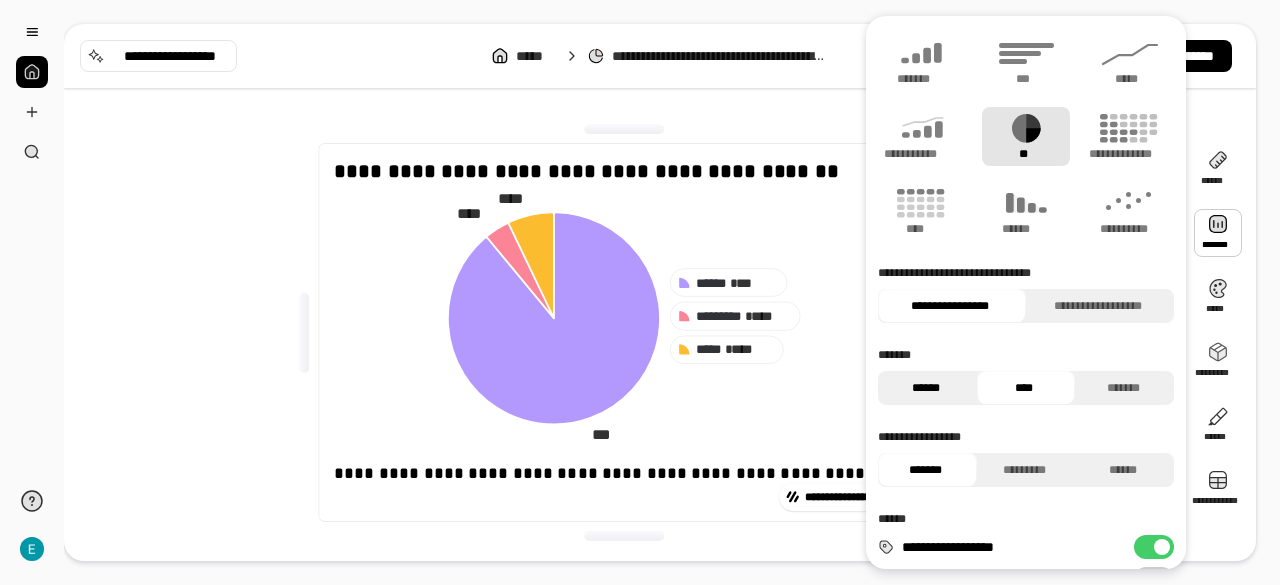 click on "******" at bounding box center [926, 388] 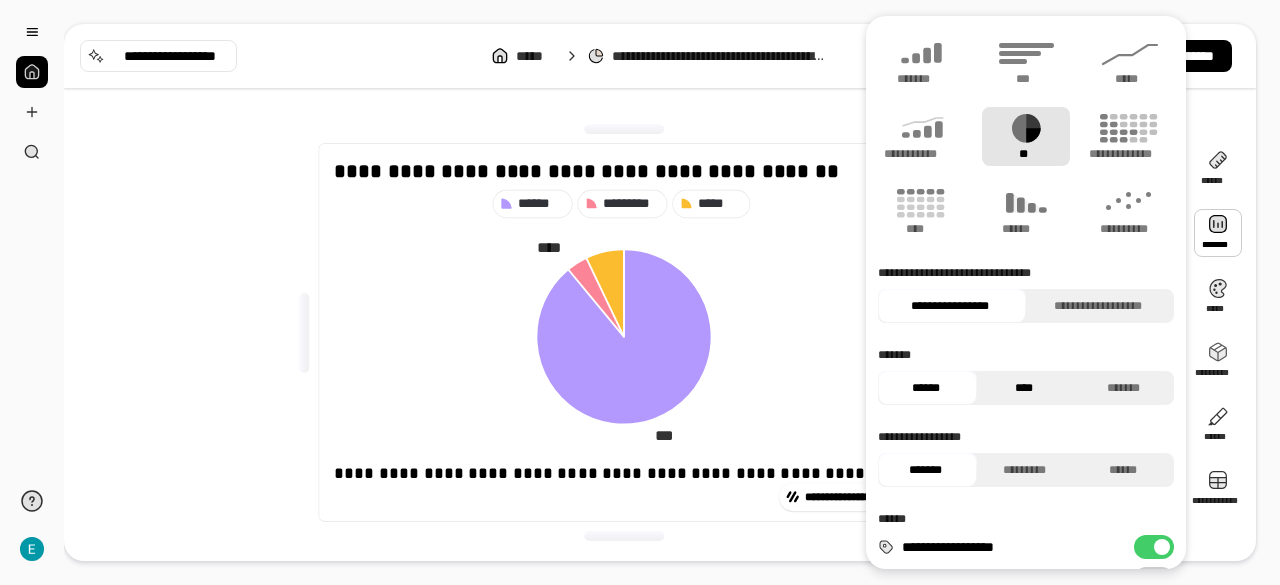 click on "****" at bounding box center (1024, 388) 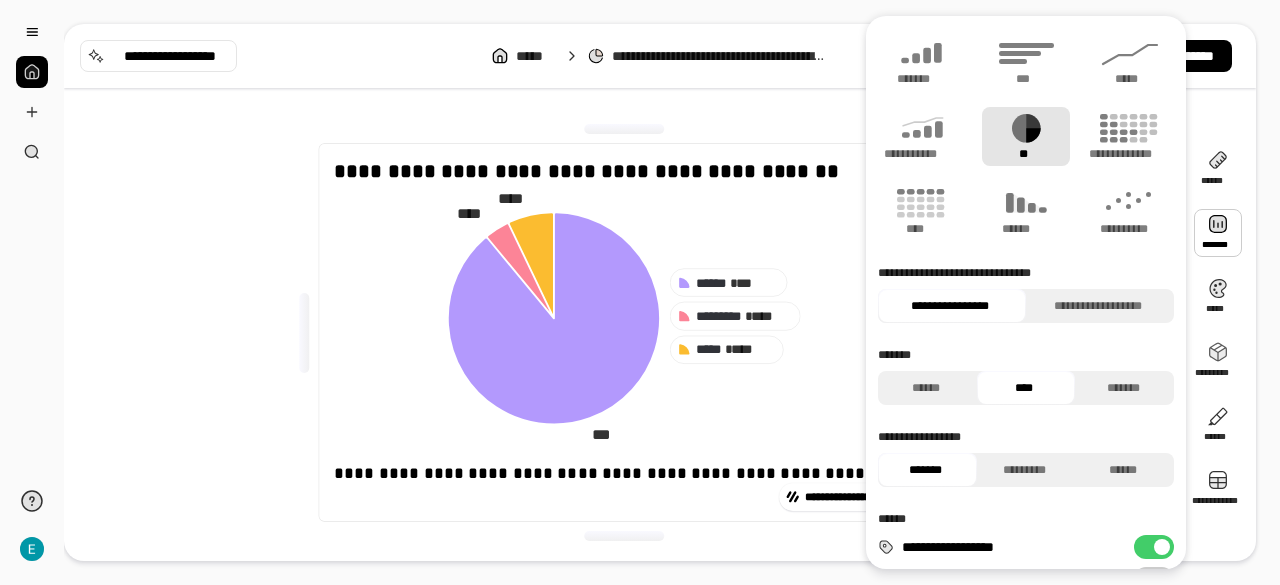 click on "****" at bounding box center [1024, 388] 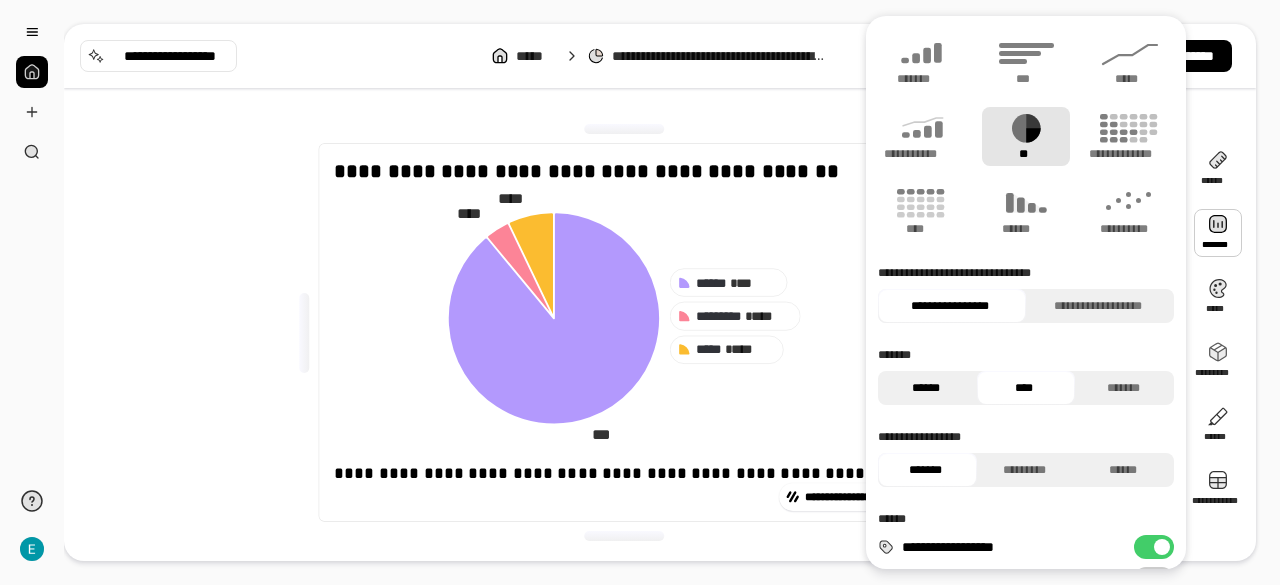 click on "******" at bounding box center (925, 388) 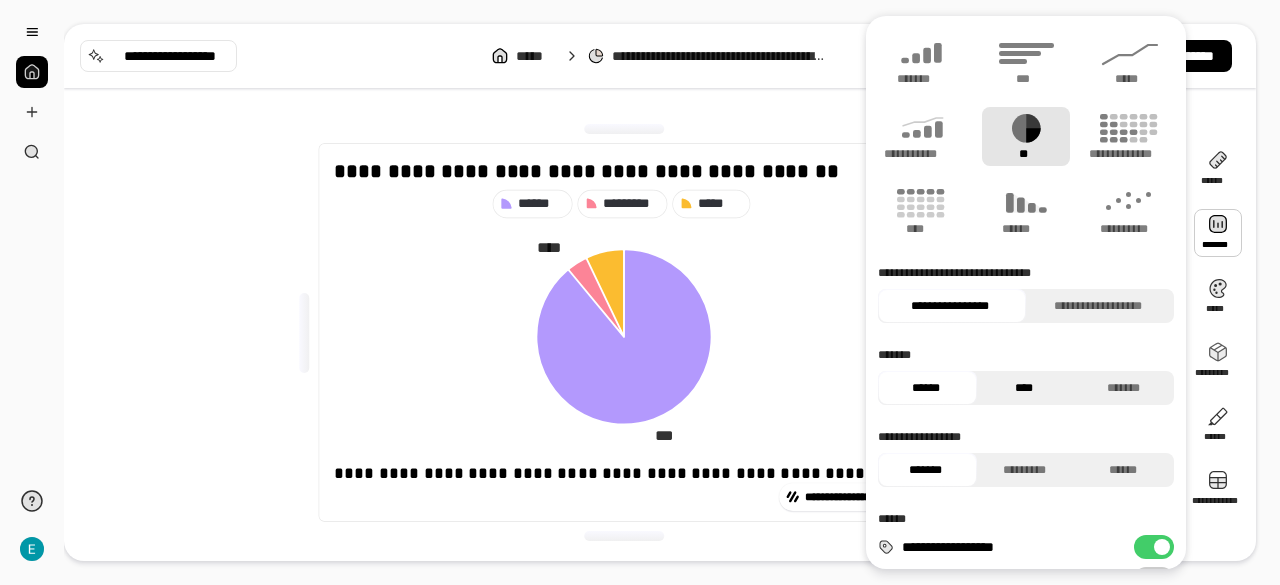 click on "****" at bounding box center [1024, 388] 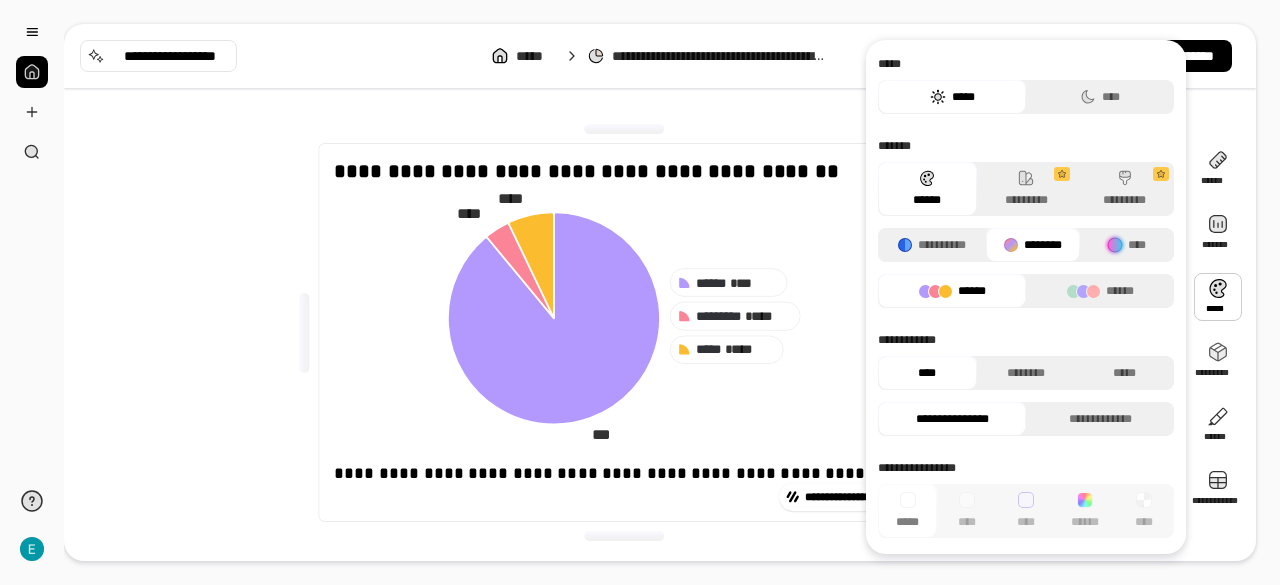 click at bounding box center [1218, 297] 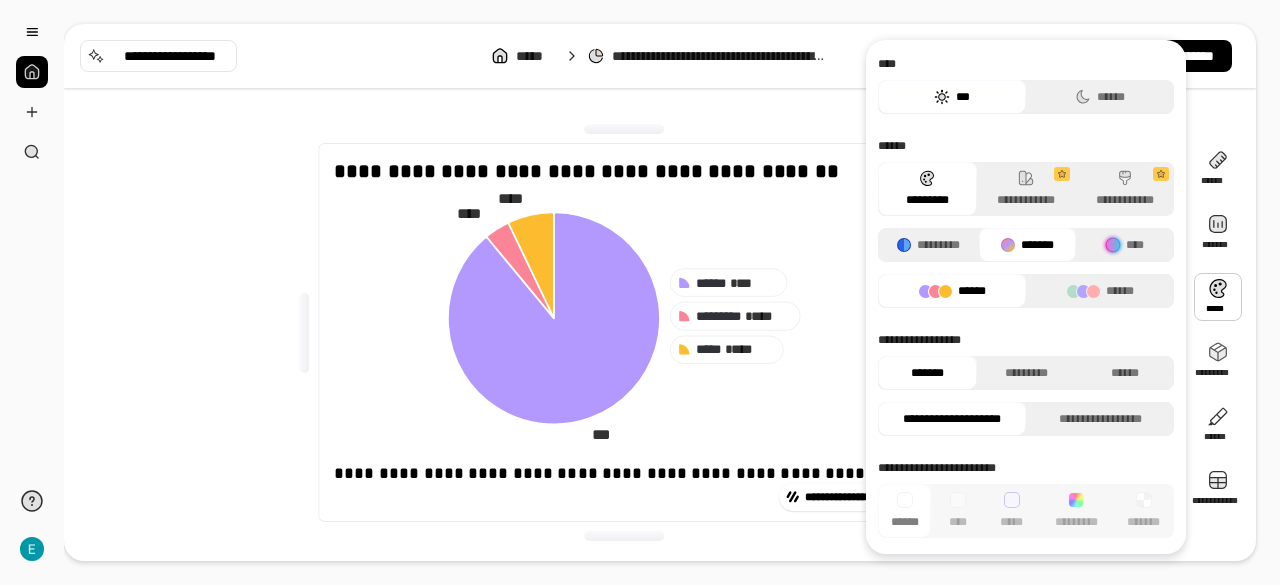 click 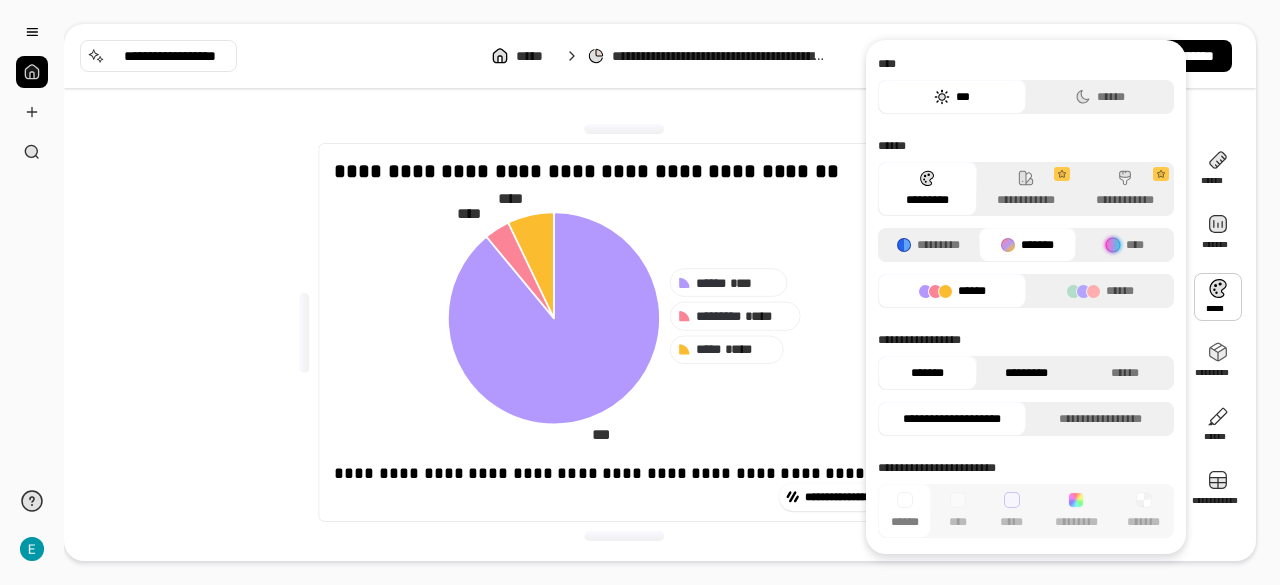 click on "*********" at bounding box center (1026, 373) 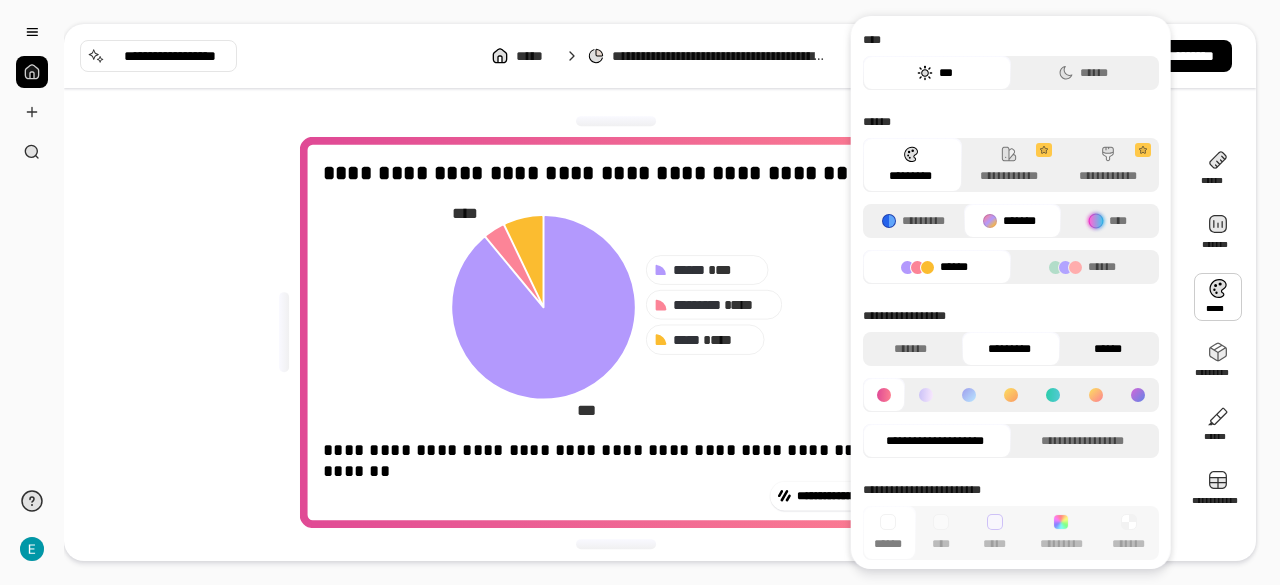 click on "******" at bounding box center [1107, 349] 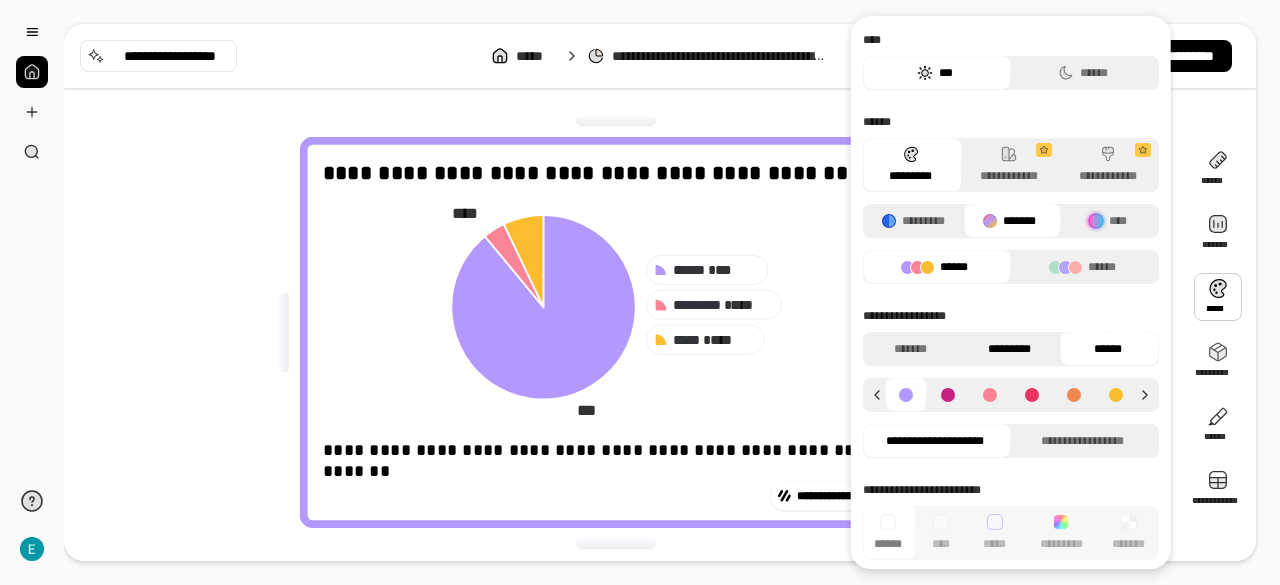 click on "*********" at bounding box center [1008, 349] 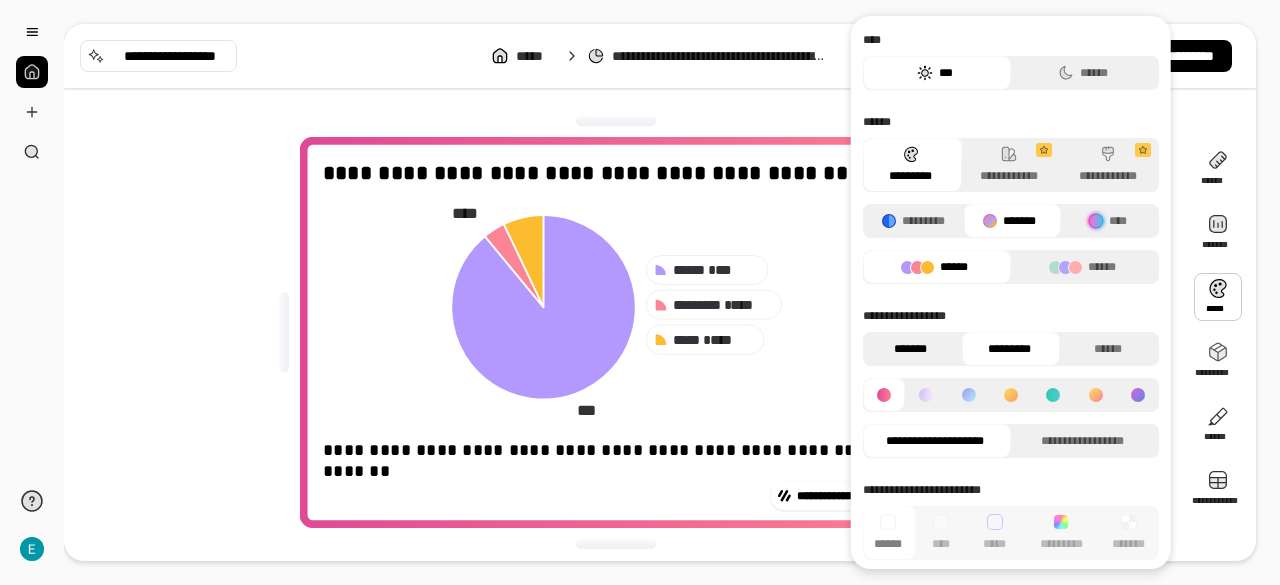 click on "*******" at bounding box center (910, 349) 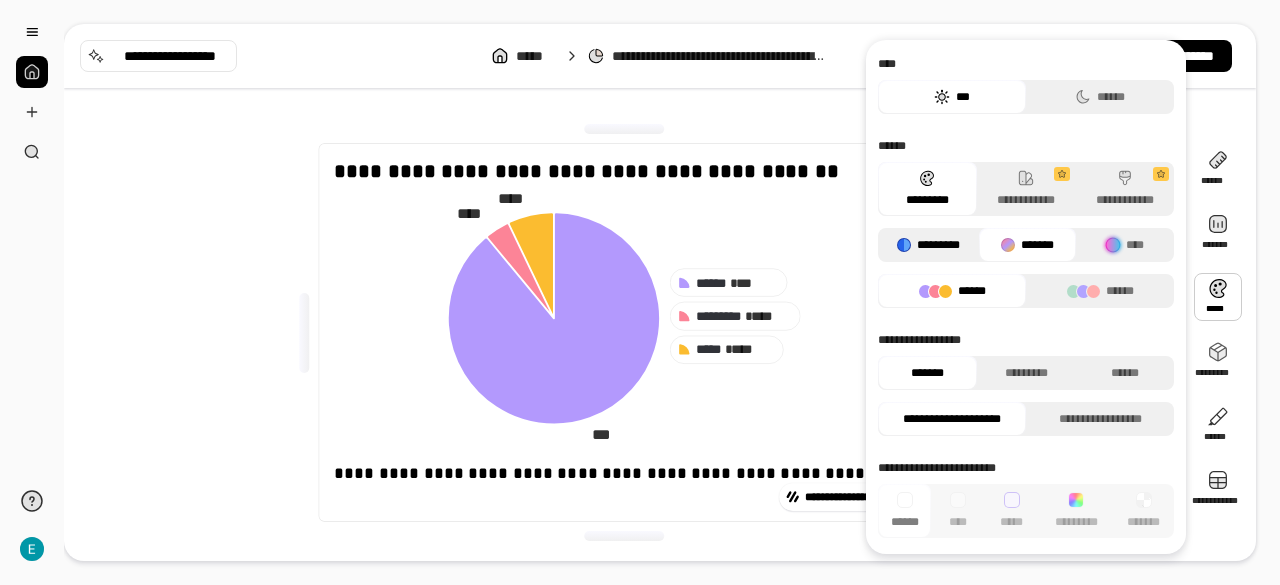 click on "*********" at bounding box center (938, 245) 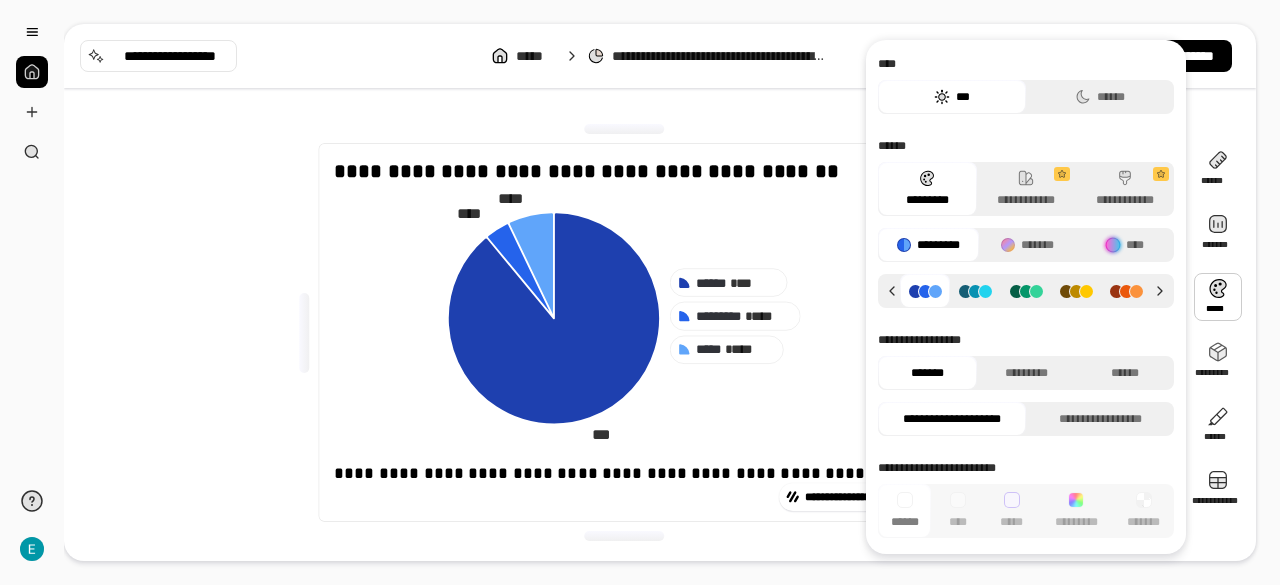 click at bounding box center [1026, 291] 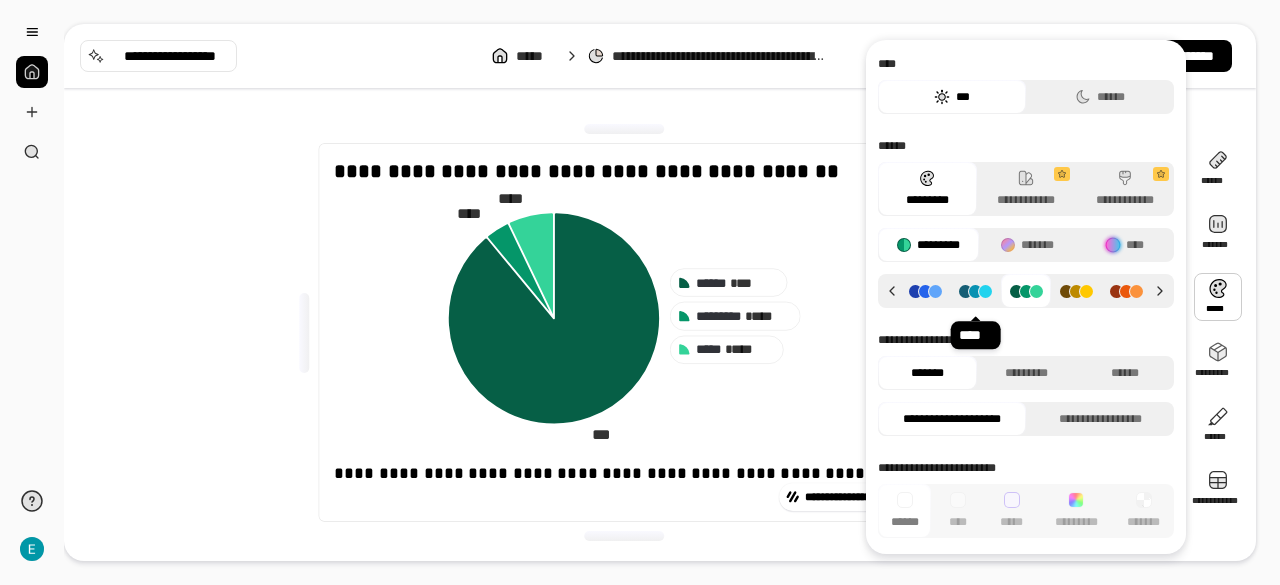 click 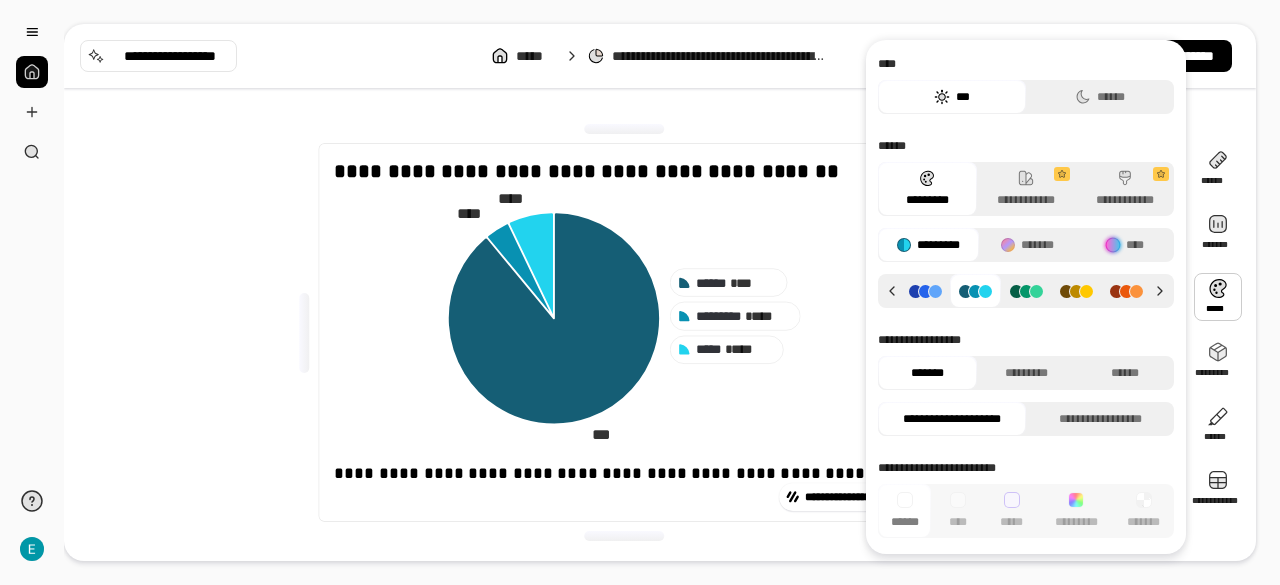click at bounding box center (1026, 291) 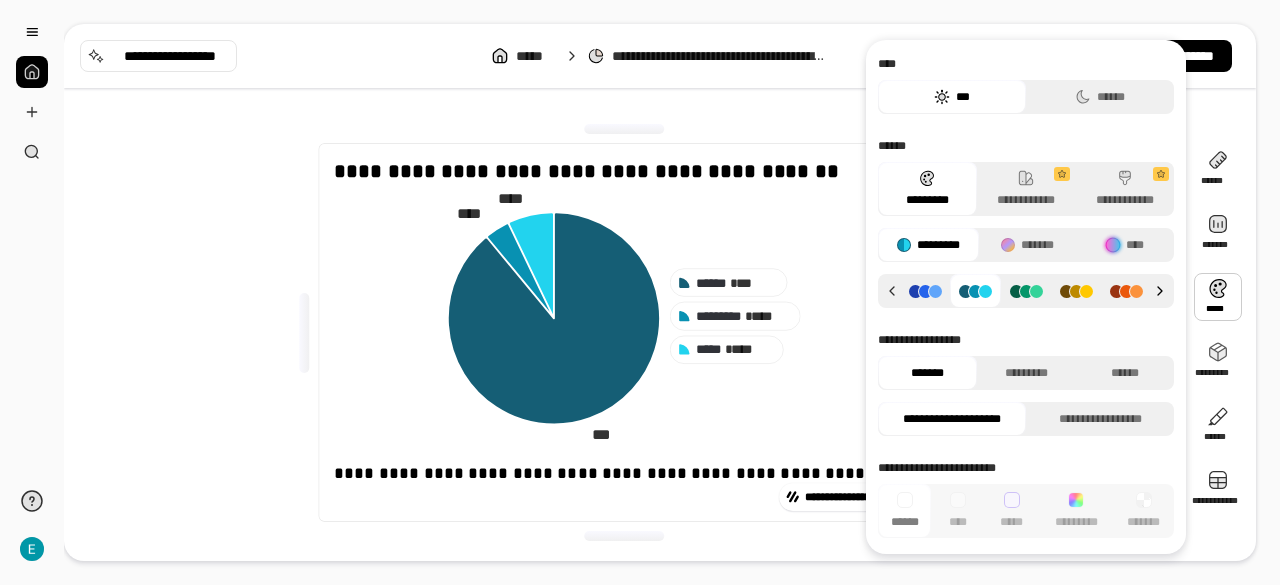click 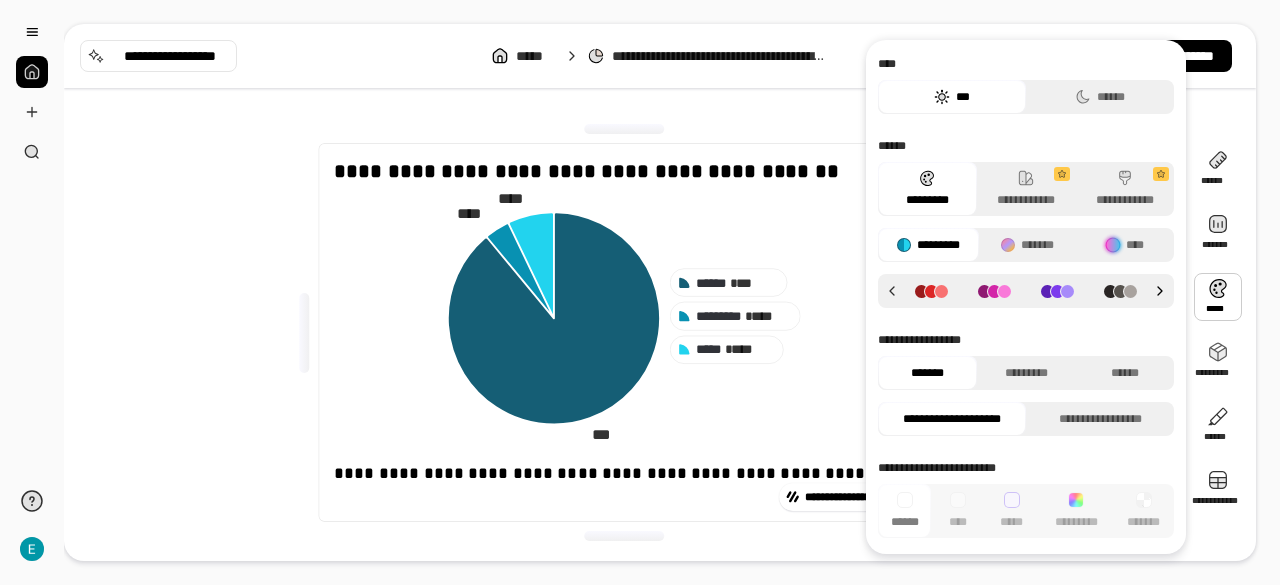 click 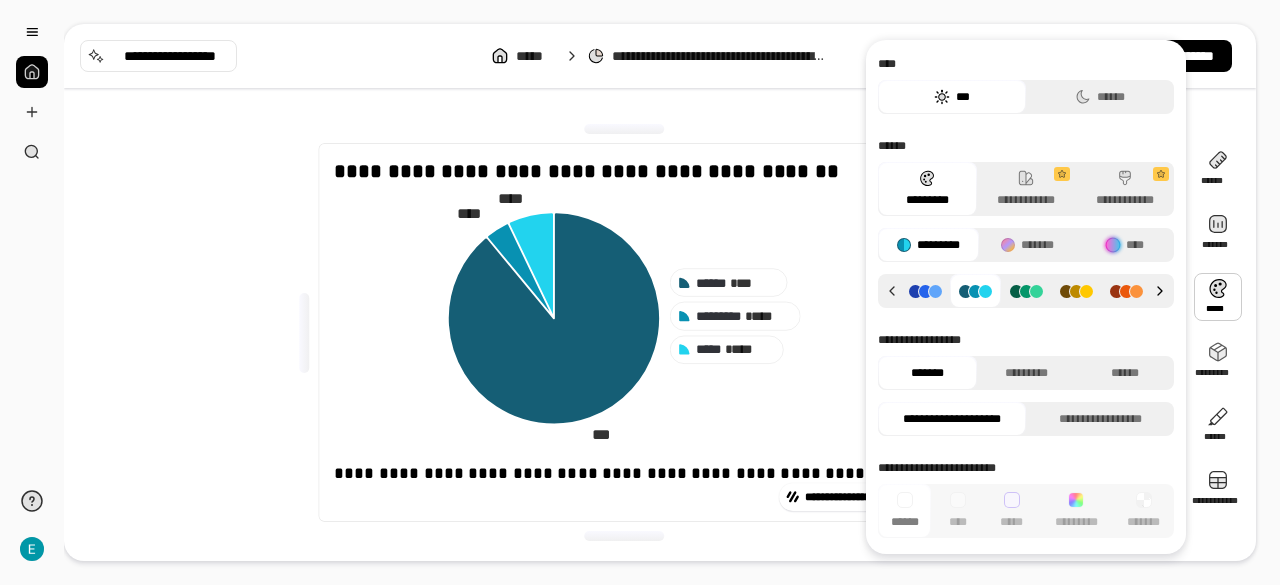 click 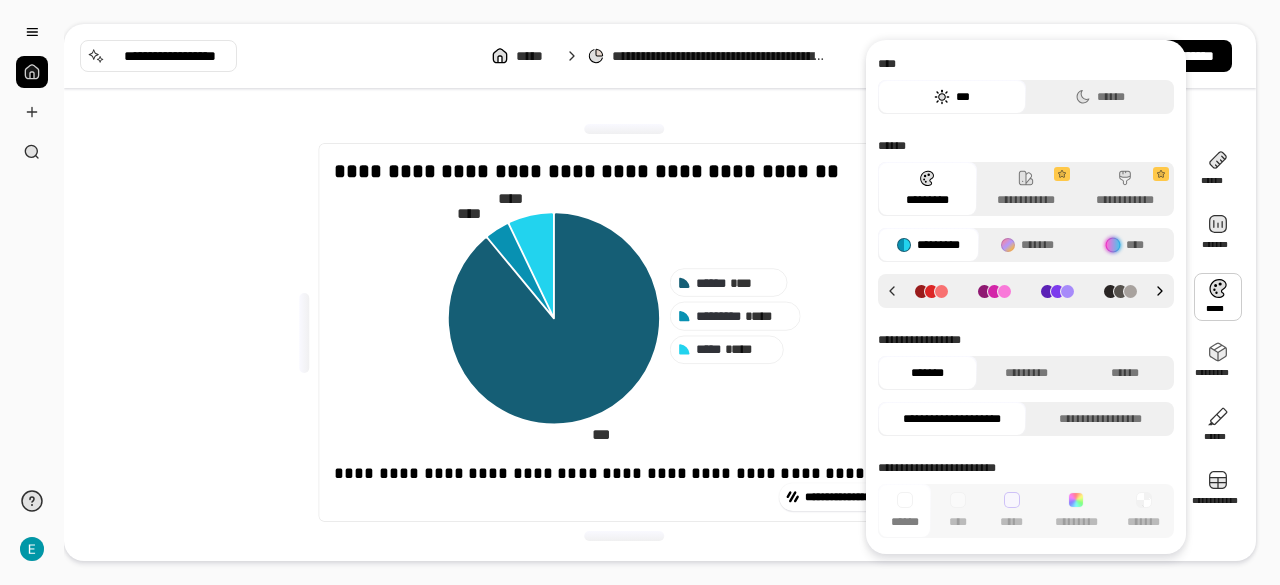 click 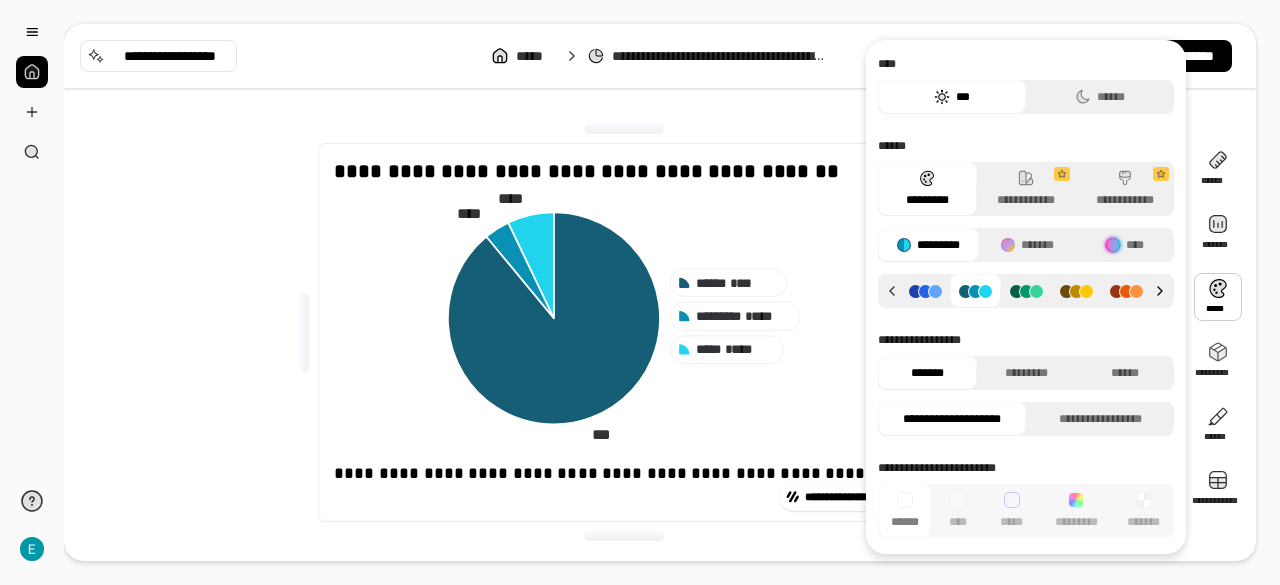 click 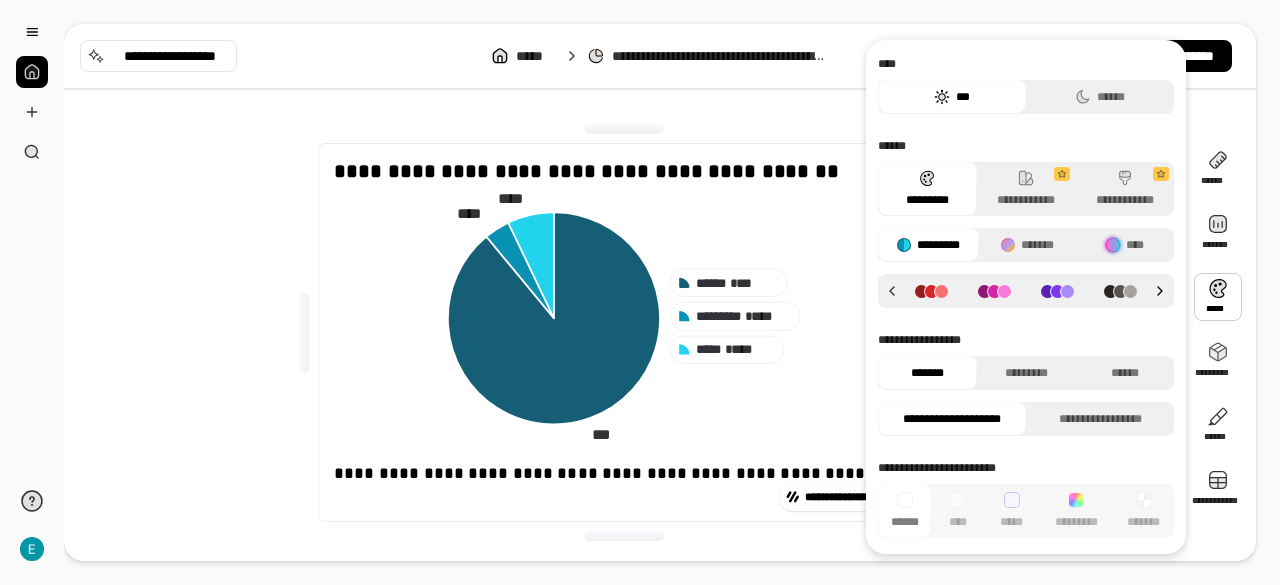 click 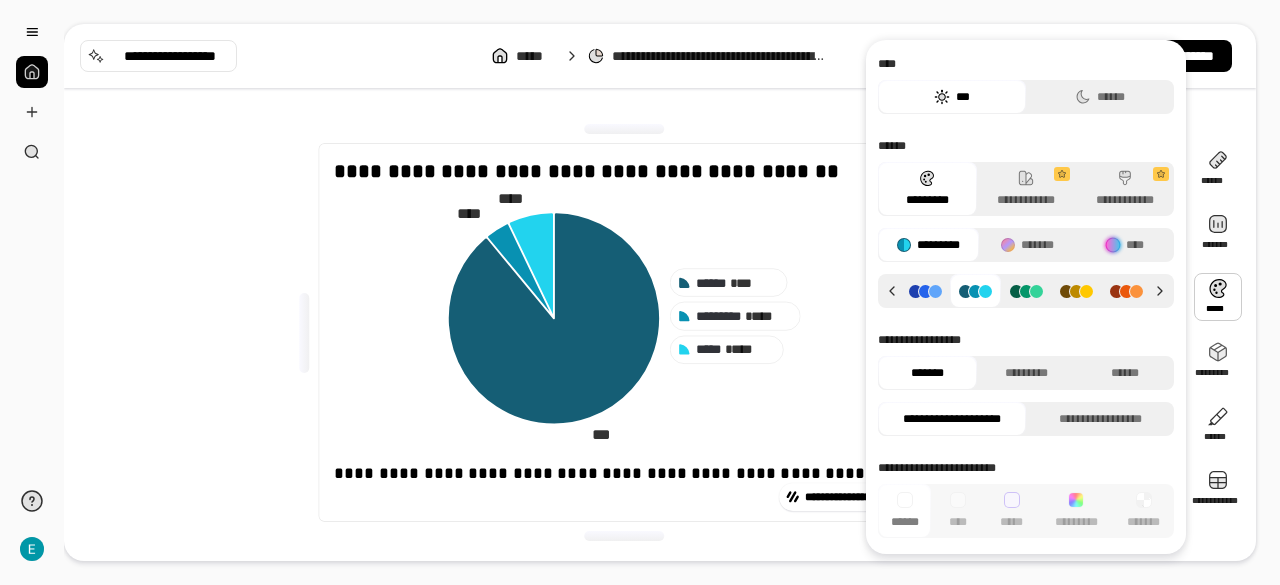 click 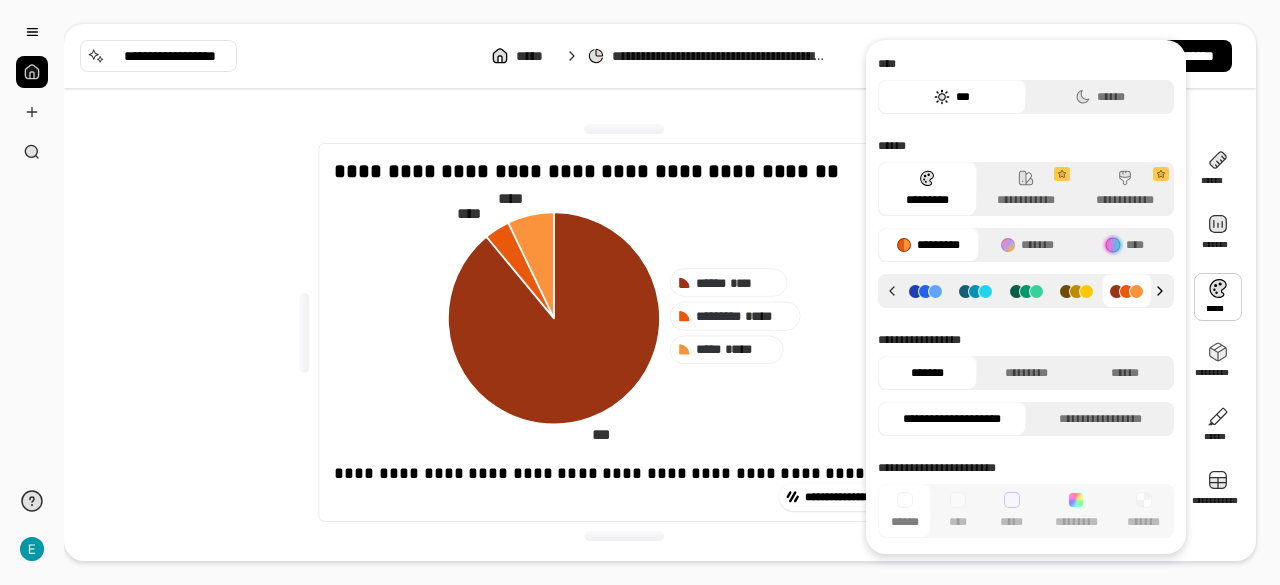 click 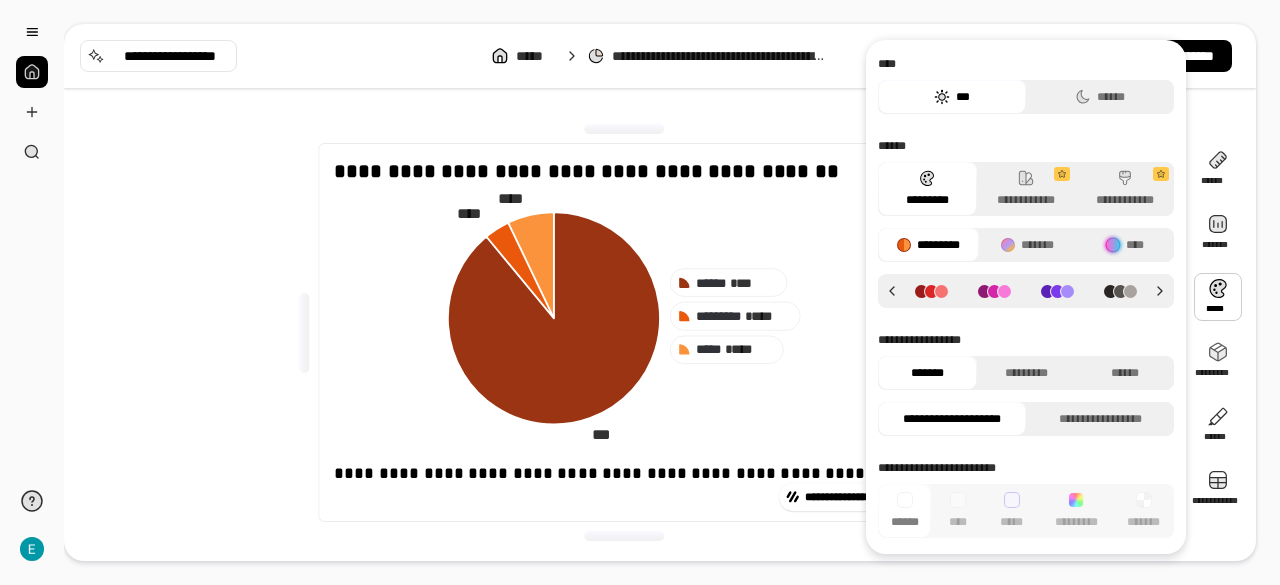 click at bounding box center (931, 291) 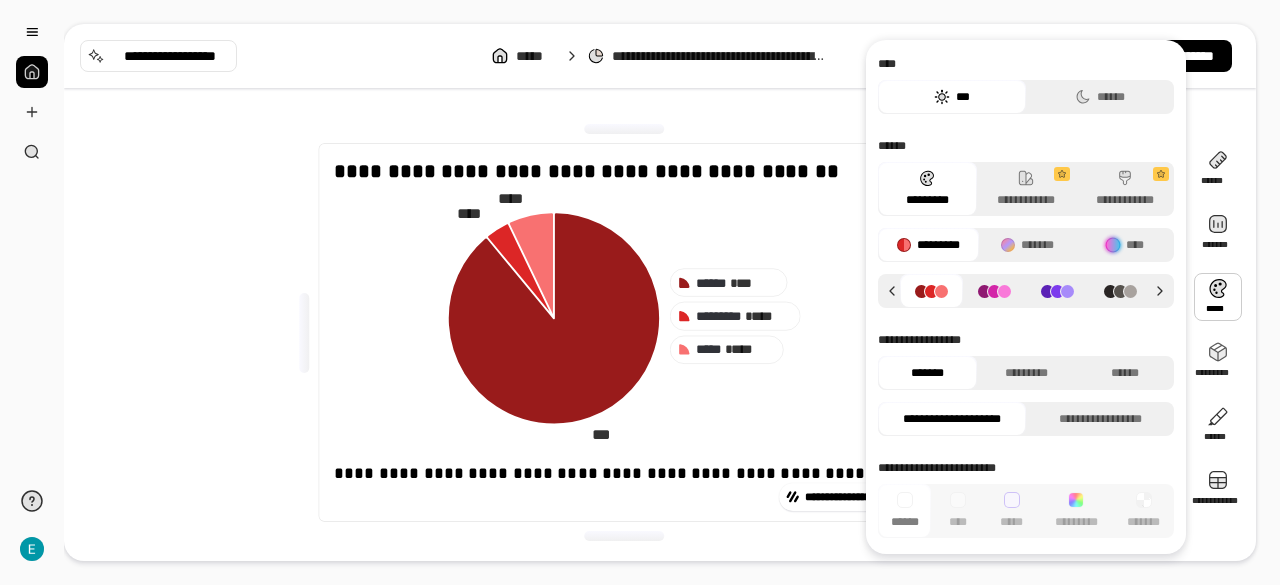 click 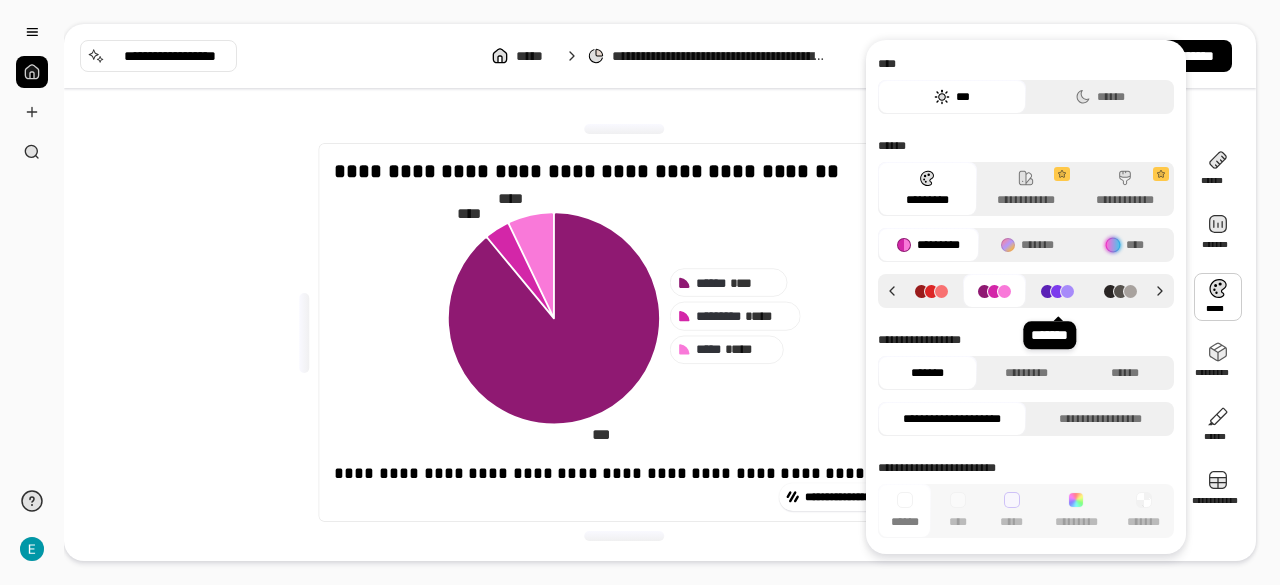 click 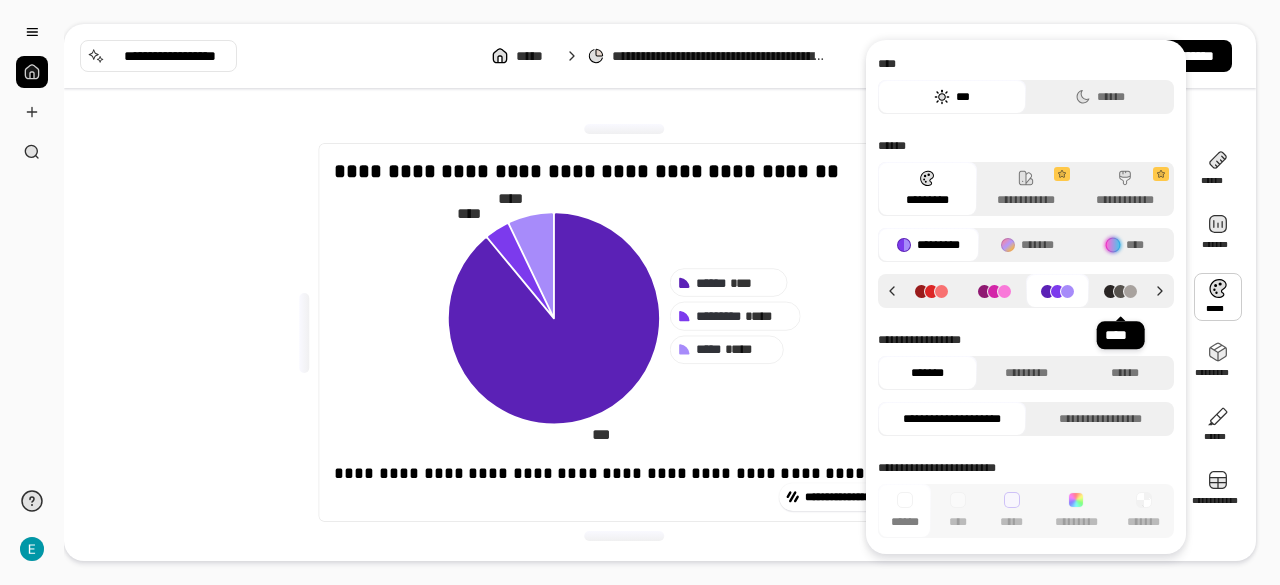 click at bounding box center (1120, 291) 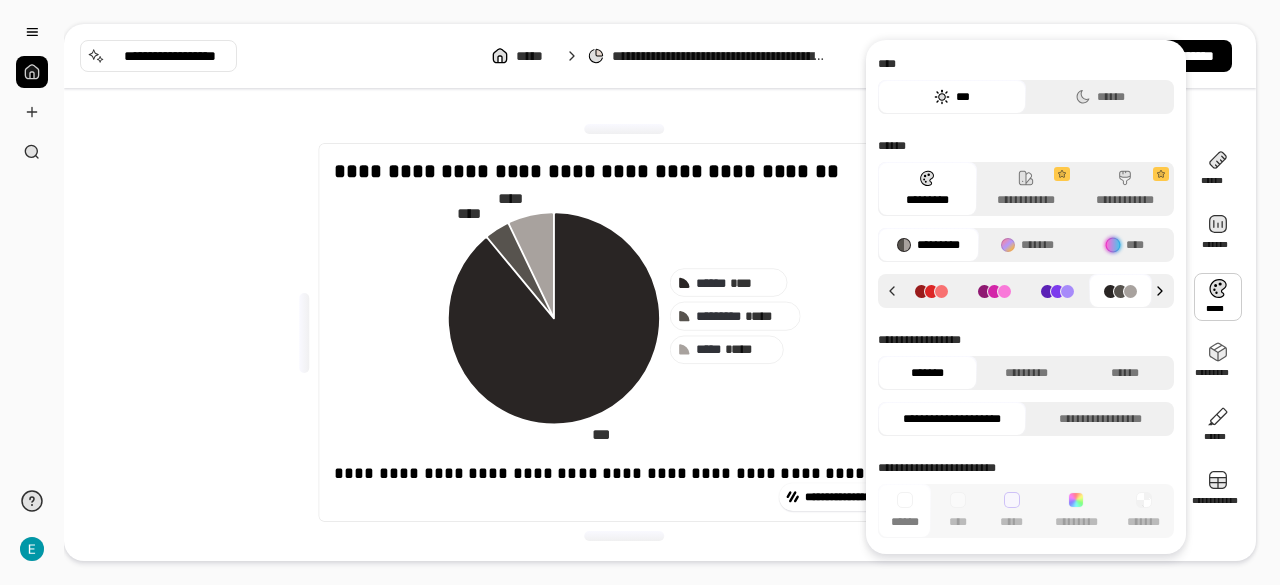 click 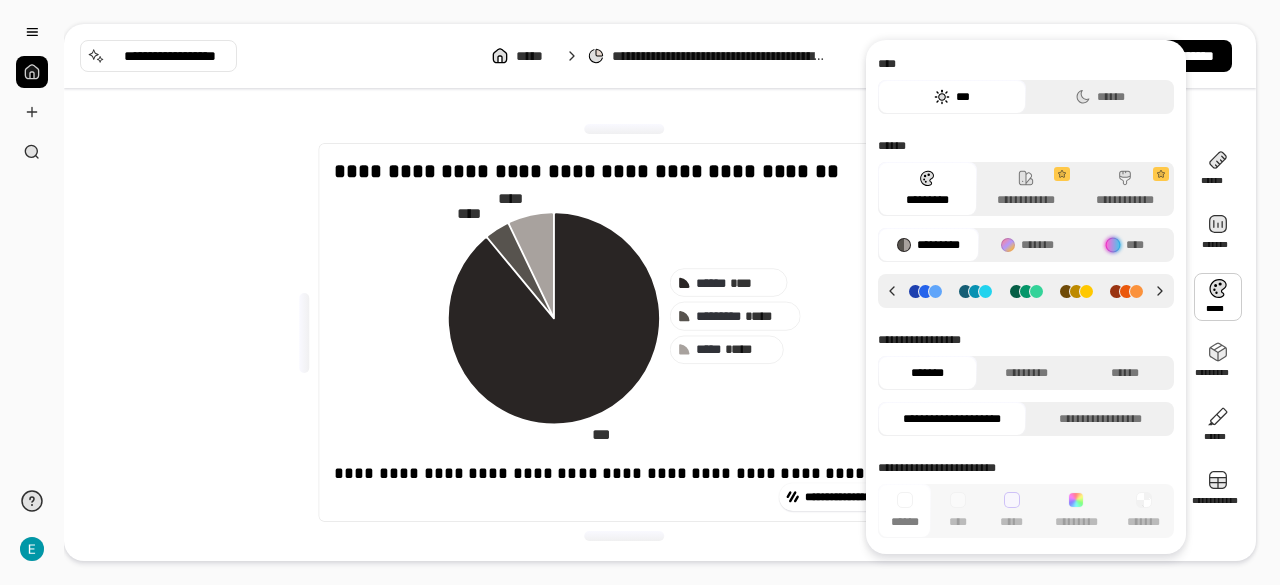 click 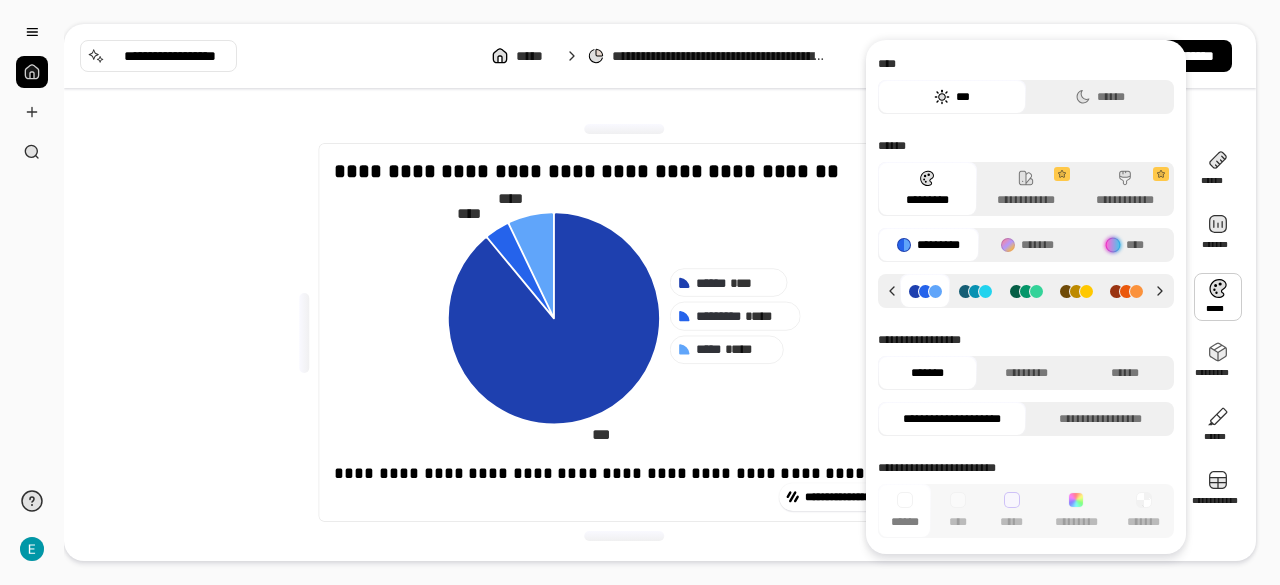 click 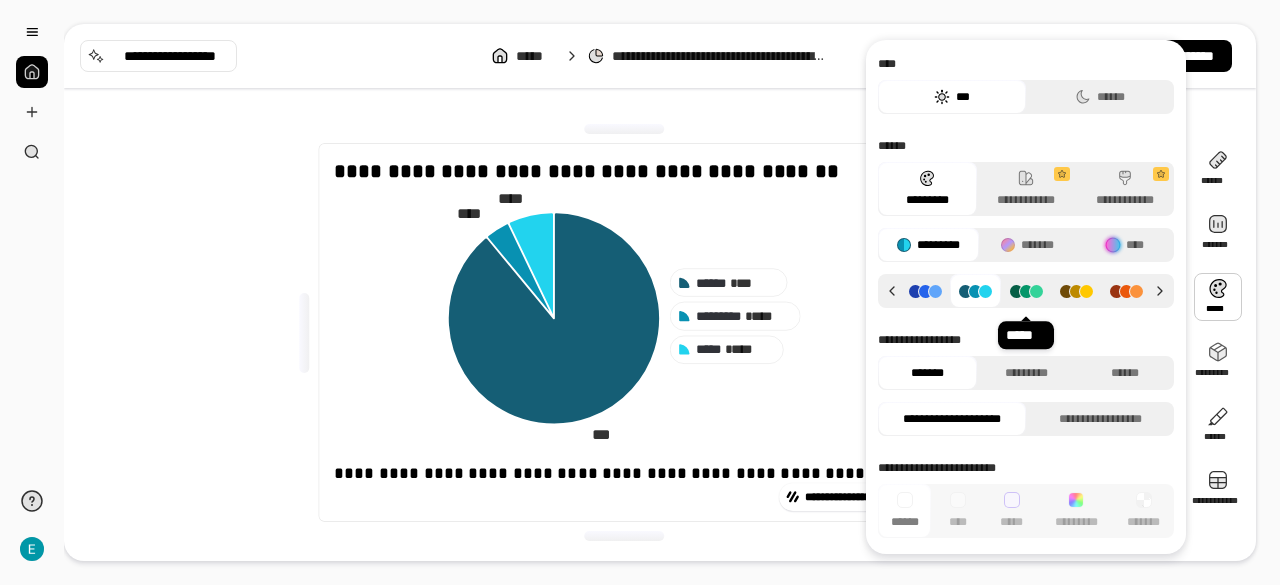 click 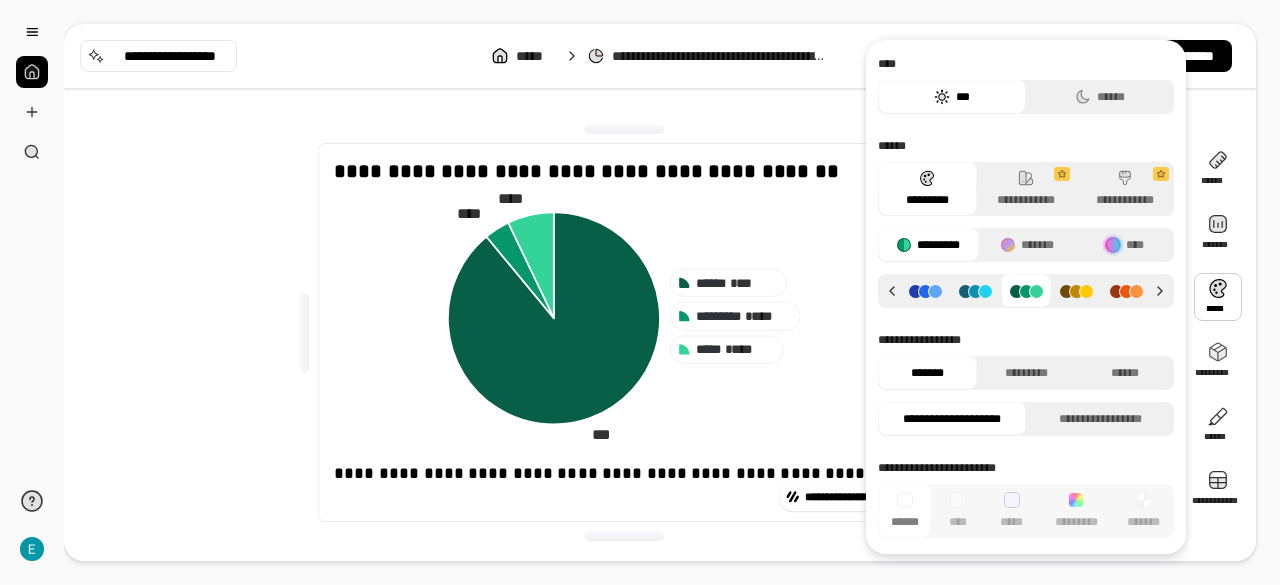 click at bounding box center (1076, 291) 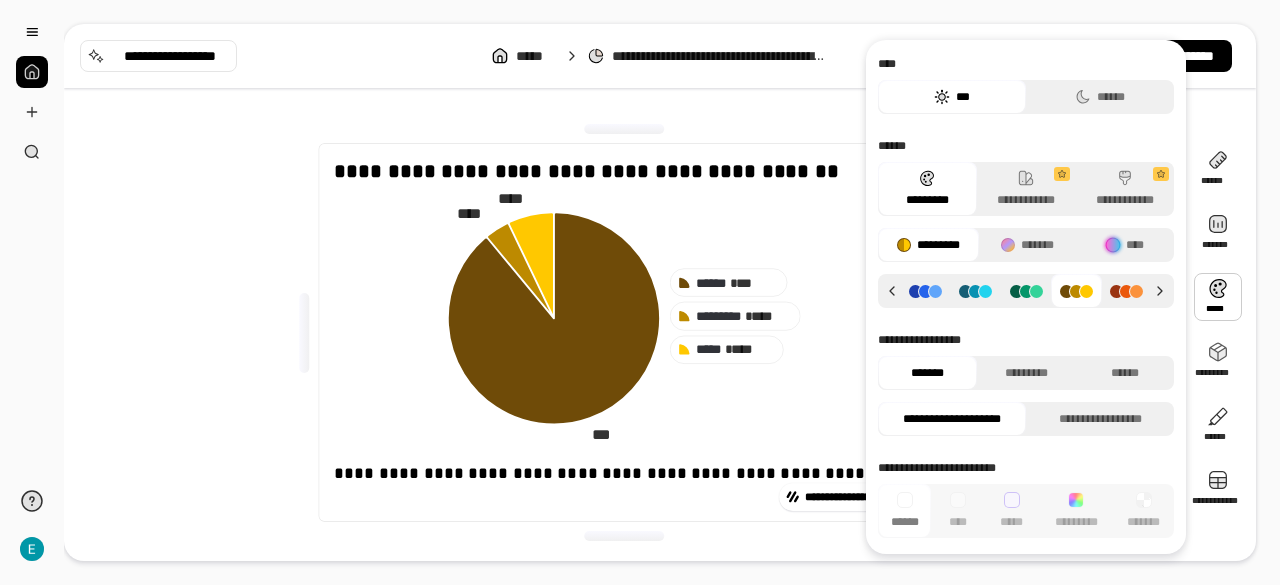 click 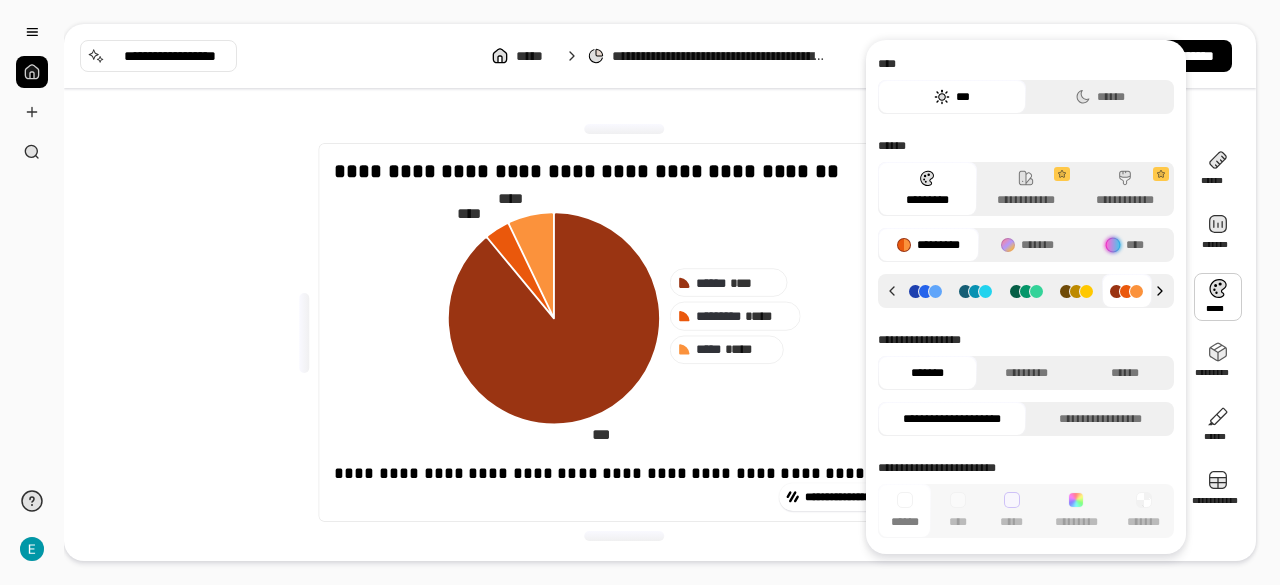 click 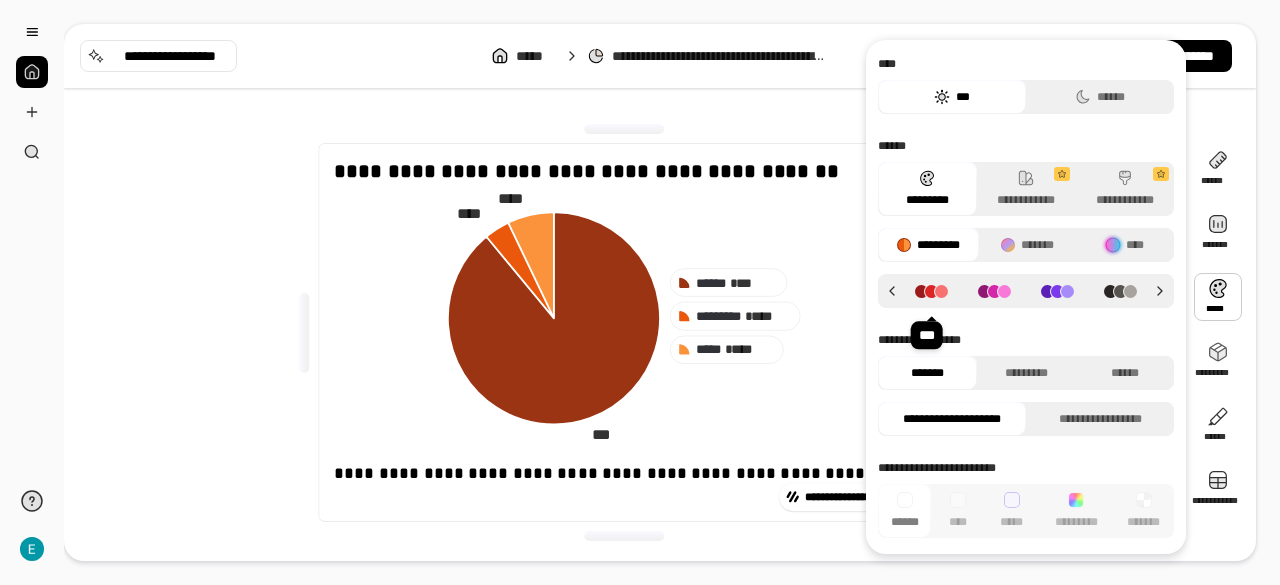 click 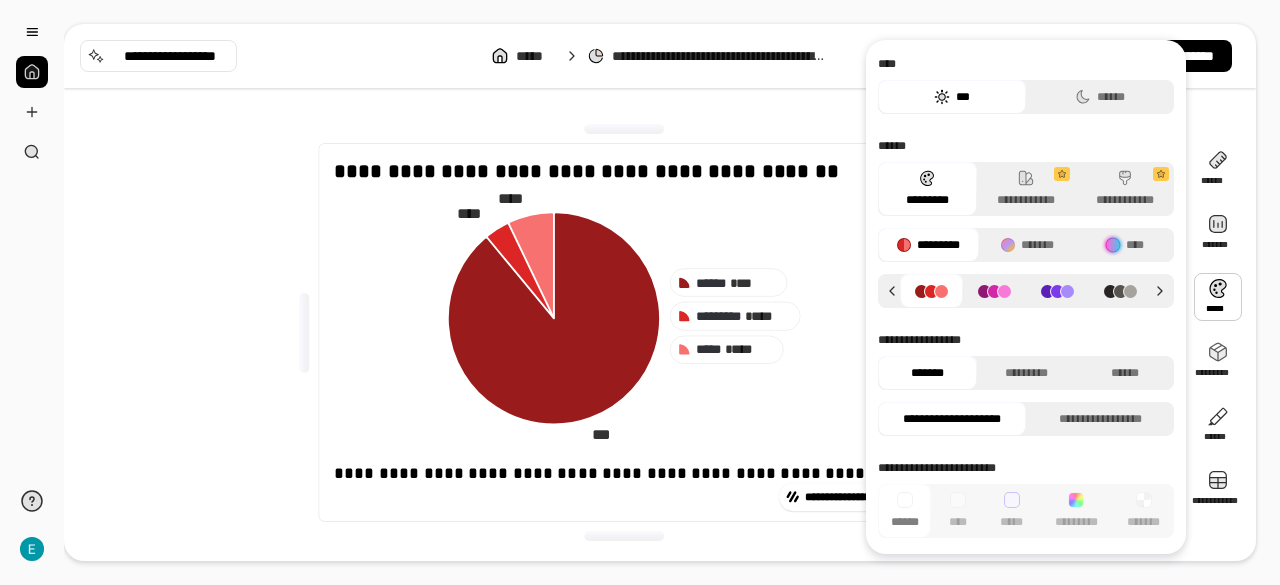 click 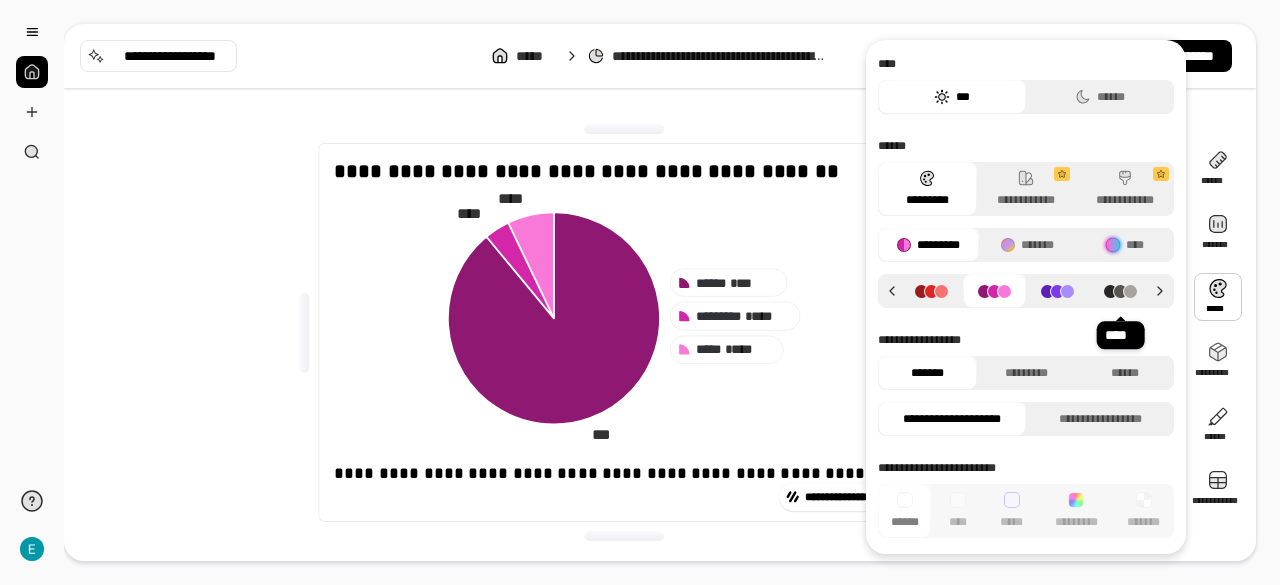 click 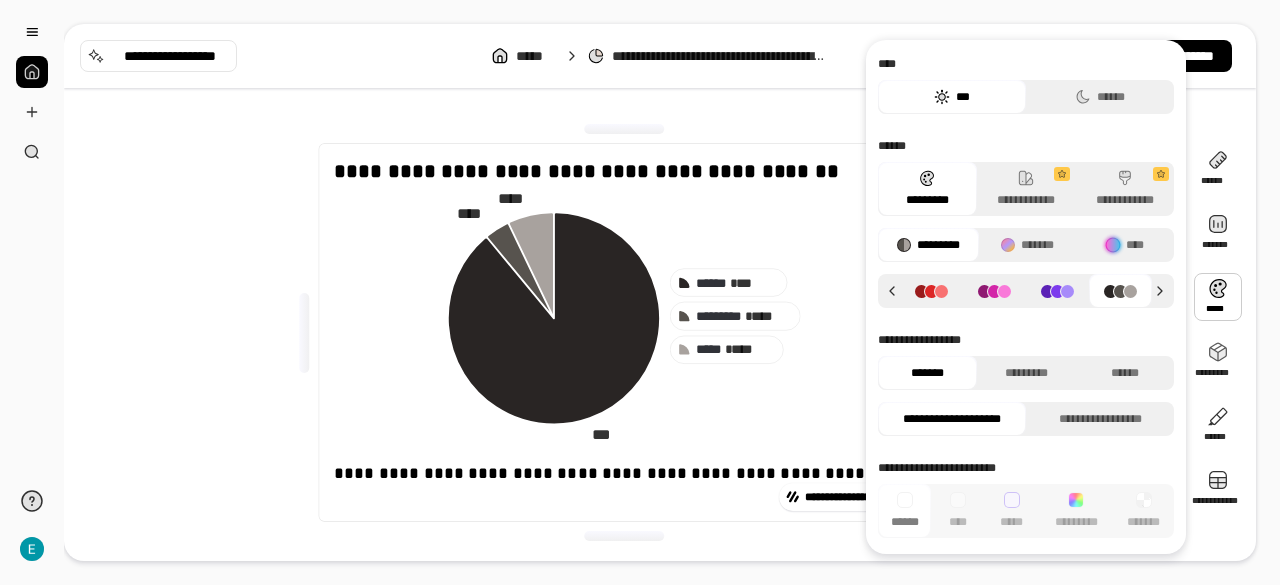 click at bounding box center (1026, 291) 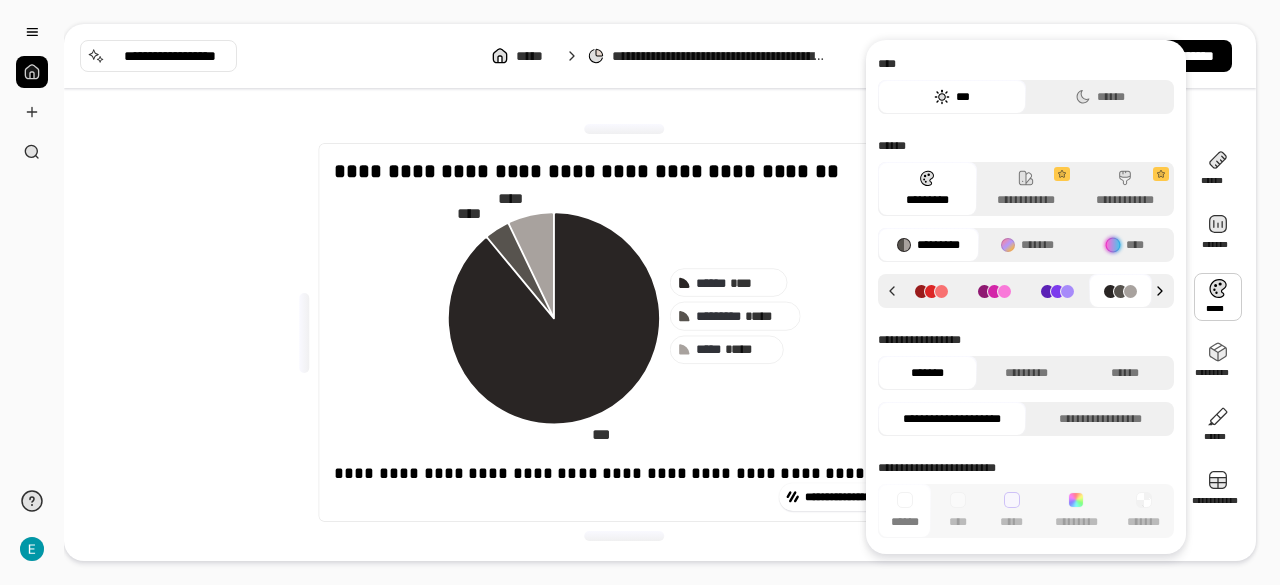 click 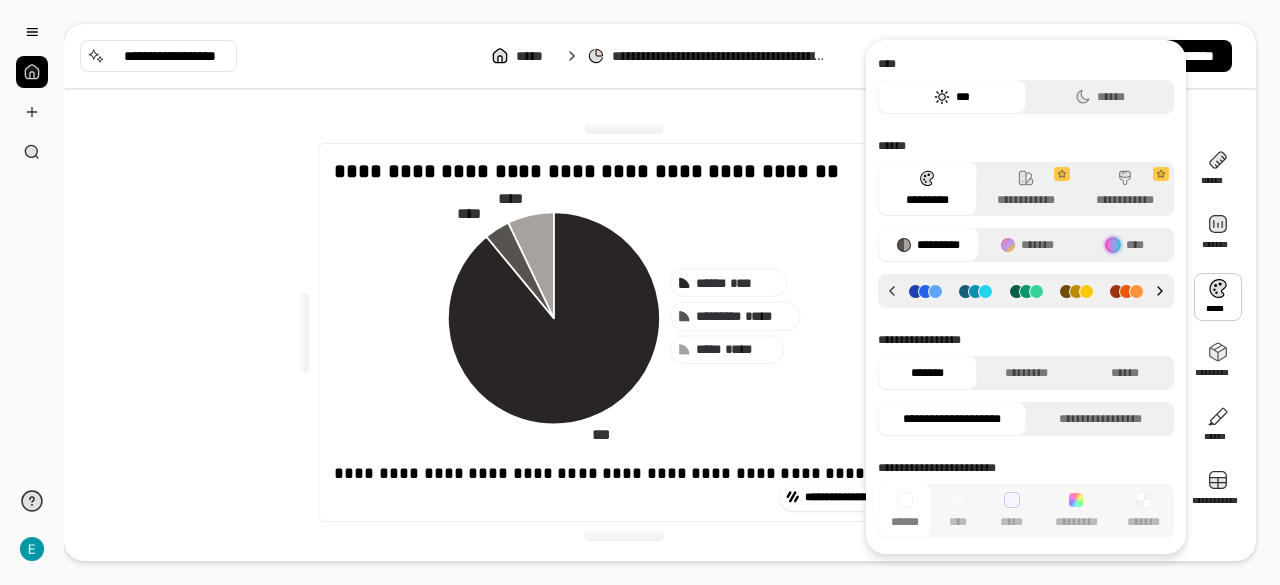 click 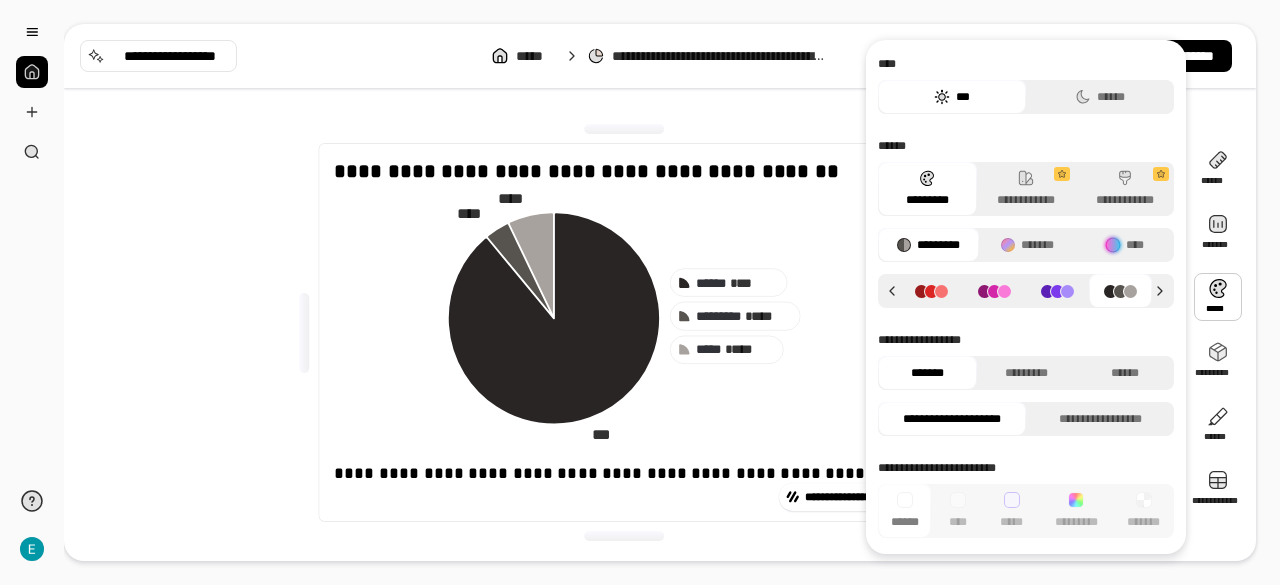 click 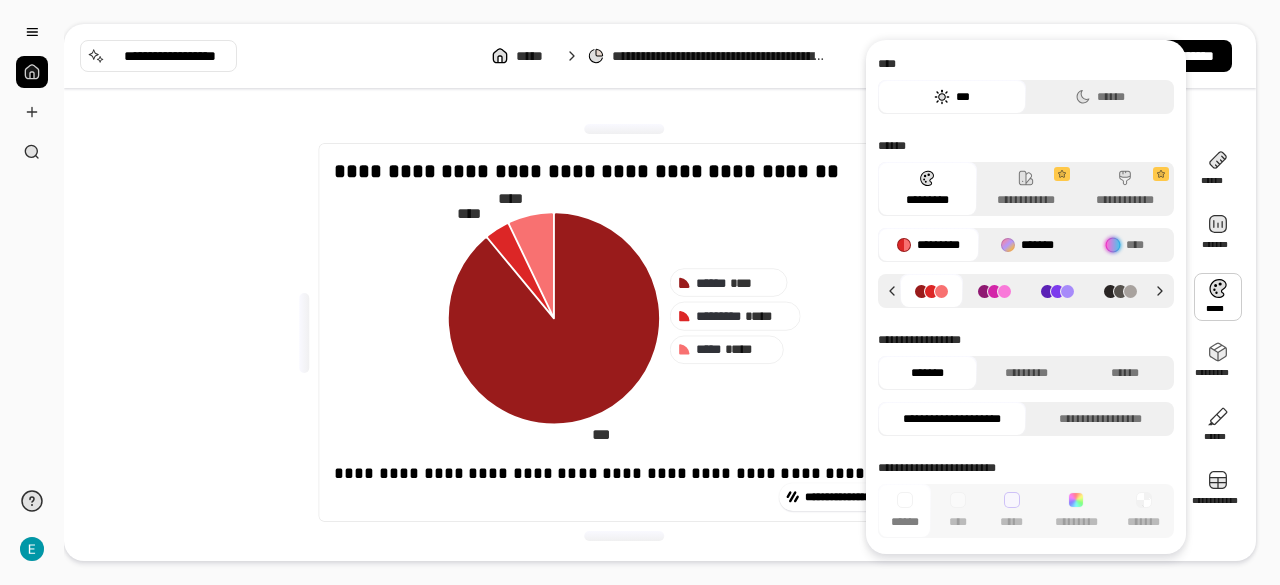 click on "*******" at bounding box center (1037, 245) 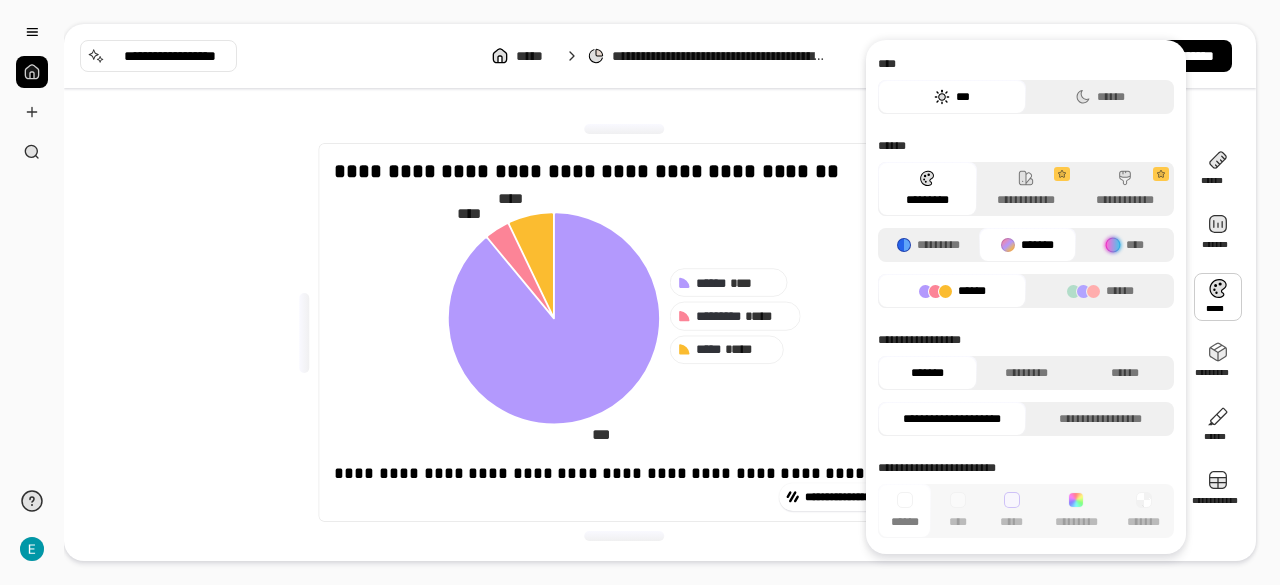 click on "******" at bounding box center (972, 291) 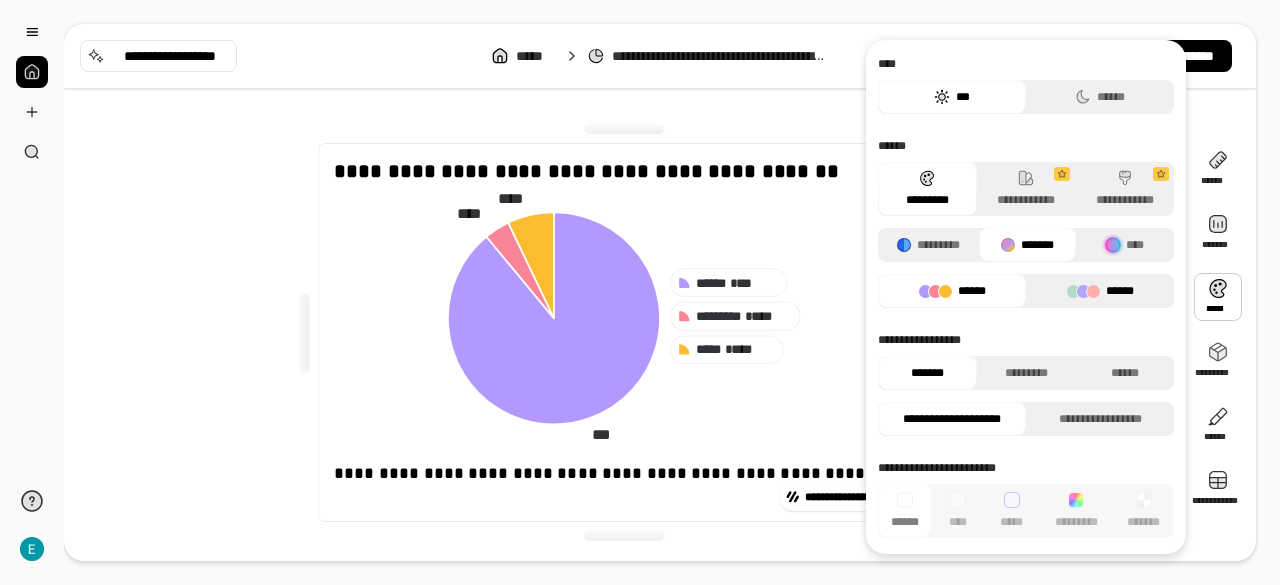 click on "******" at bounding box center (1100, 291) 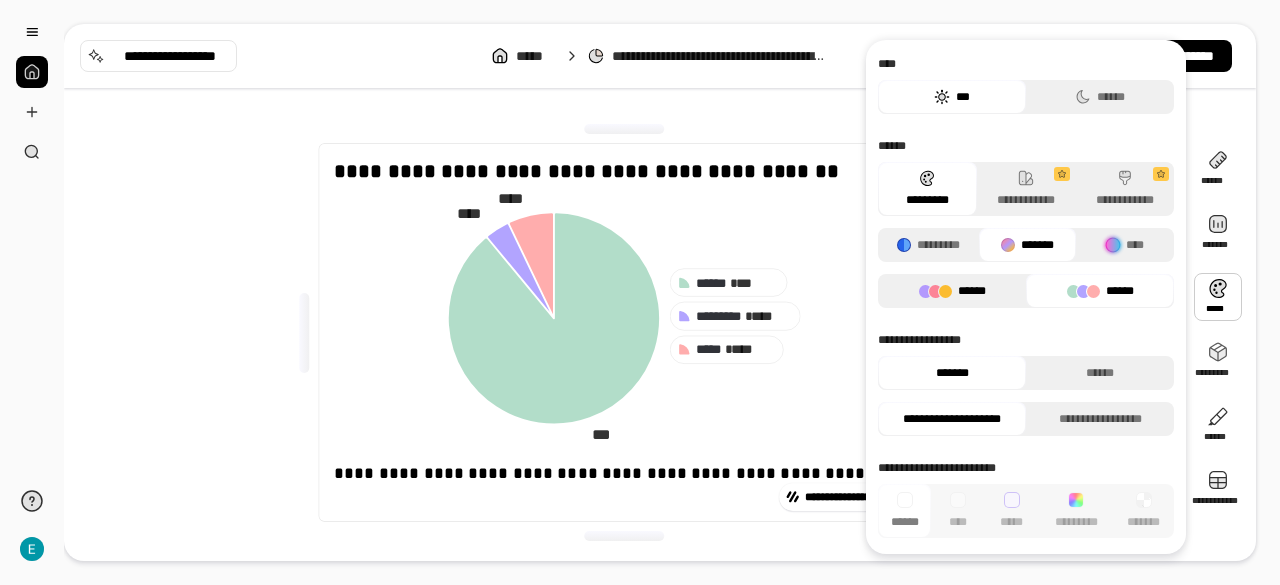 click on "******" at bounding box center [952, 291] 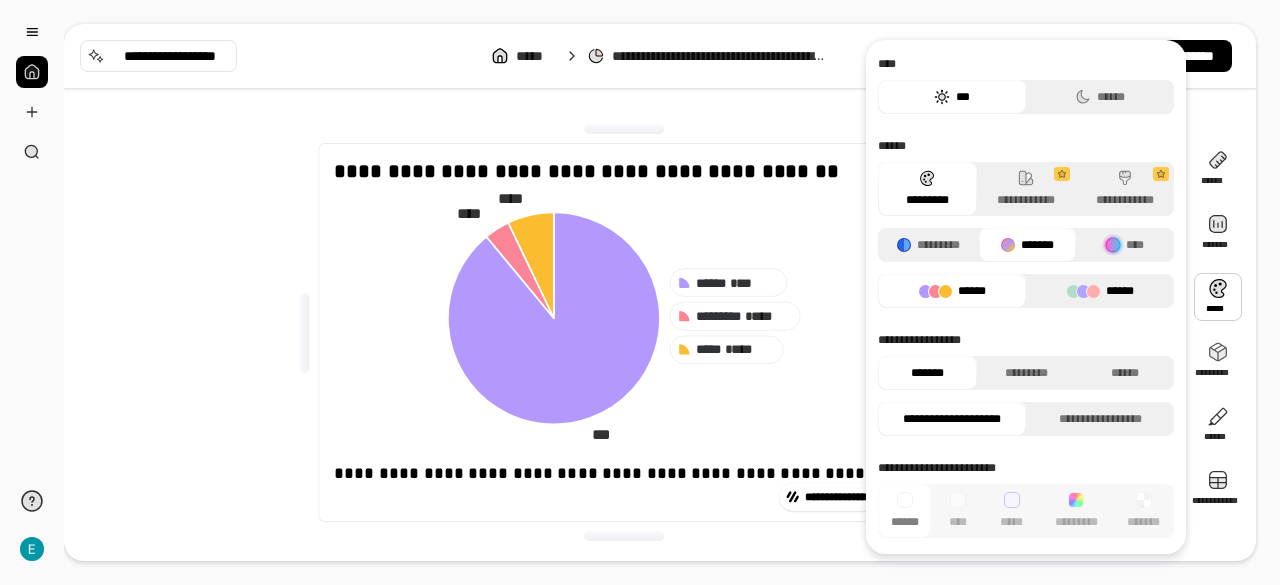 click 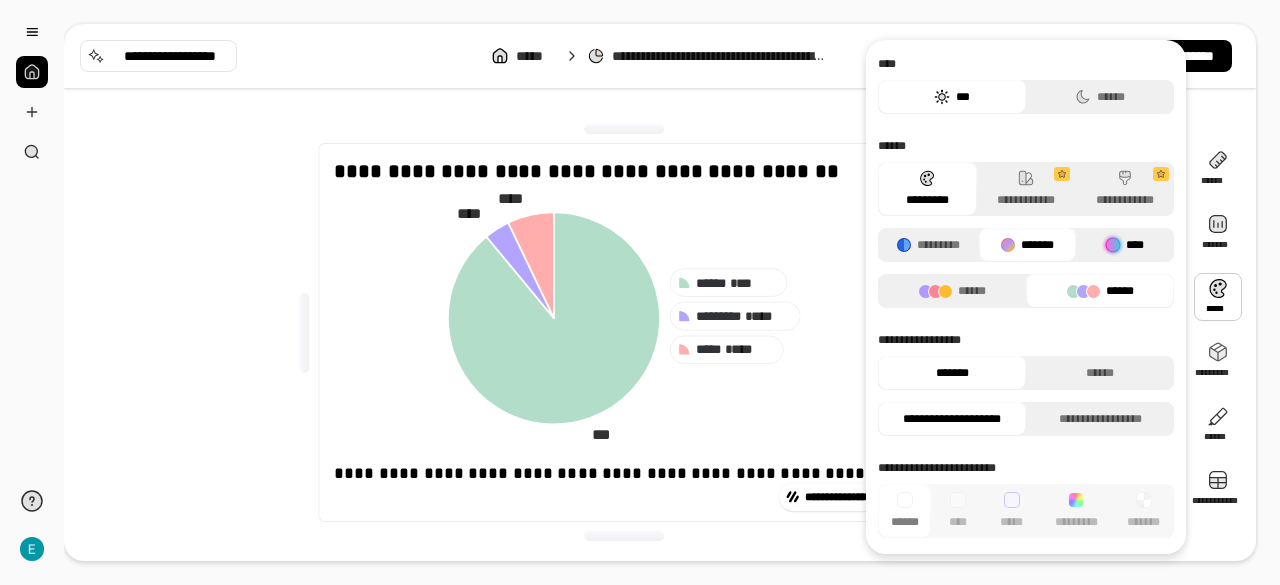 click at bounding box center [1113, 245] 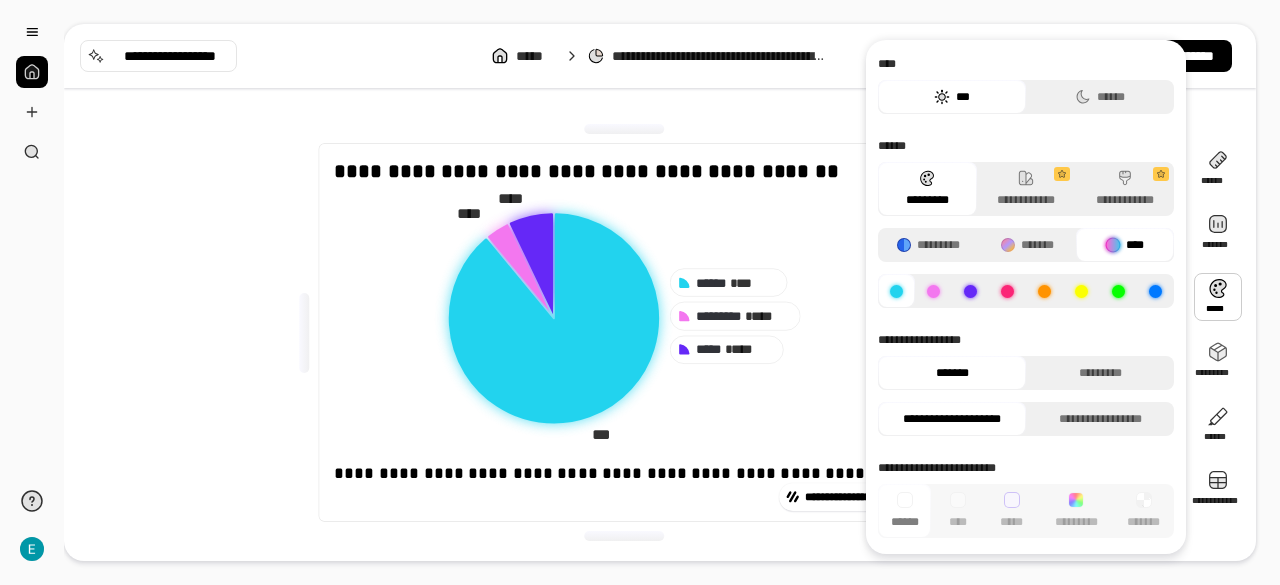 click 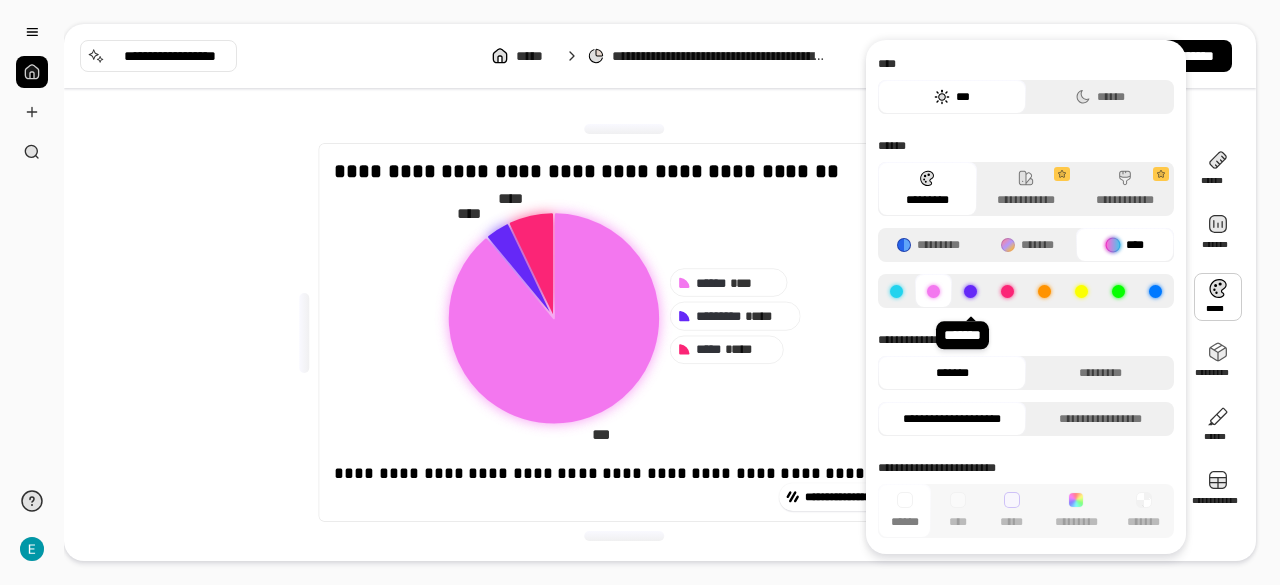 click at bounding box center [970, 291] 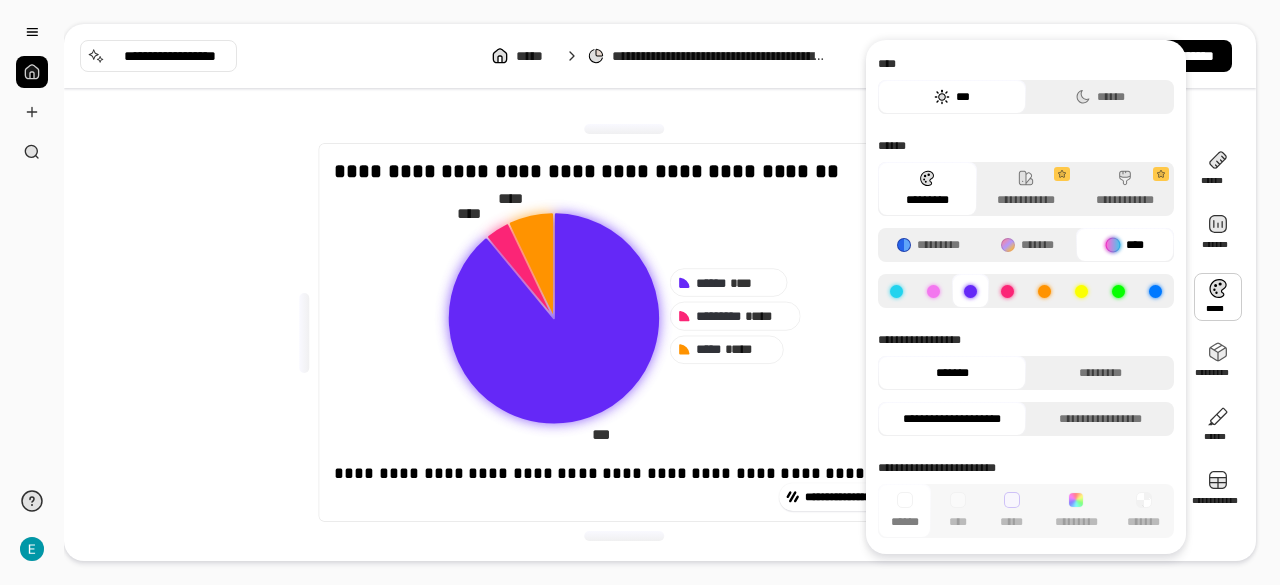 click 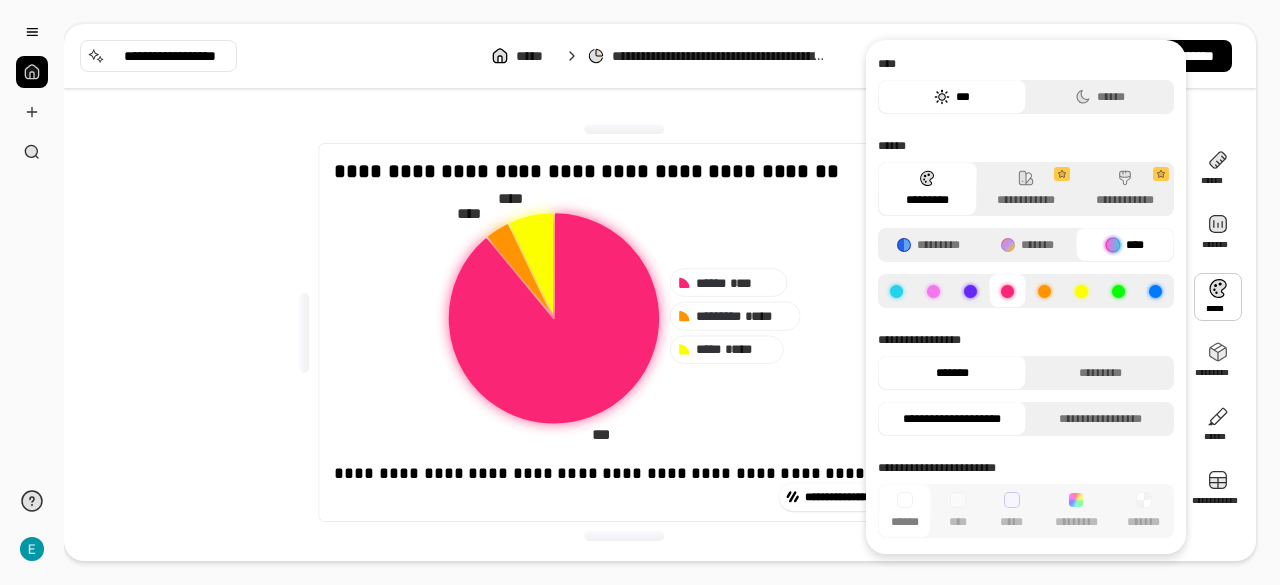 click at bounding box center [1044, 291] 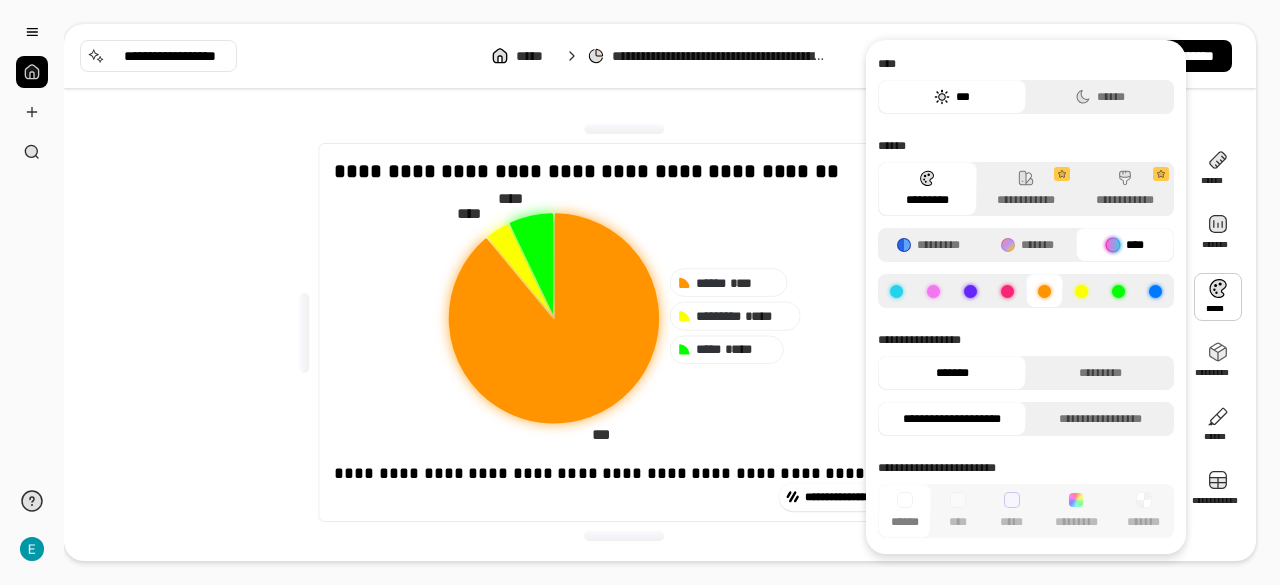 click 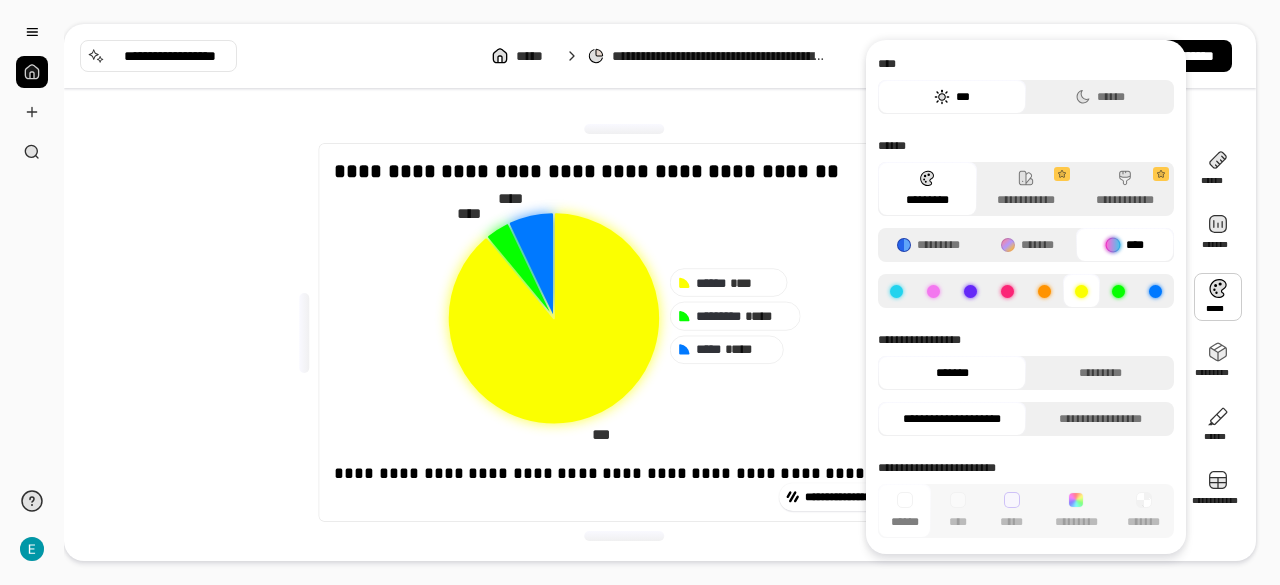 click at bounding box center (1118, 291) 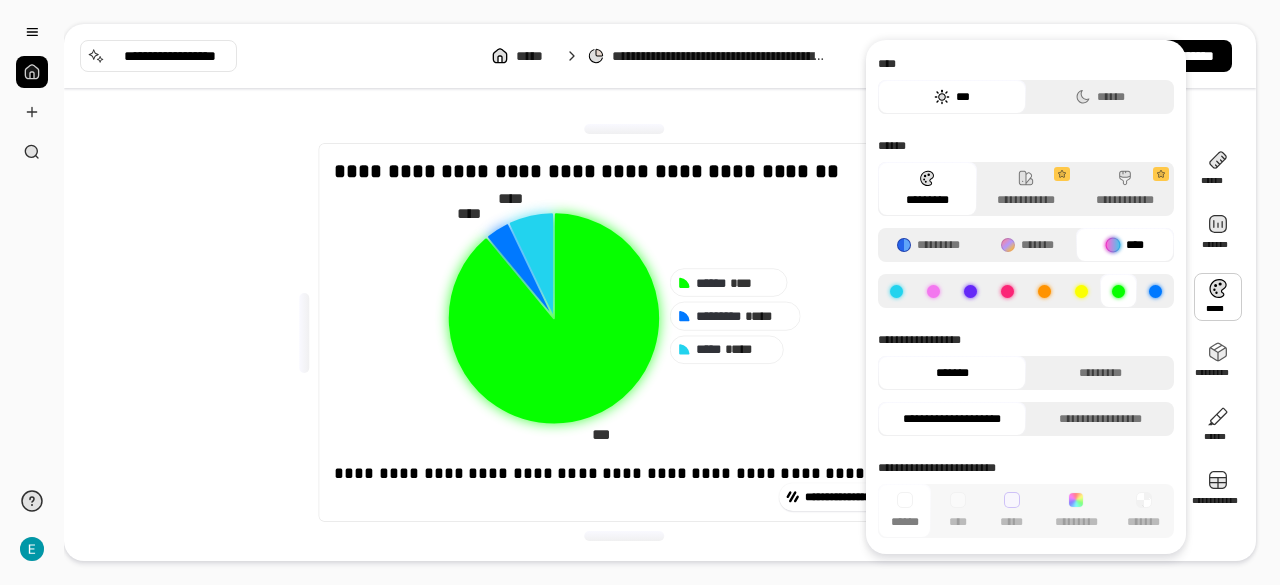 click at bounding box center (970, 291) 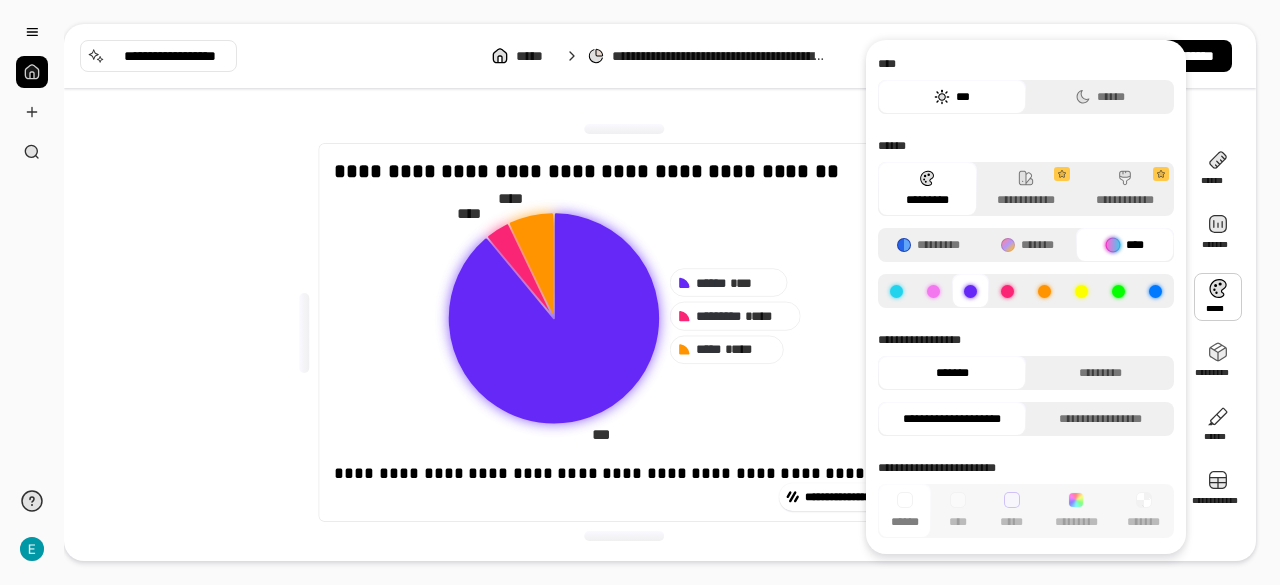 click at bounding box center [1007, 291] 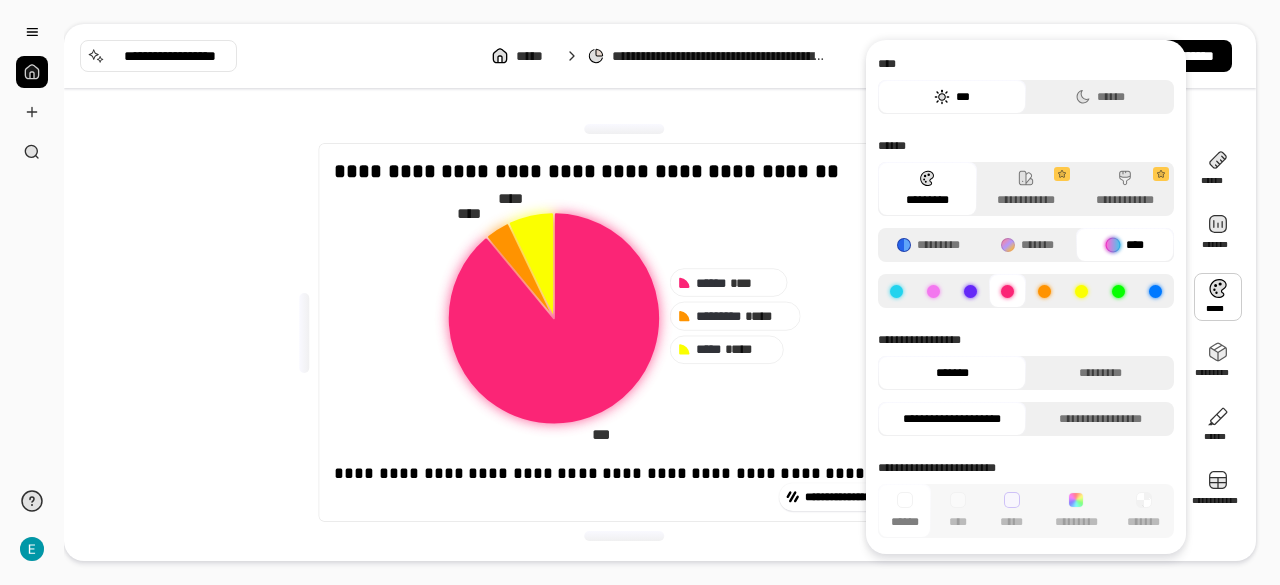 click 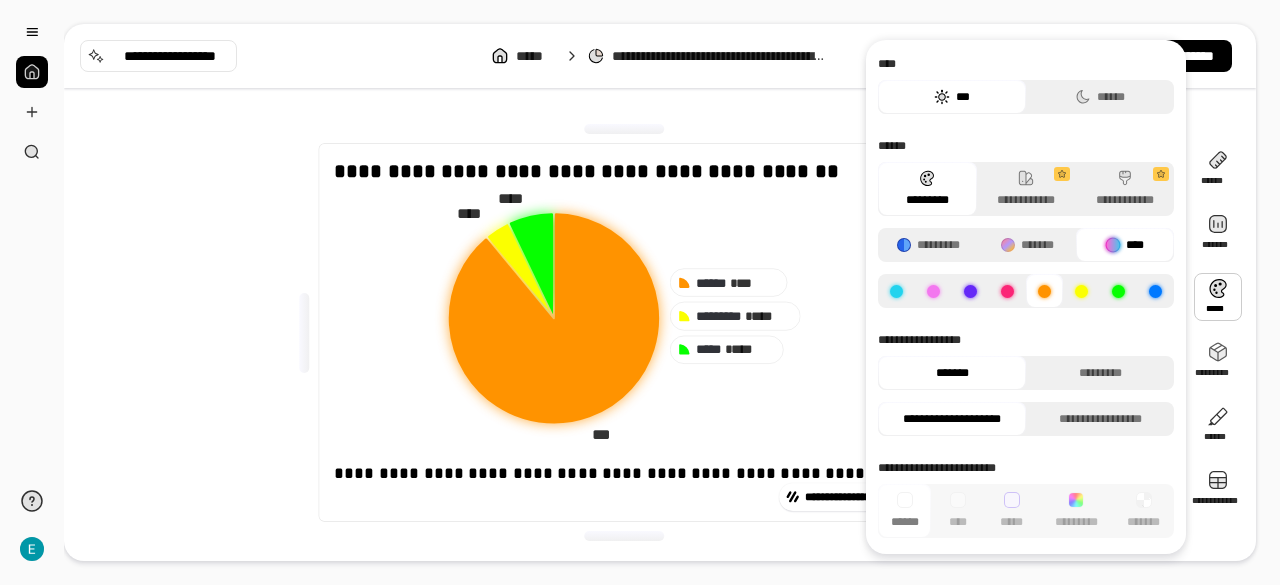 click 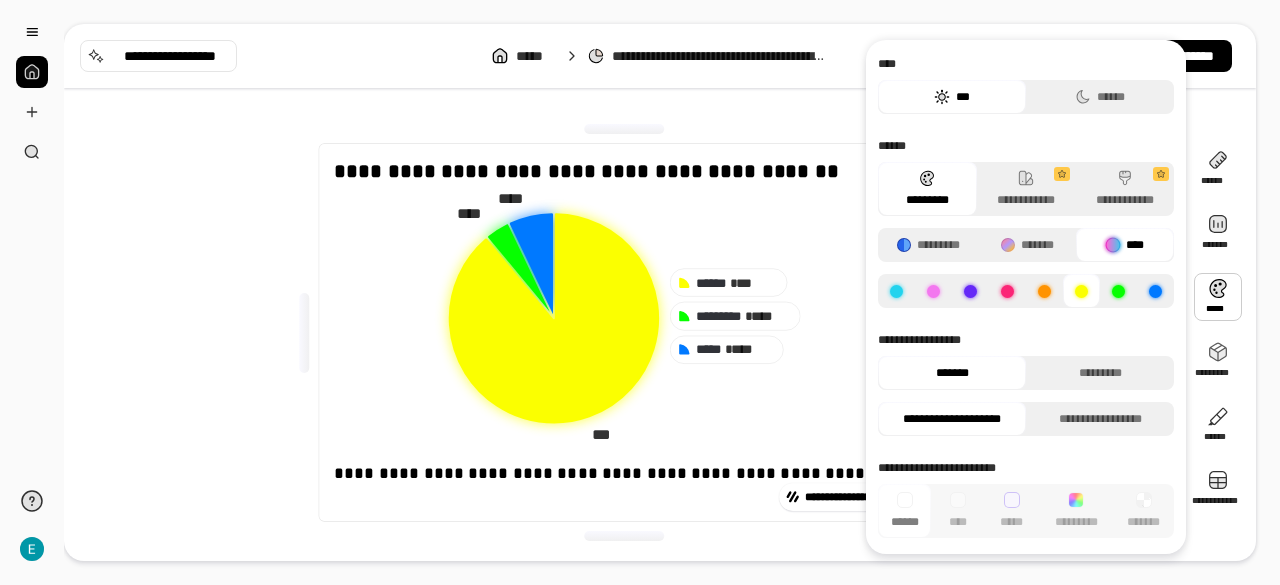 click 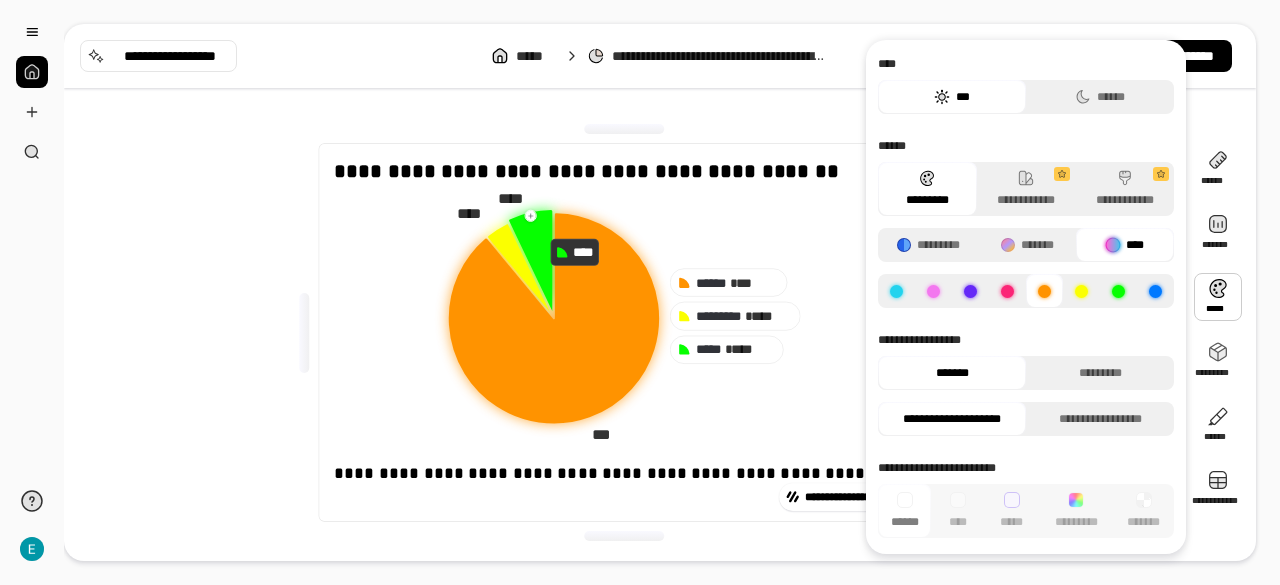 click 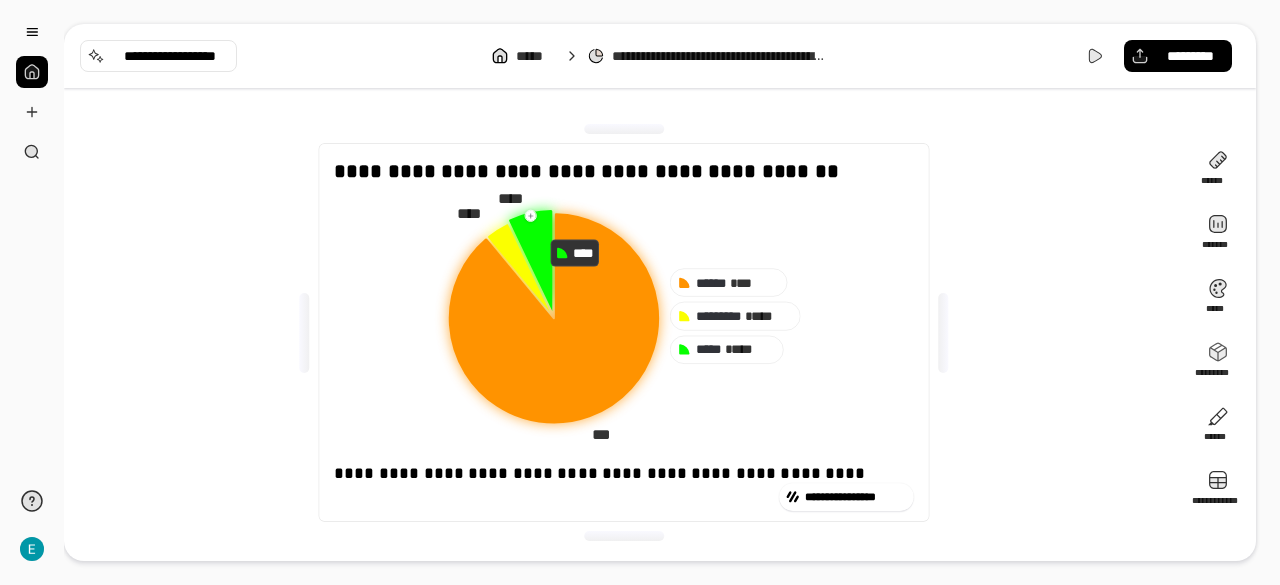 click 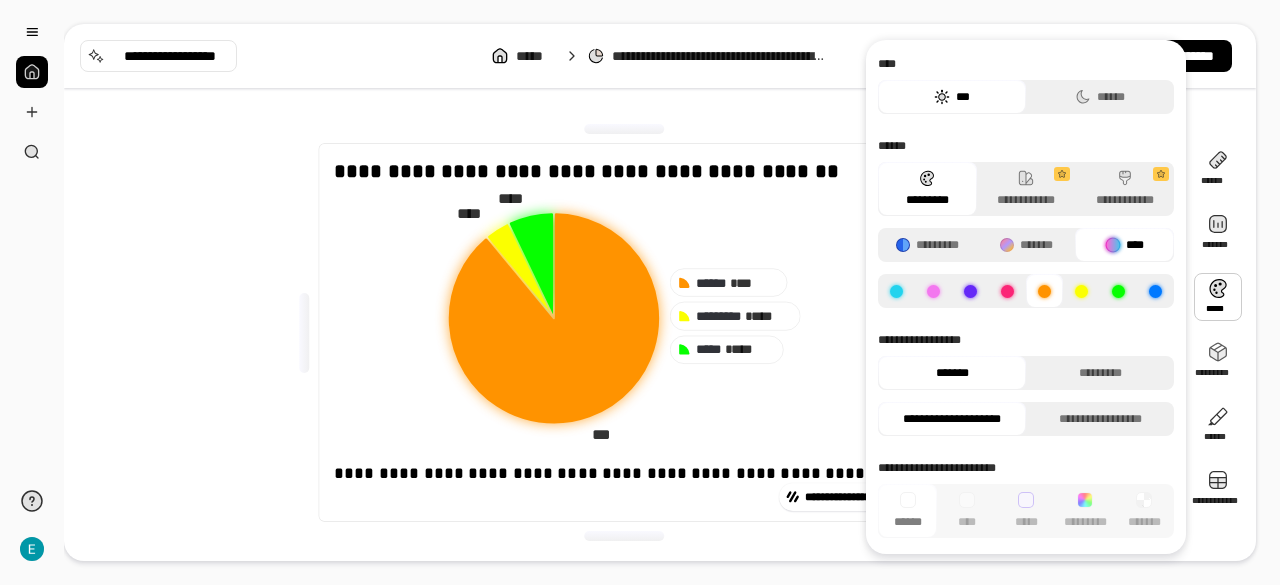 click 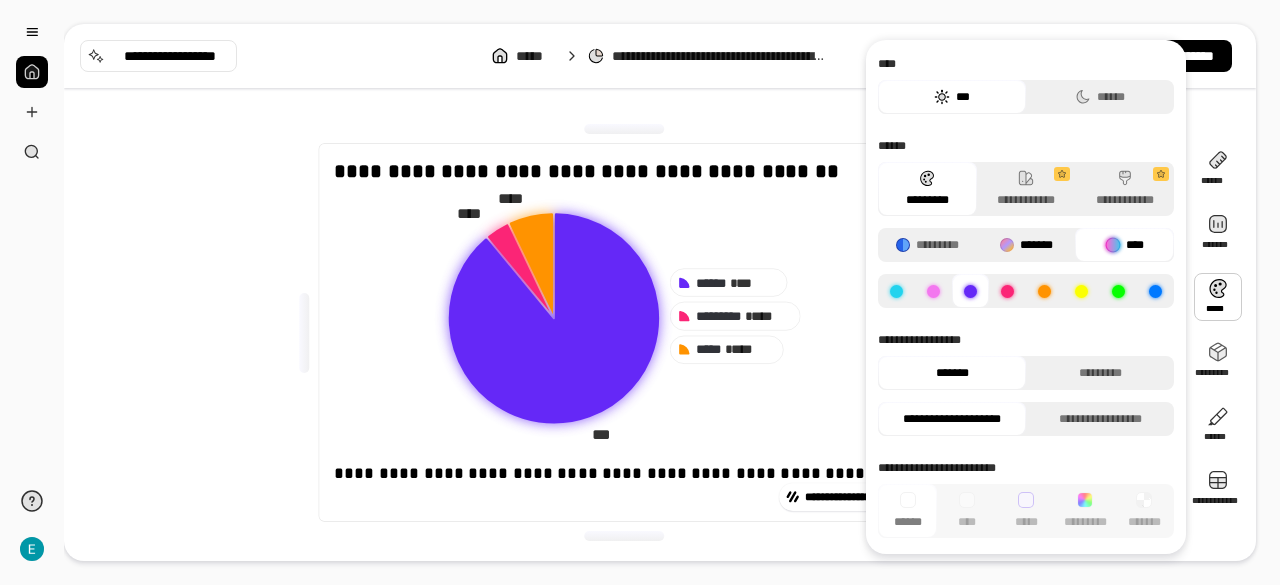 click on "*******" at bounding box center [1036, 245] 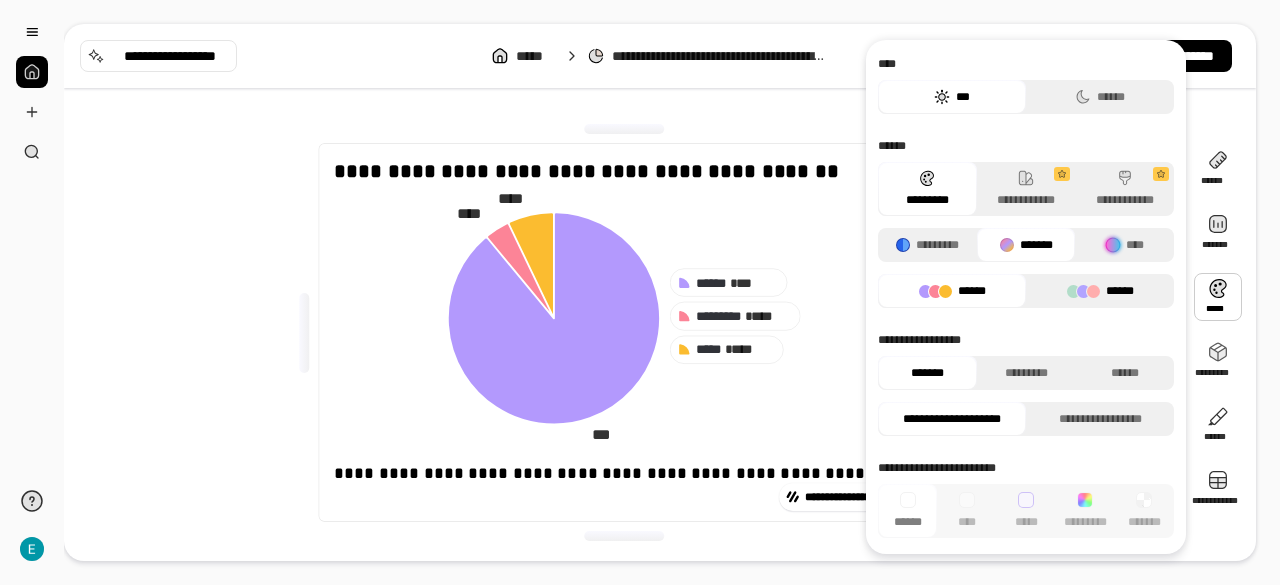 click on "******" at bounding box center (1100, 291) 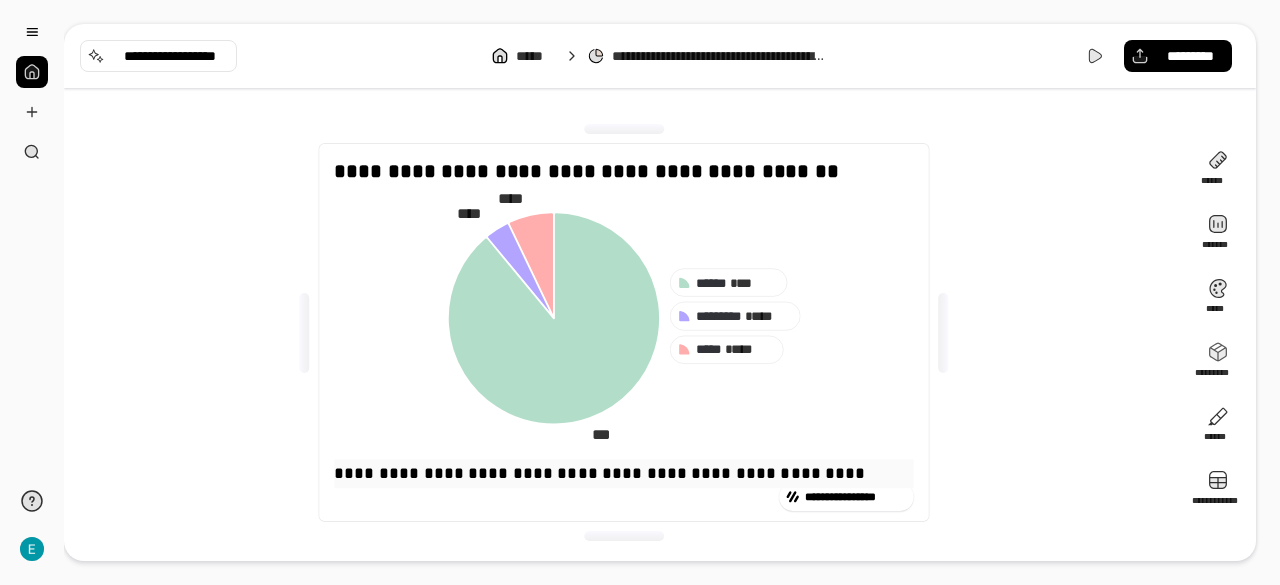 click on "**********" at bounding box center [623, 474] 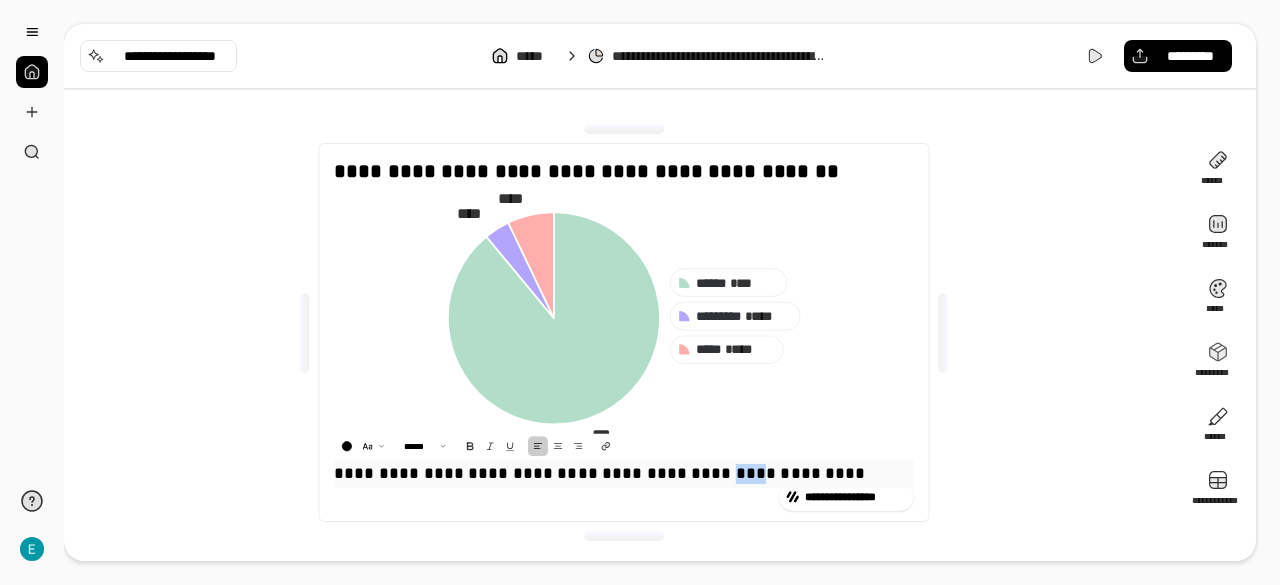 click on "**********" at bounding box center (623, 474) 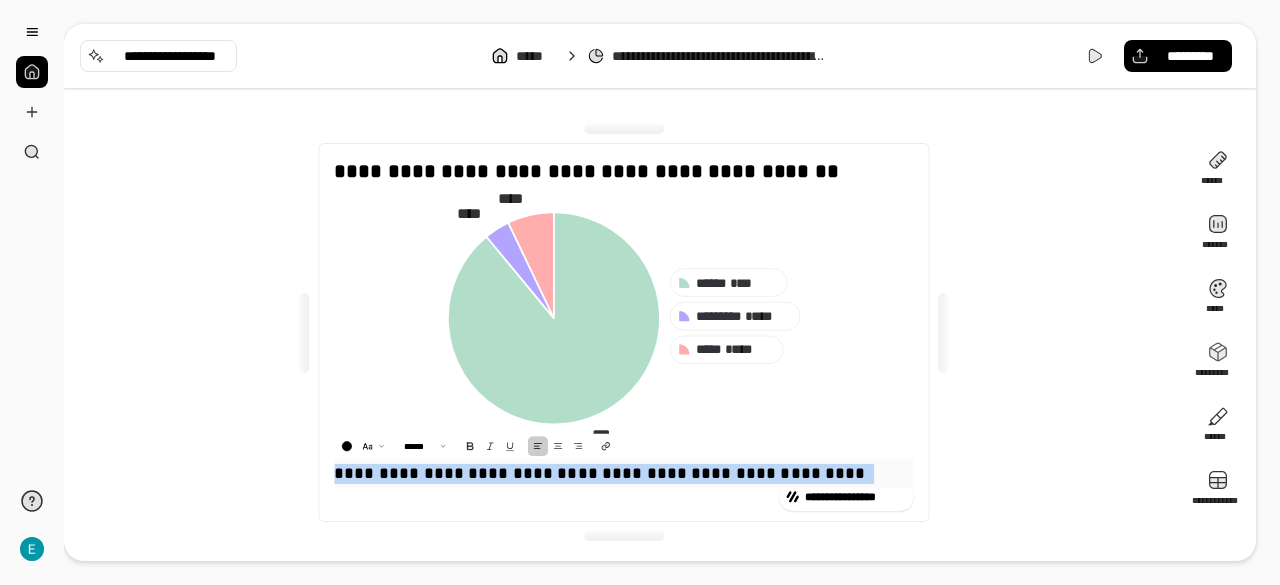 click on "**********" at bounding box center [623, 474] 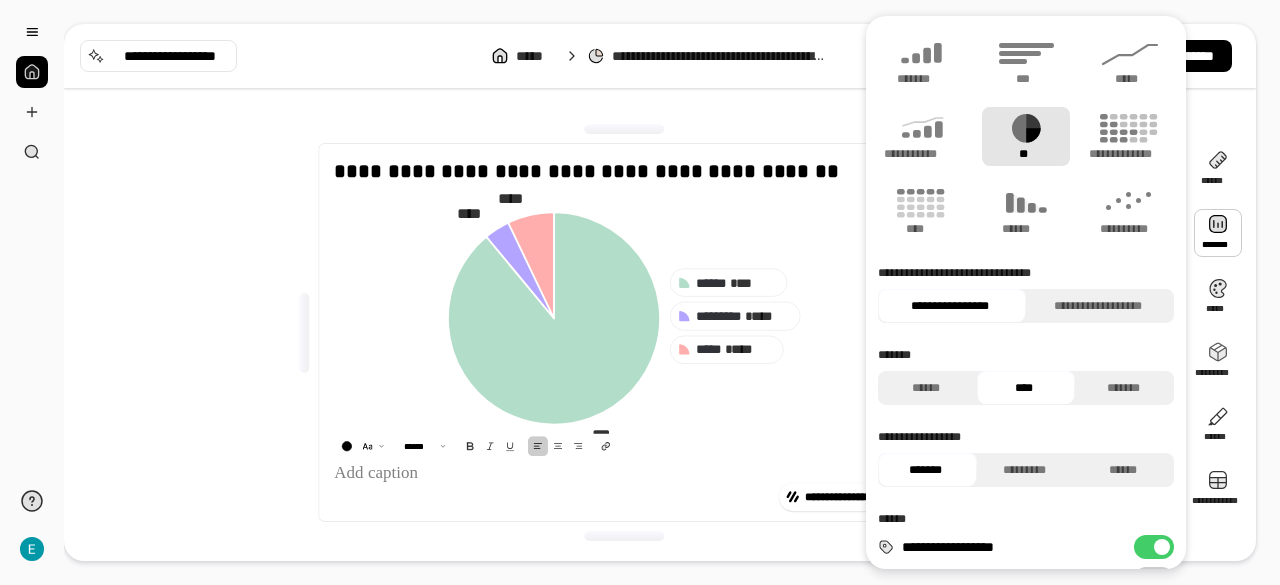 click on "**********" at bounding box center (624, 332) 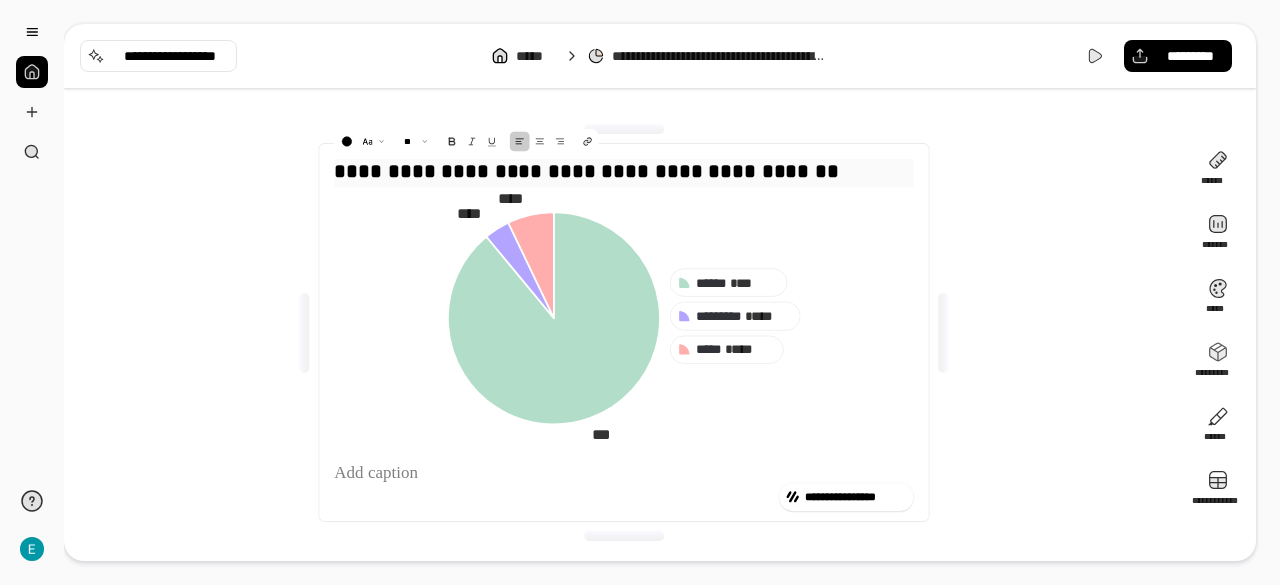 click on "**********" at bounding box center (623, 171) 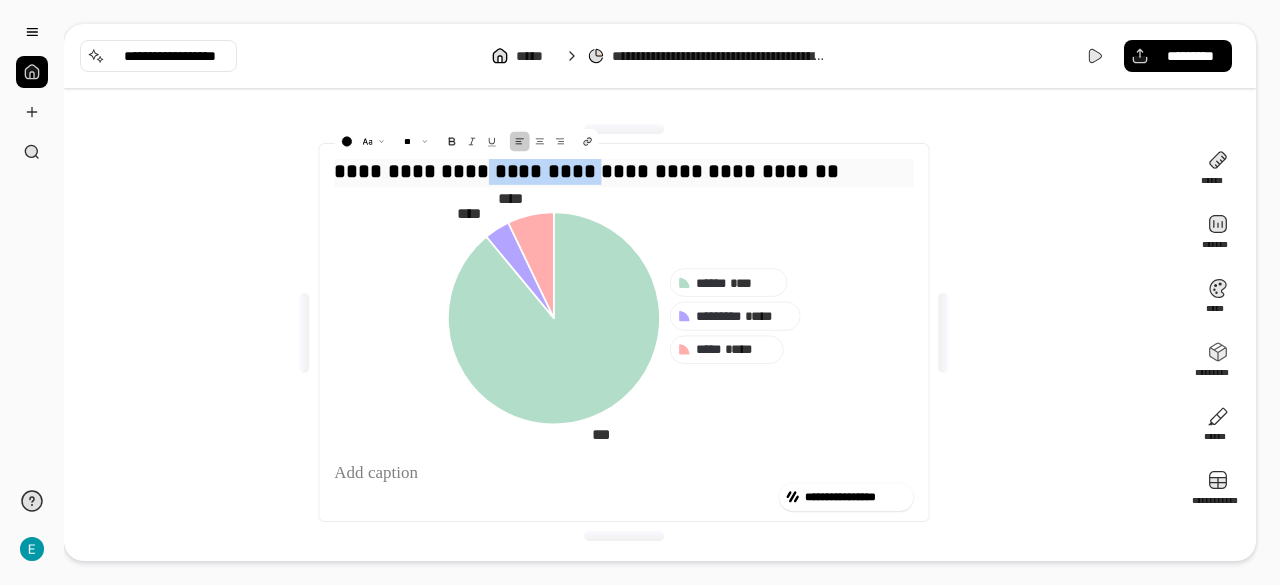 click on "**********" at bounding box center (623, 171) 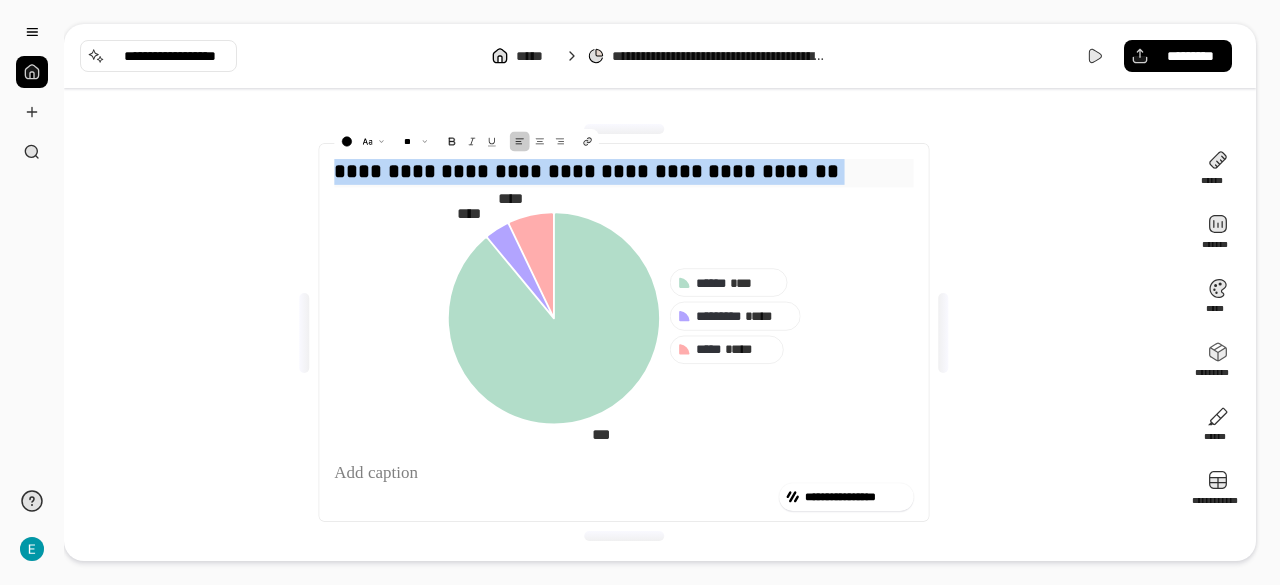 click on "**********" at bounding box center (623, 171) 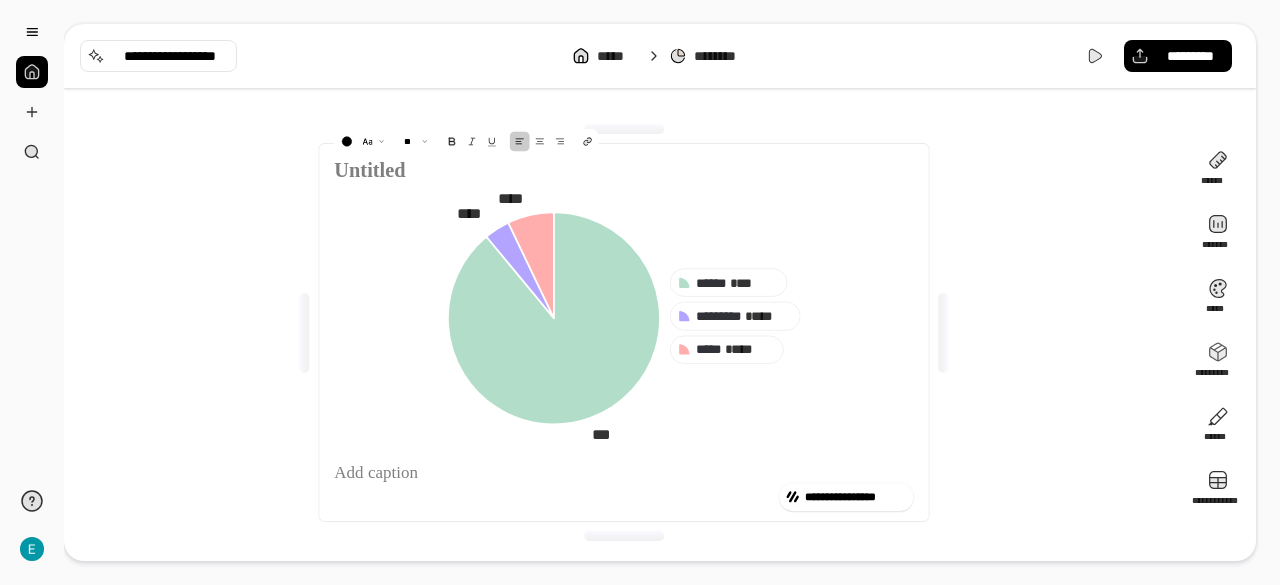 click on "**********" at bounding box center [624, 332] 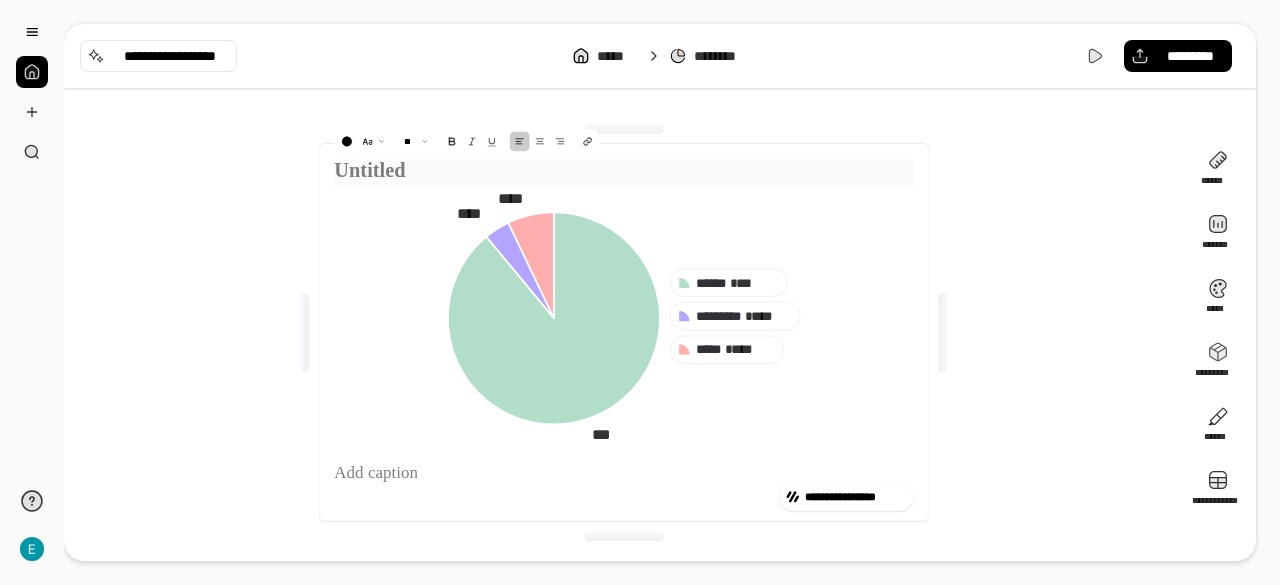 click at bounding box center (623, 171) 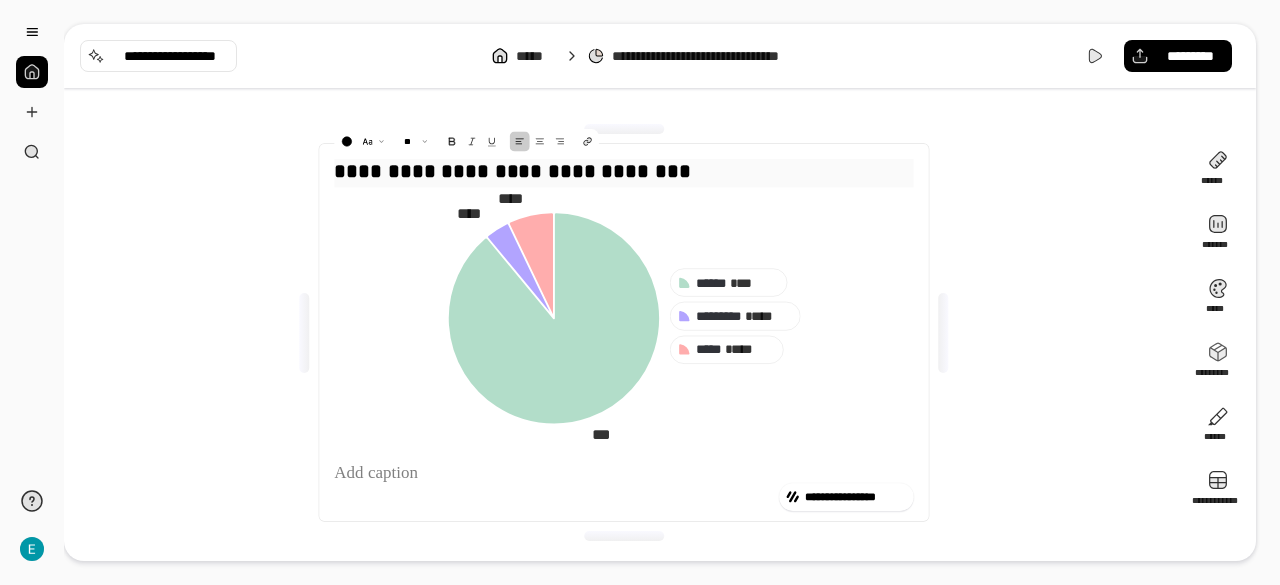 click on "**********" at bounding box center [623, 171] 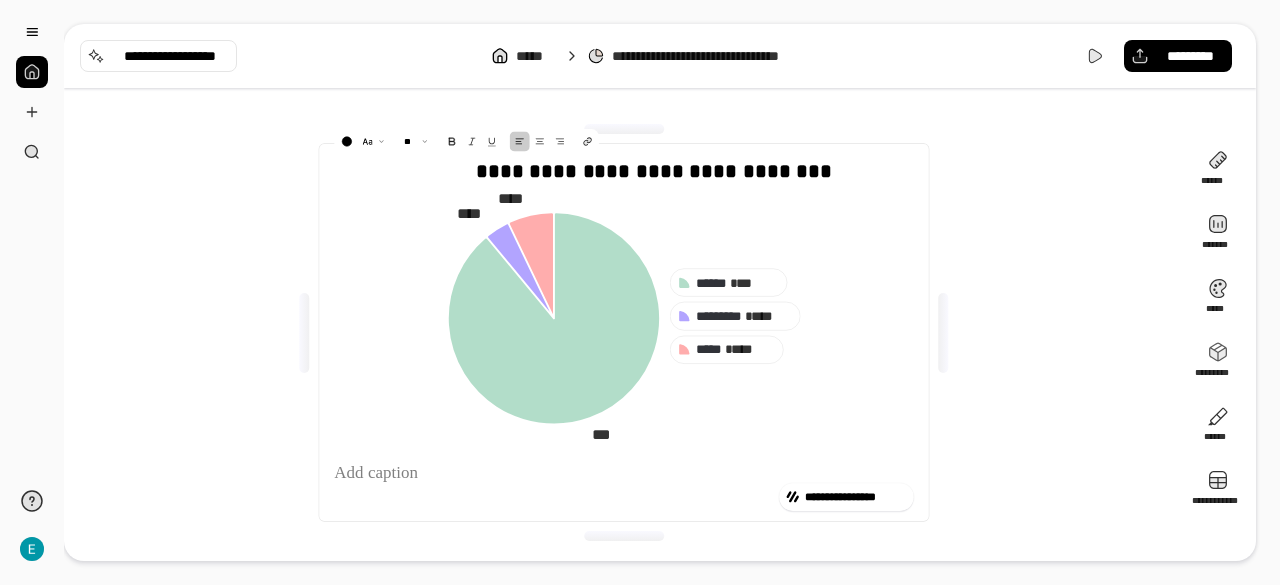 click on "**********" at bounding box center (624, 332) 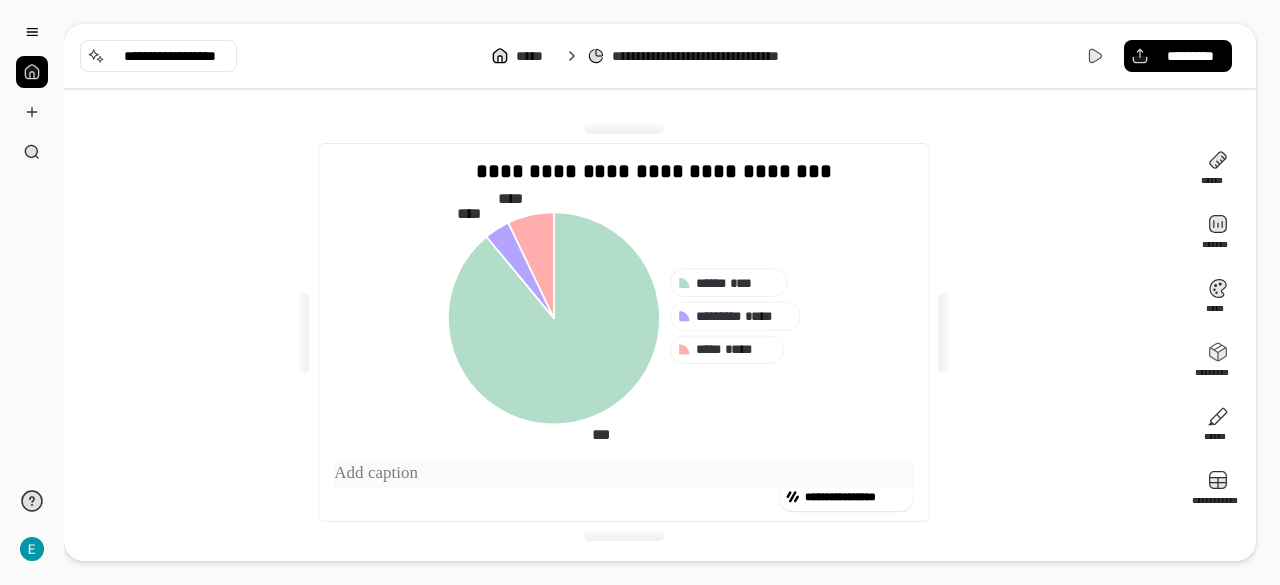 click at bounding box center [623, 474] 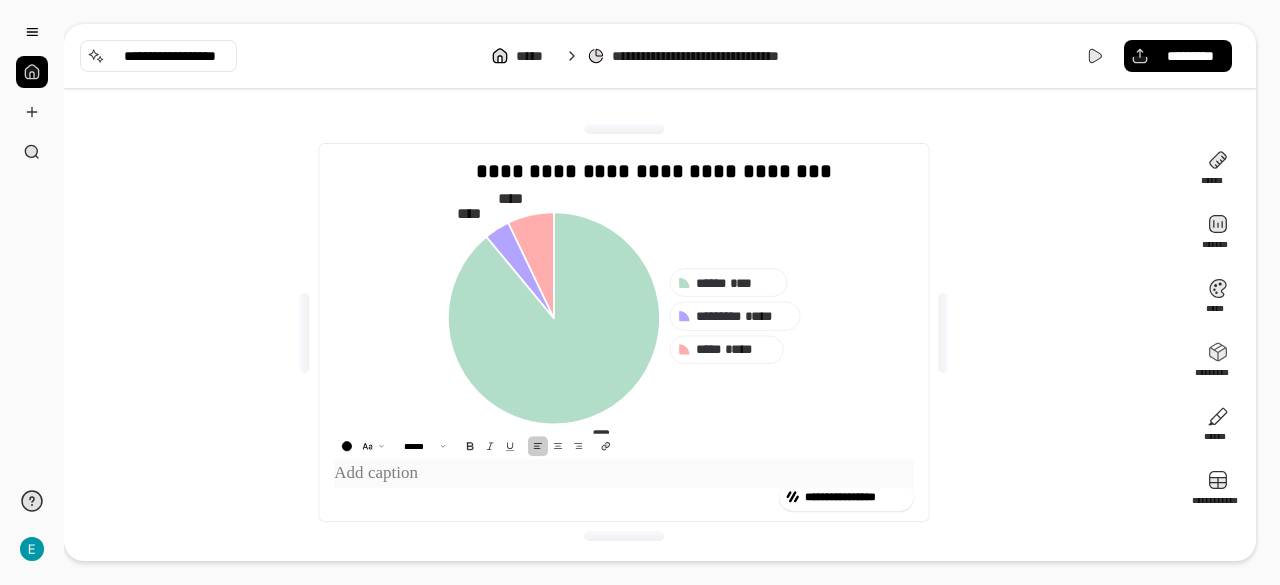 type 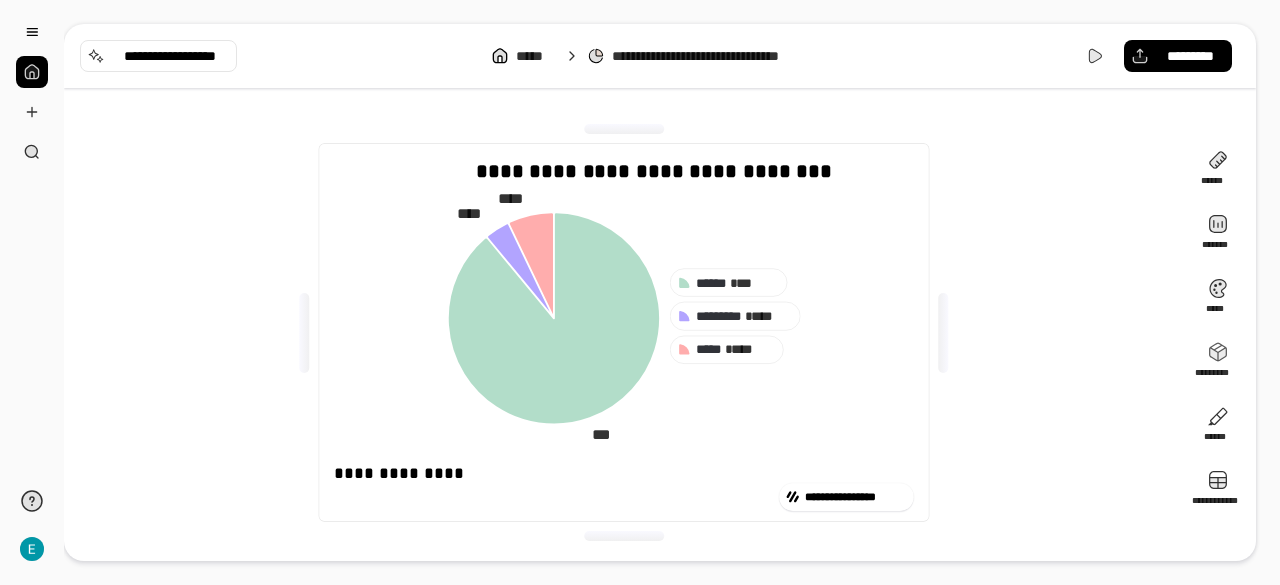 click on "**********" at bounding box center (624, 332) 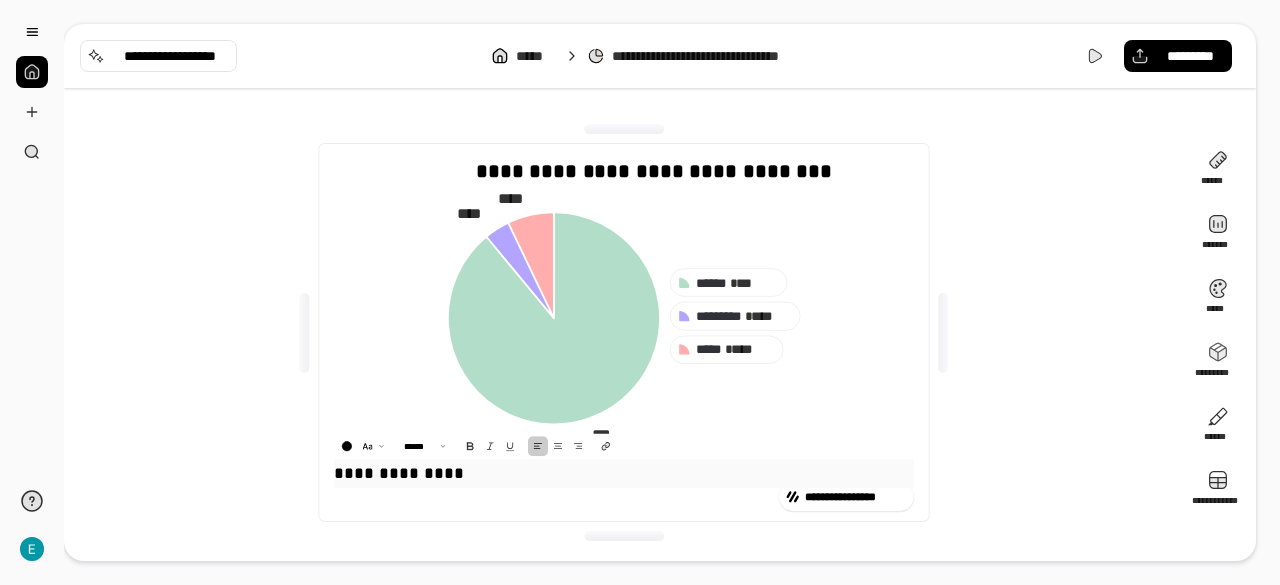 click on "**********" at bounding box center (623, 474) 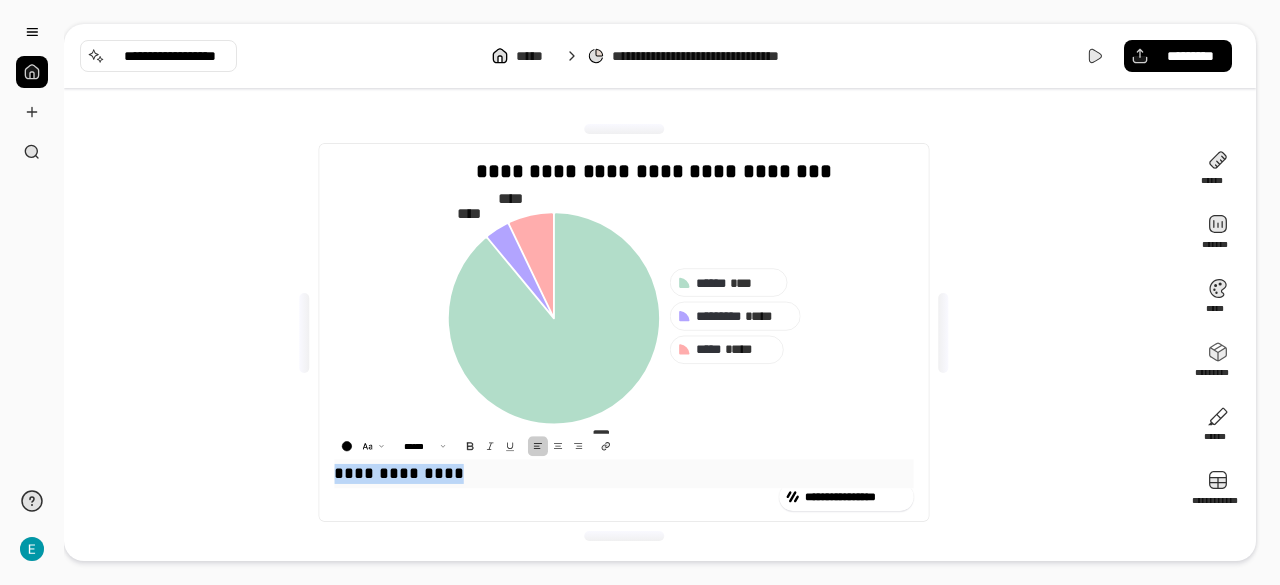 drag, startPoint x: 484, startPoint y: 476, endPoint x: 319, endPoint y: 491, distance: 165.68042 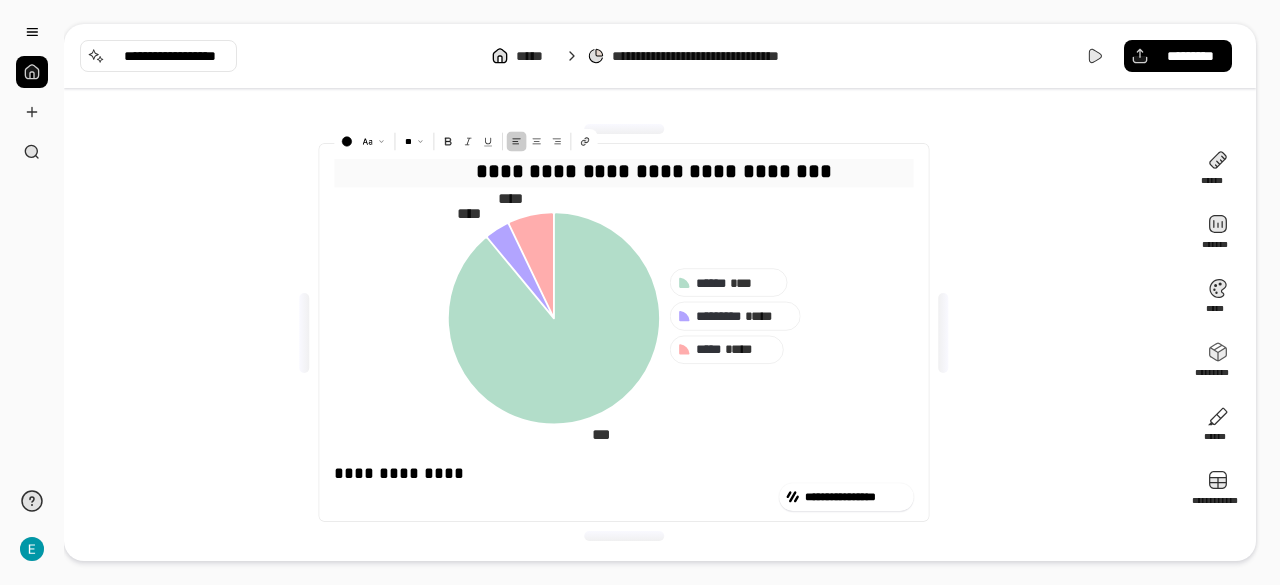click on "**********" at bounding box center [623, 171] 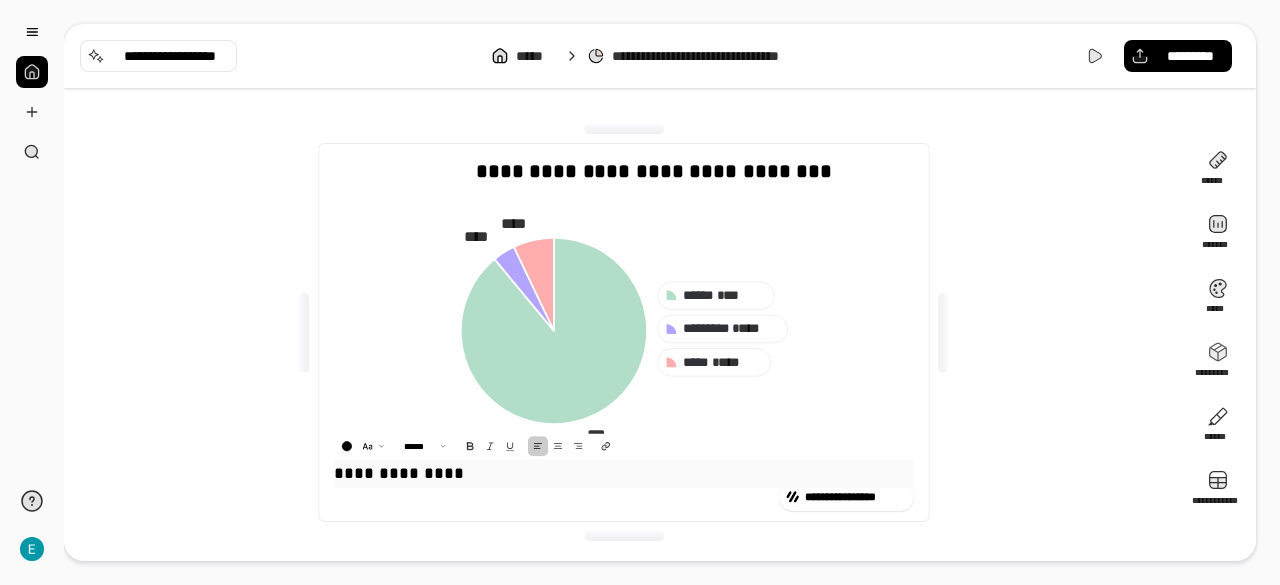 click on "**********" at bounding box center (623, 474) 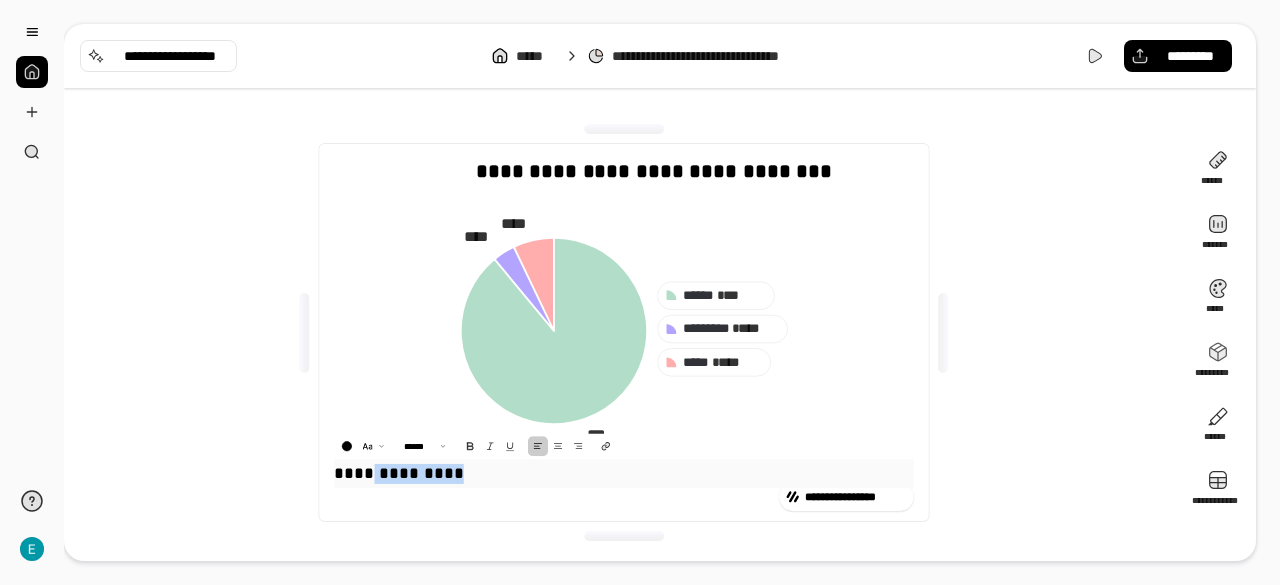 click on "**********" at bounding box center [623, 474] 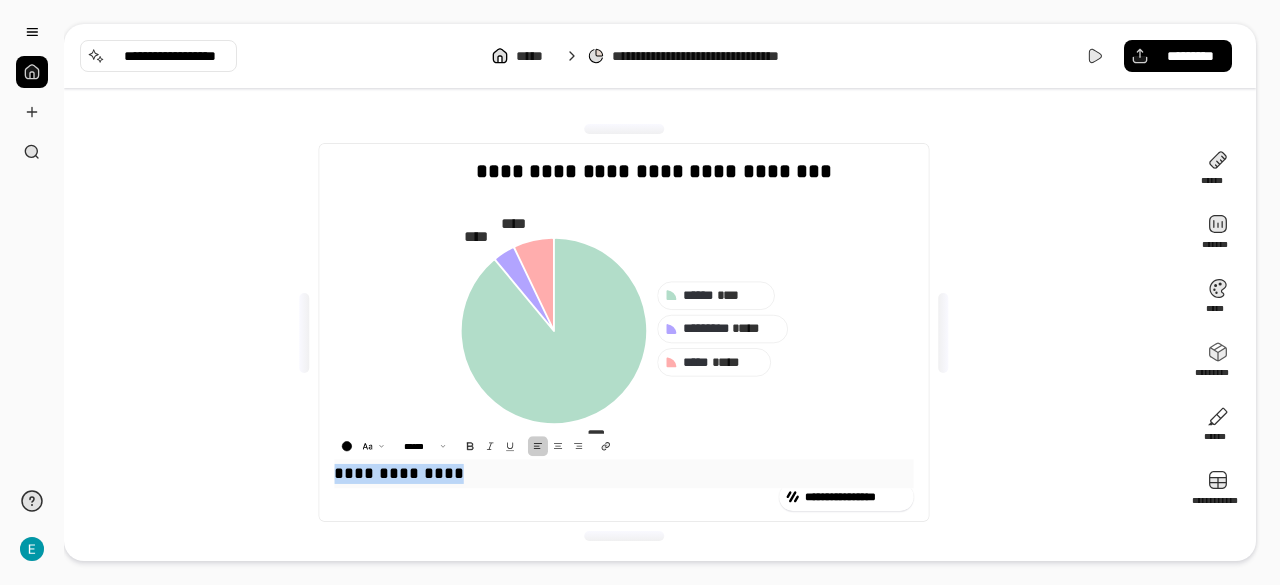 click on "**********" at bounding box center (623, 474) 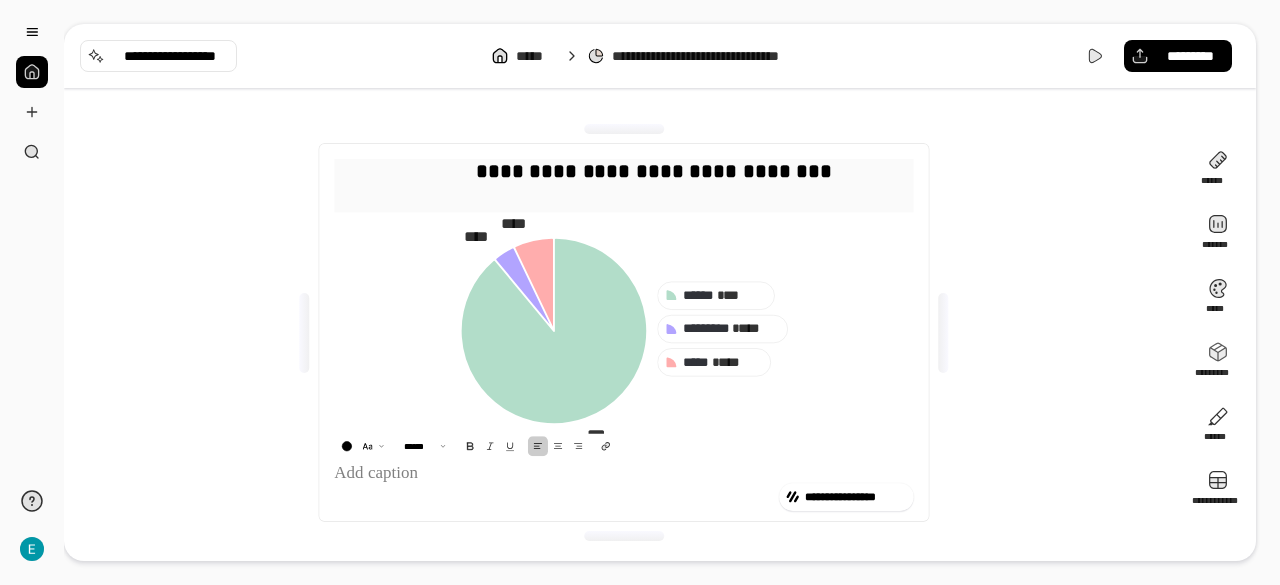 click on "**********" at bounding box center (623, 184) 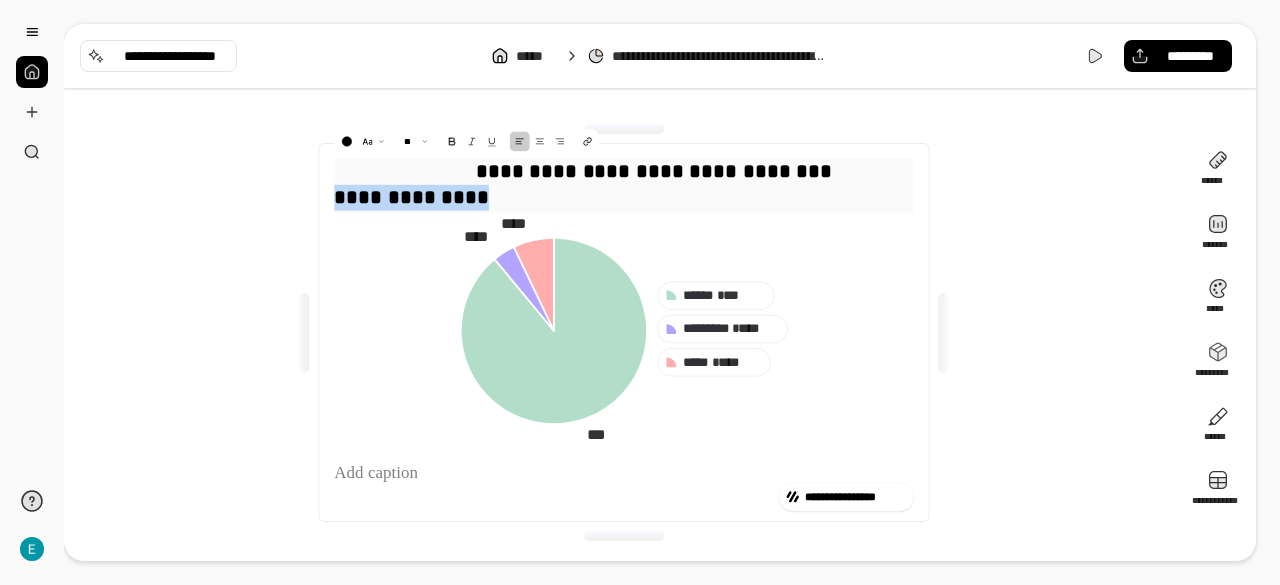 drag, startPoint x: 486, startPoint y: 199, endPoint x: 319, endPoint y: 217, distance: 167.96725 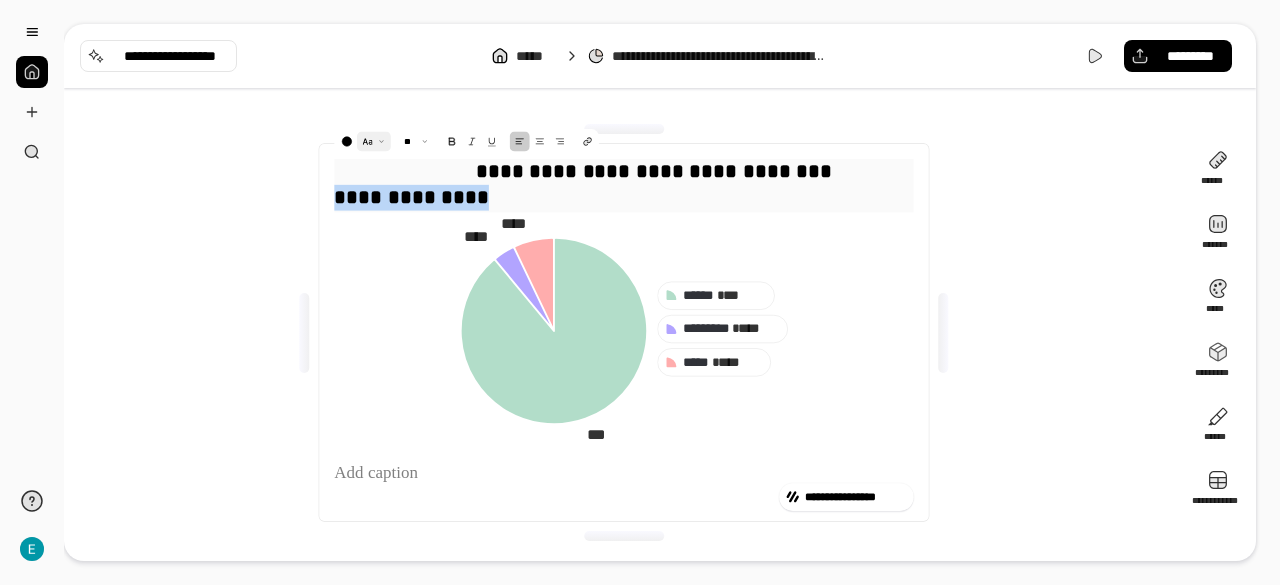 click at bounding box center [374, 141] 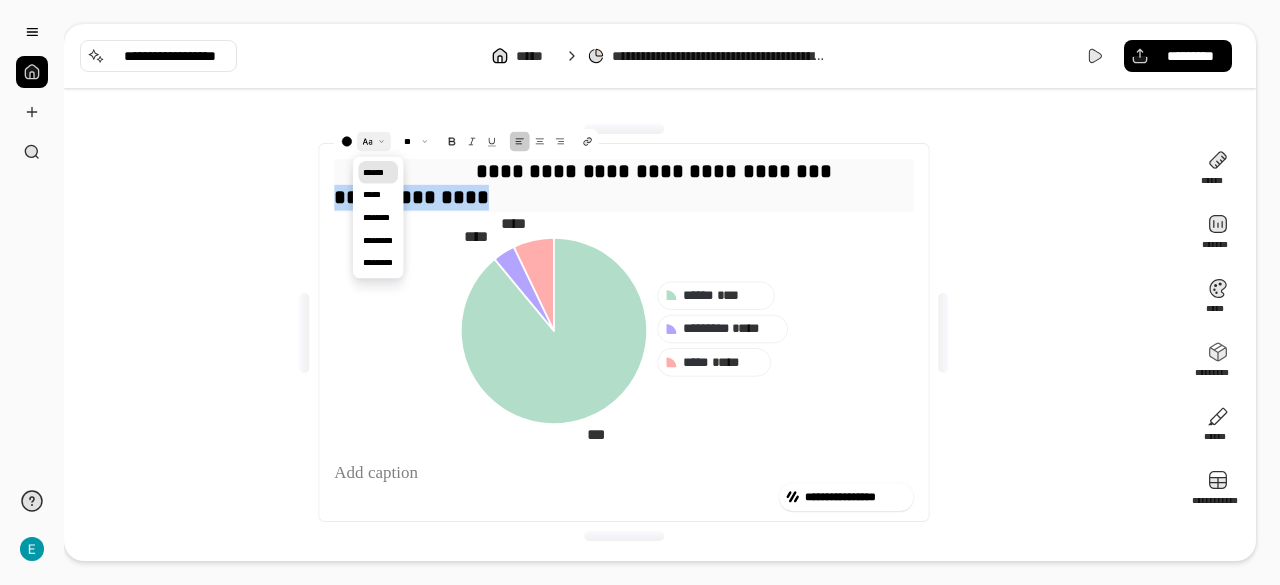 click at bounding box center [374, 141] 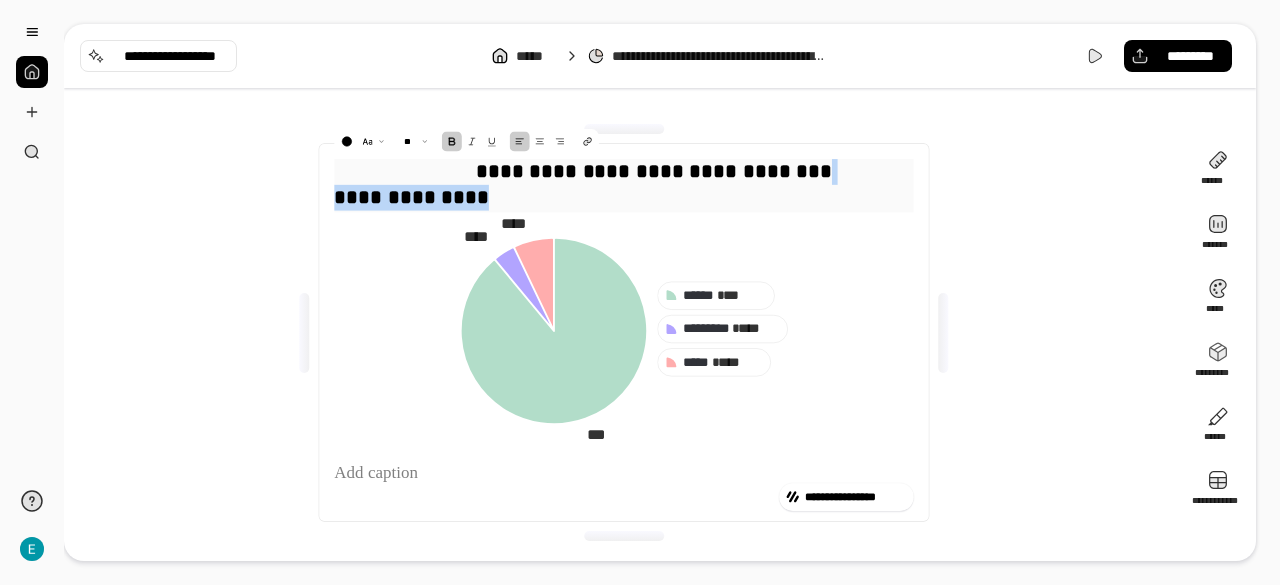click at bounding box center (452, 141) 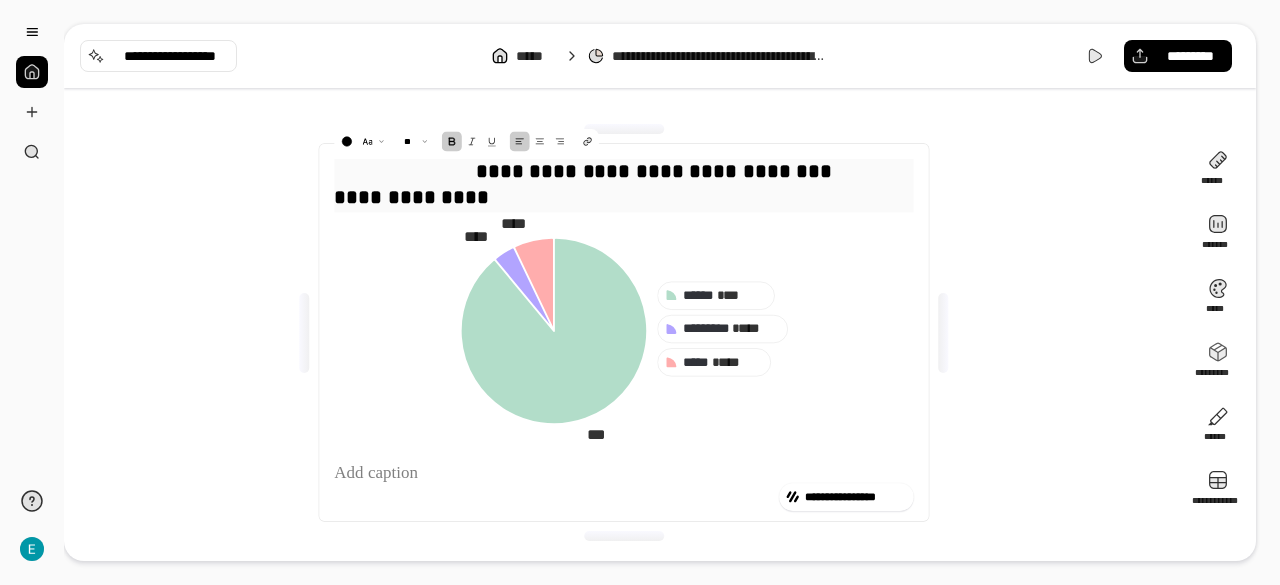 click at bounding box center [452, 141] 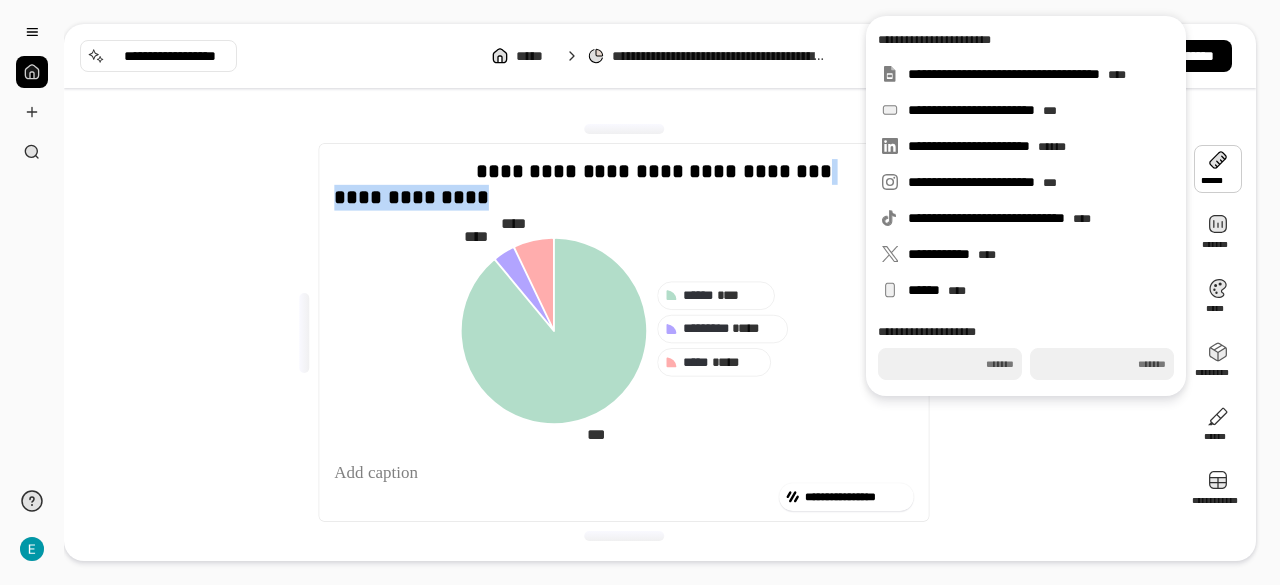 click at bounding box center [1218, 169] 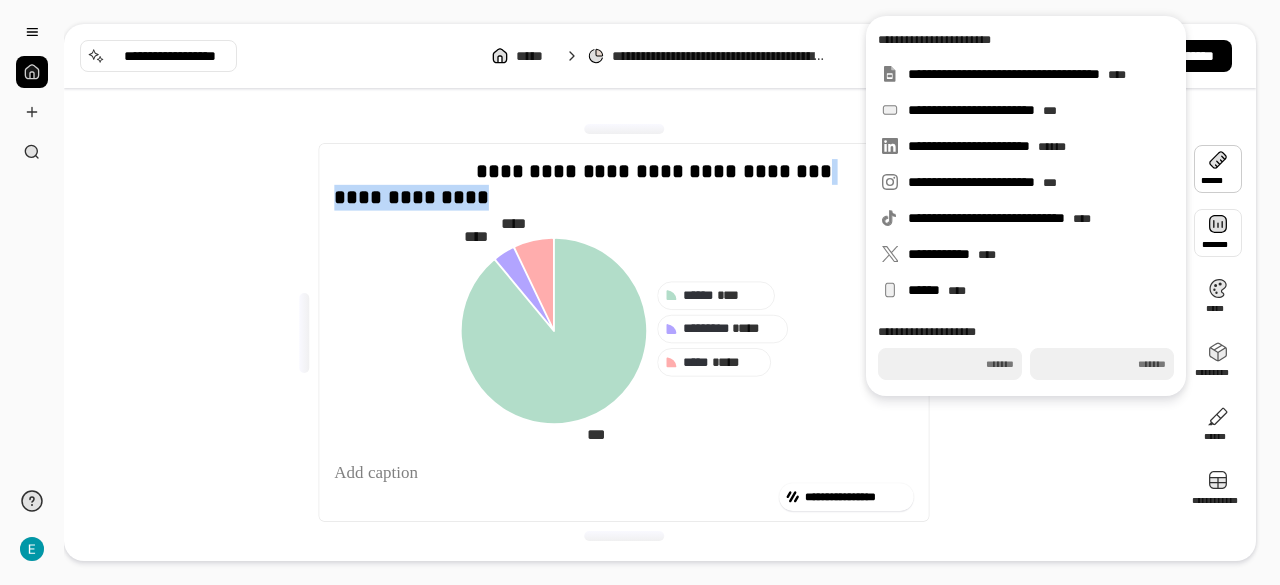 type on "***" 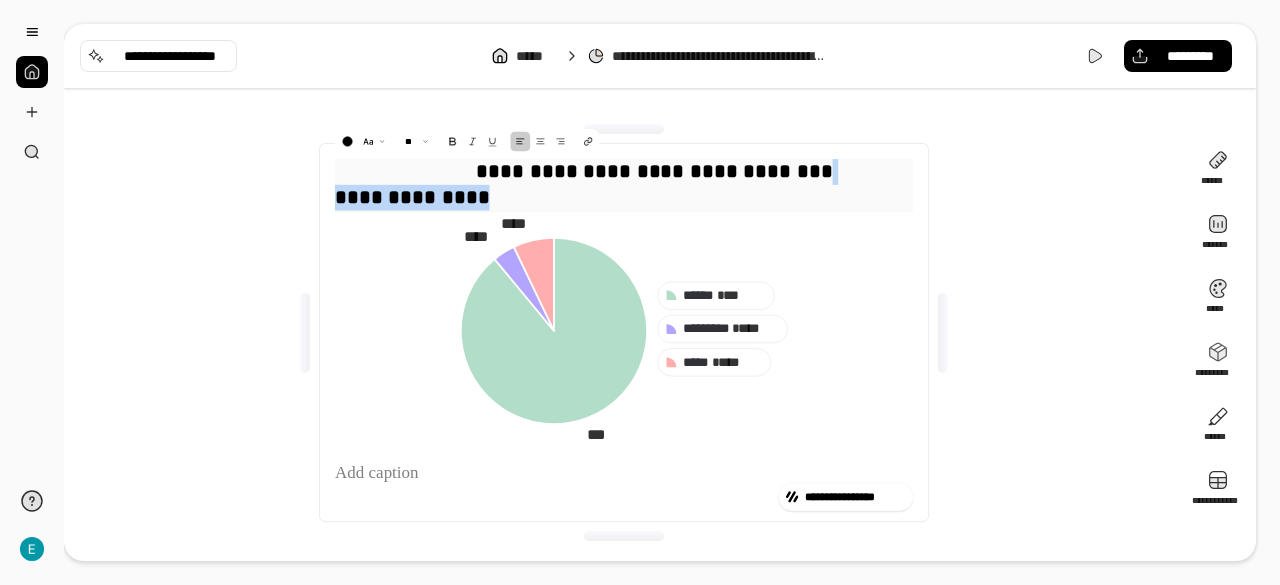 click on "**********" at bounding box center (624, 184) 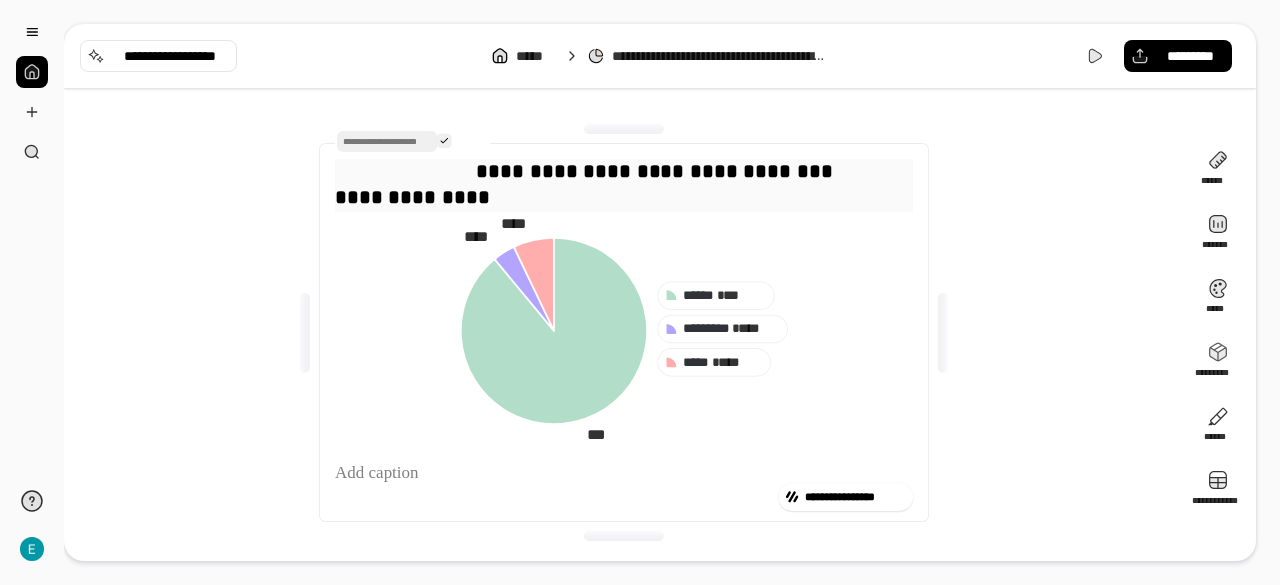 click at bounding box center [444, 140] 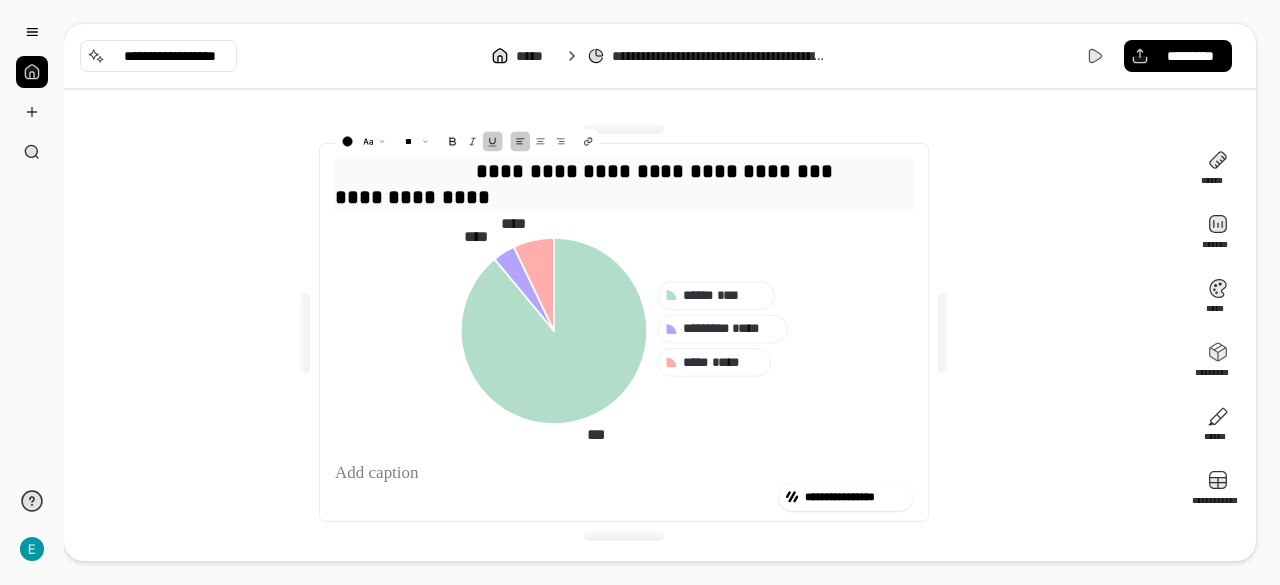 click at bounding box center (493, 141) 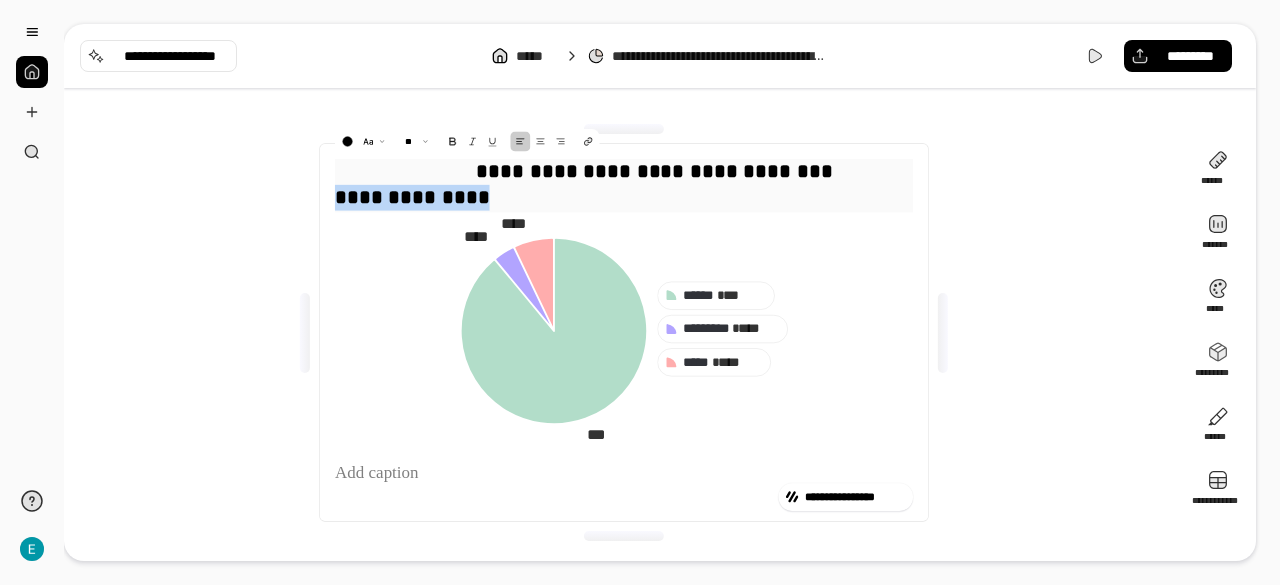 drag, startPoint x: 500, startPoint y: 197, endPoint x: 296, endPoint y: 196, distance: 204.00246 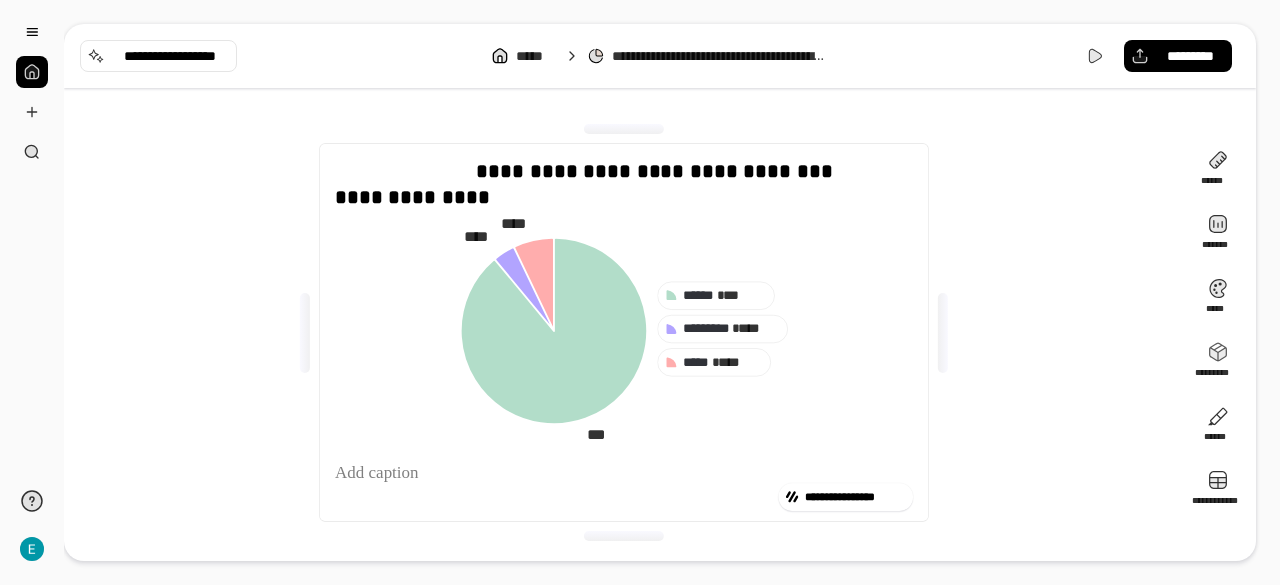 click on "**********" at bounding box center [624, 332] 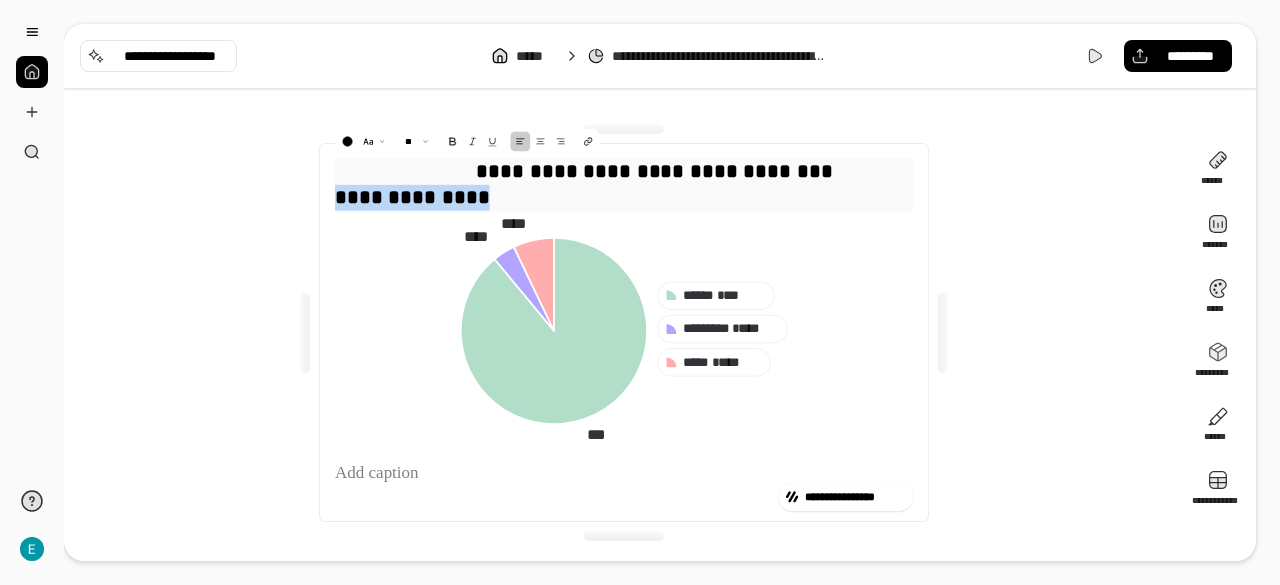 drag, startPoint x: 455, startPoint y: 199, endPoint x: 346, endPoint y: 195, distance: 109.07337 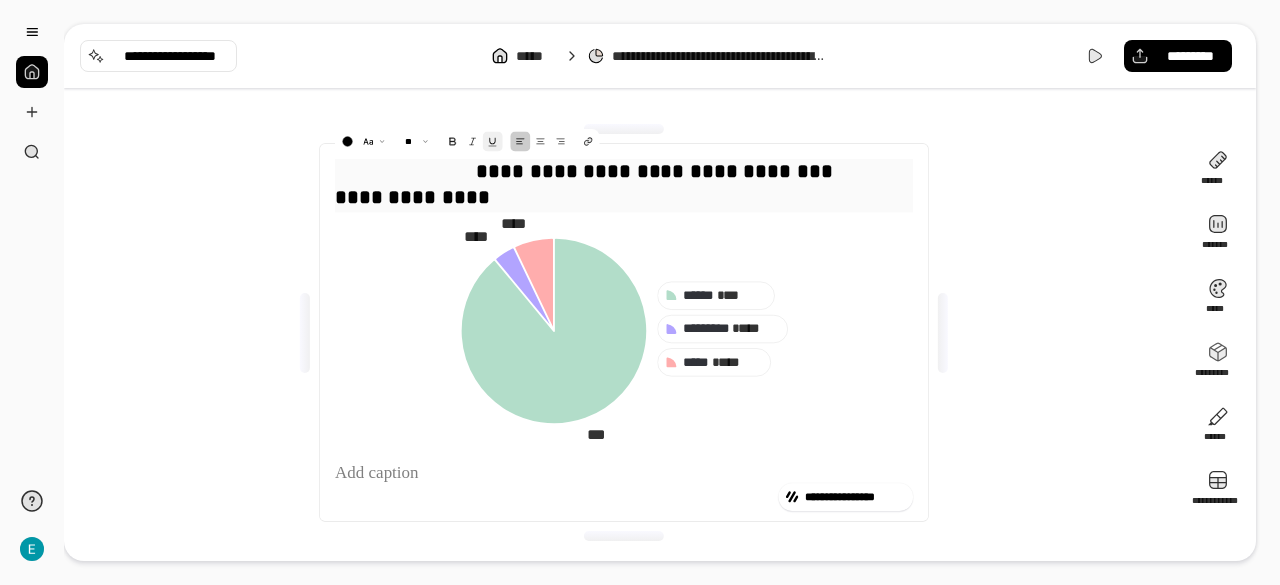 click at bounding box center (493, 141) 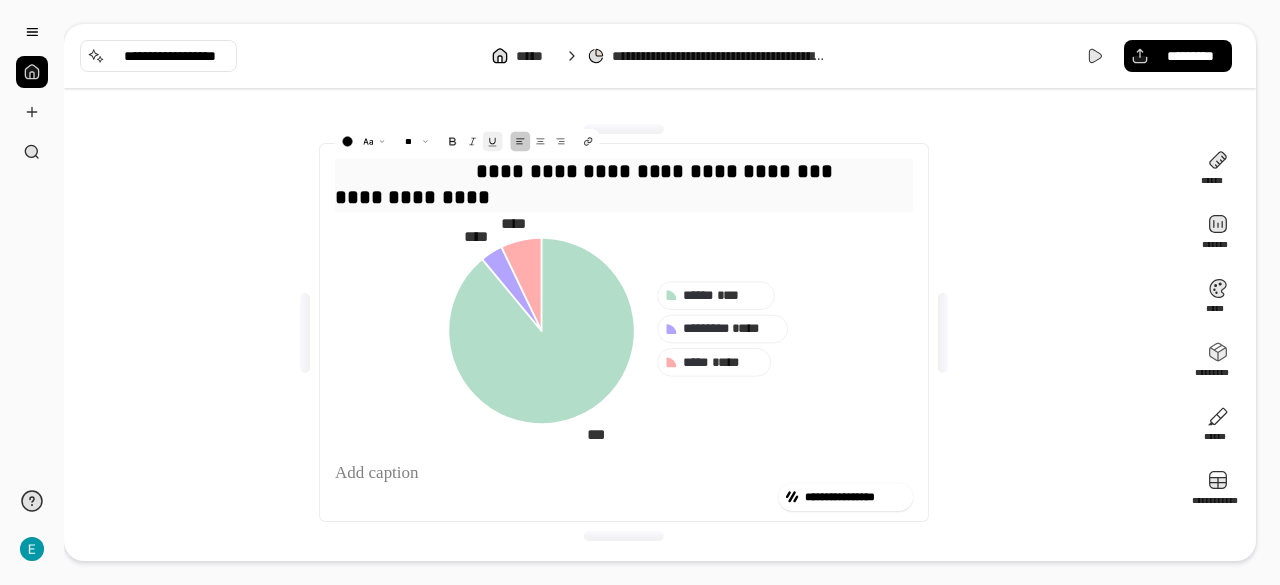 click at bounding box center [493, 141] 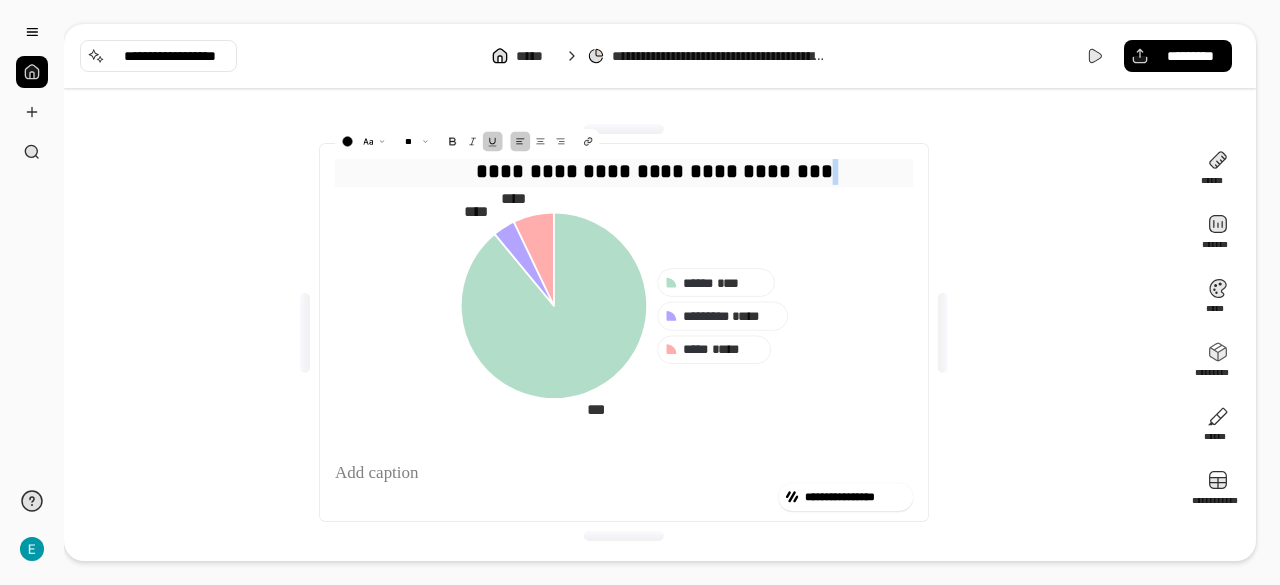 click at bounding box center [493, 141] 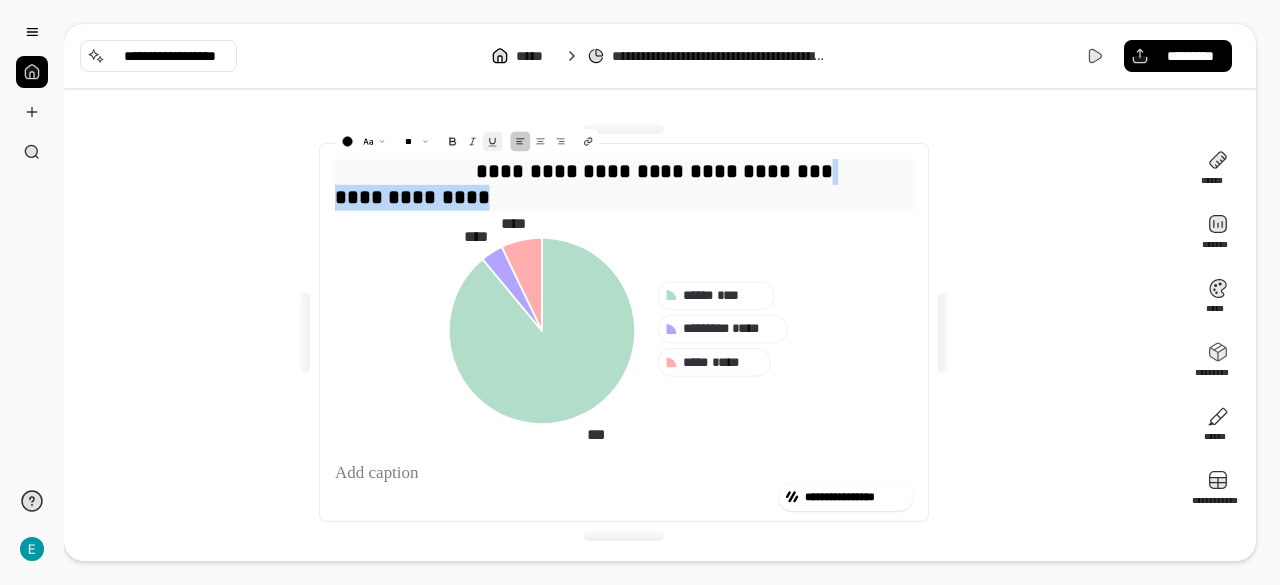 click at bounding box center [493, 141] 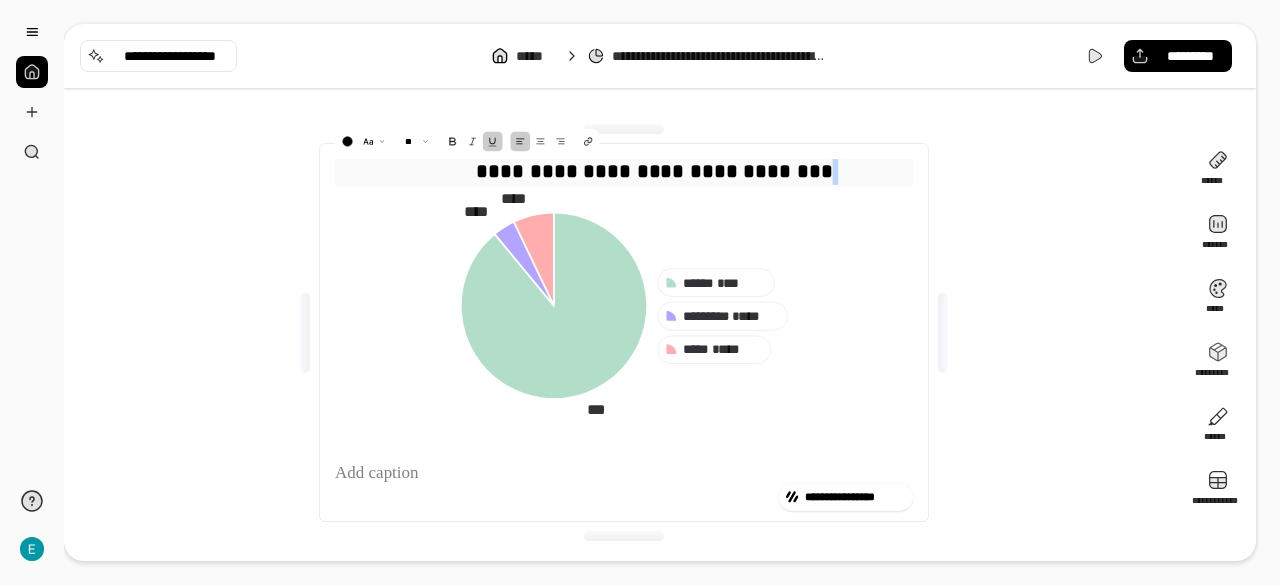 click at bounding box center [493, 141] 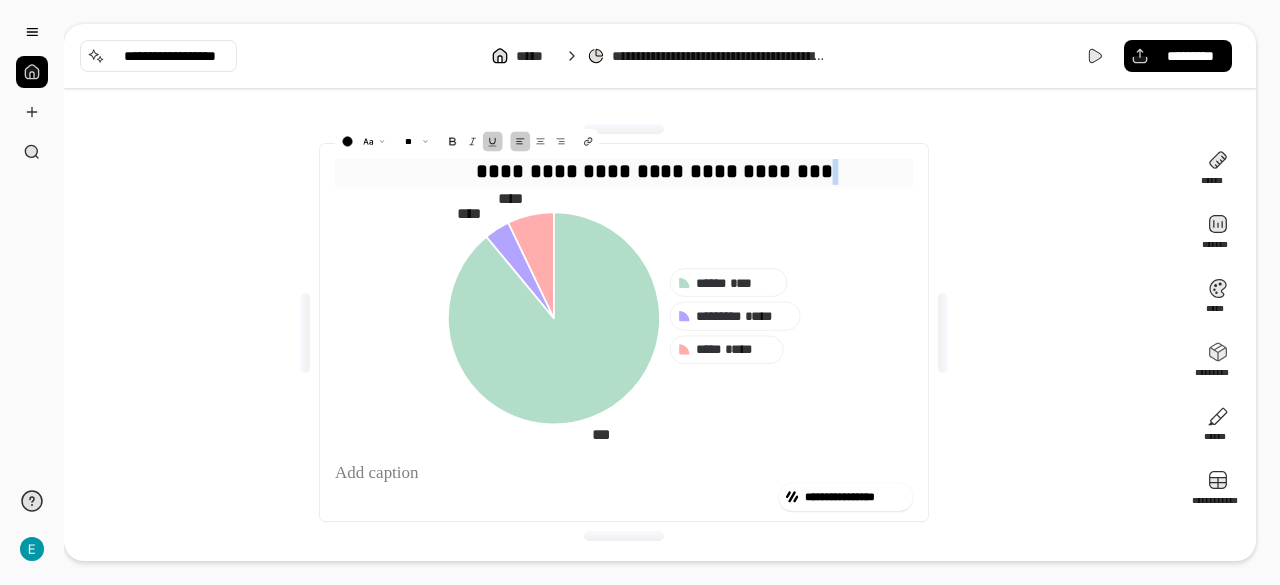 click at bounding box center (493, 141) 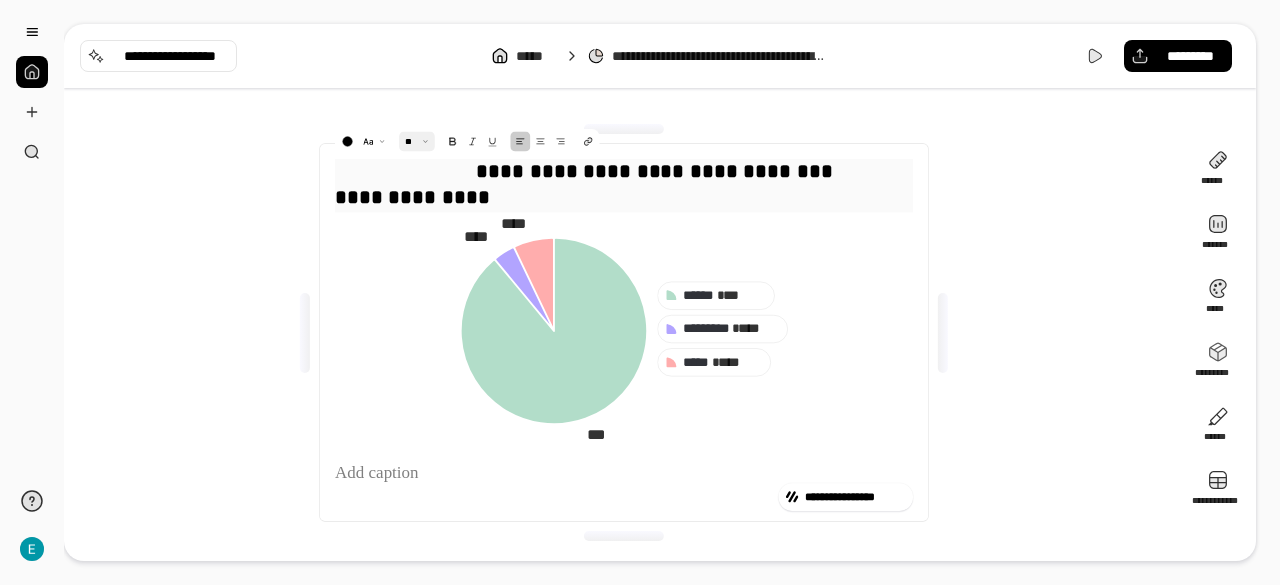 click at bounding box center [417, 141] 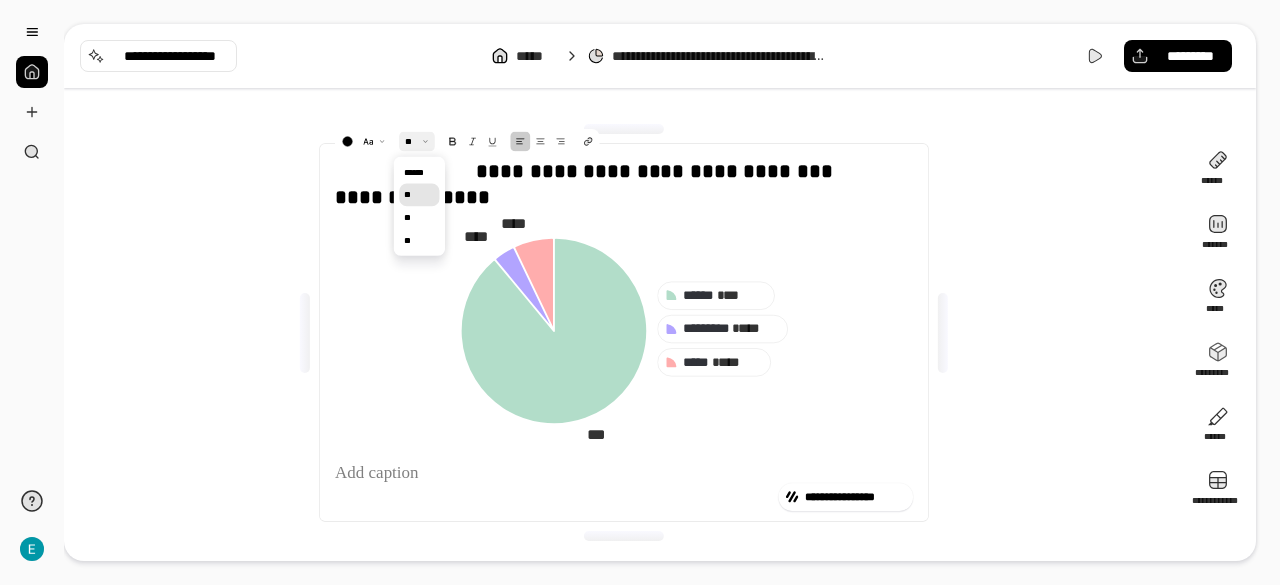 click on "**" at bounding box center [419, 195] 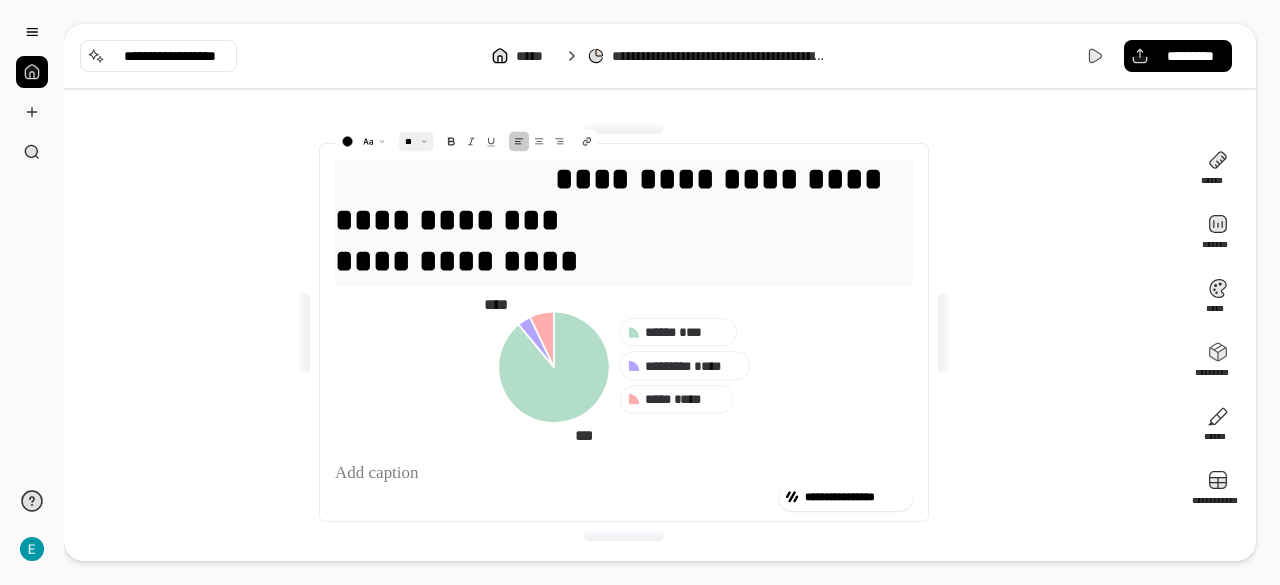 click at bounding box center (416, 141) 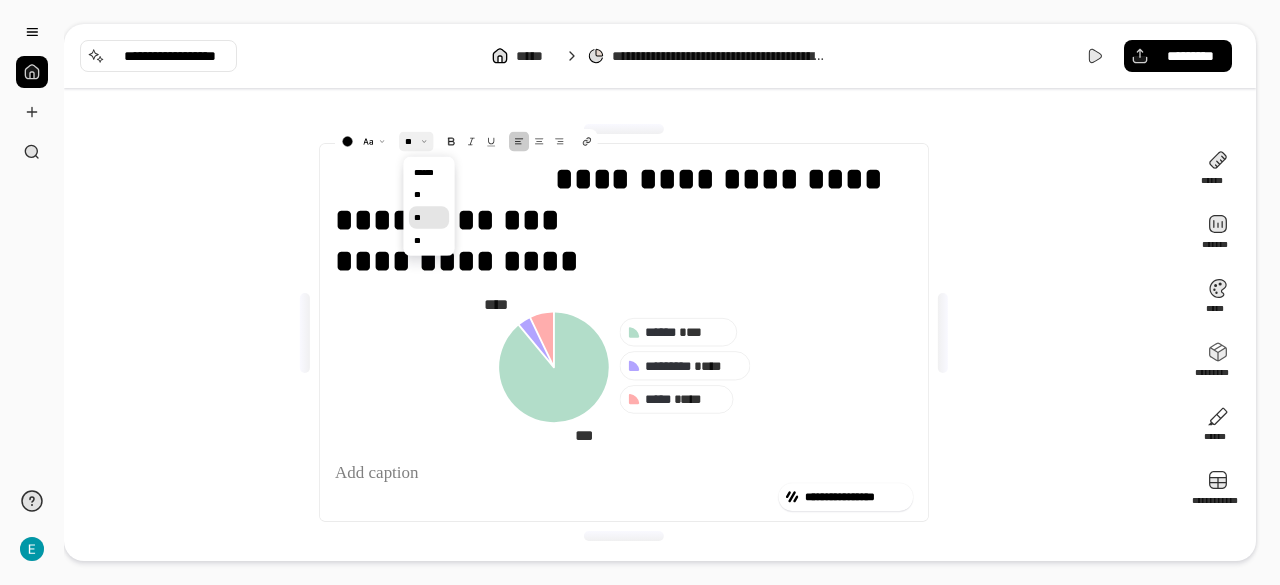 click on "**" at bounding box center (429, 217) 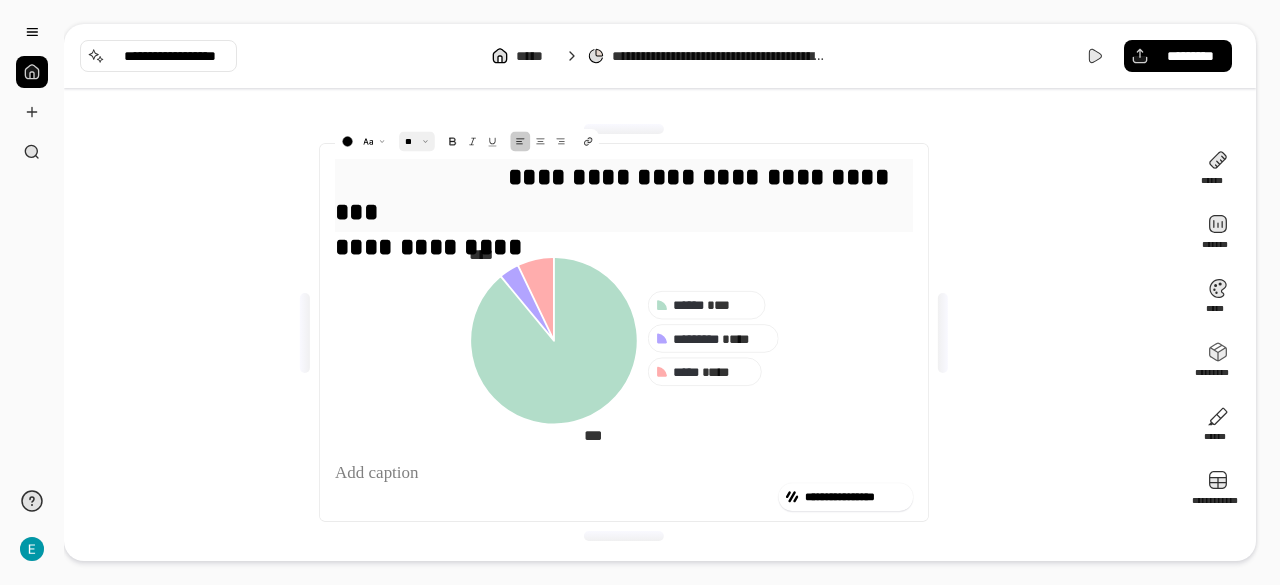 click at bounding box center (417, 141) 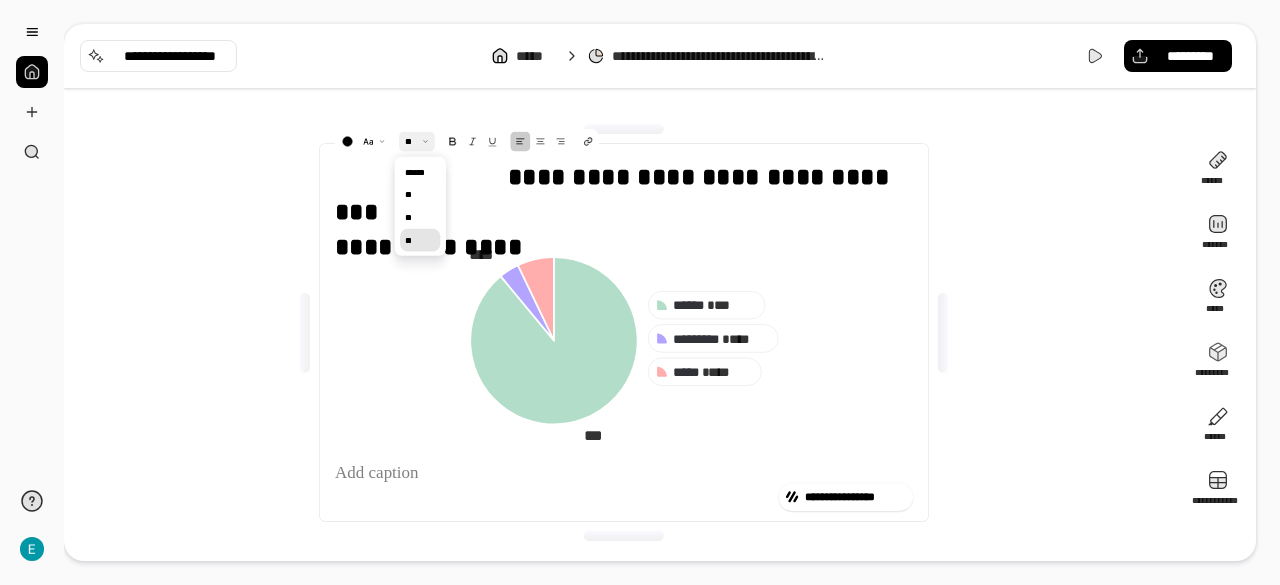 drag, startPoint x: 418, startPoint y: 233, endPoint x: 410, endPoint y: 224, distance: 12.0415945 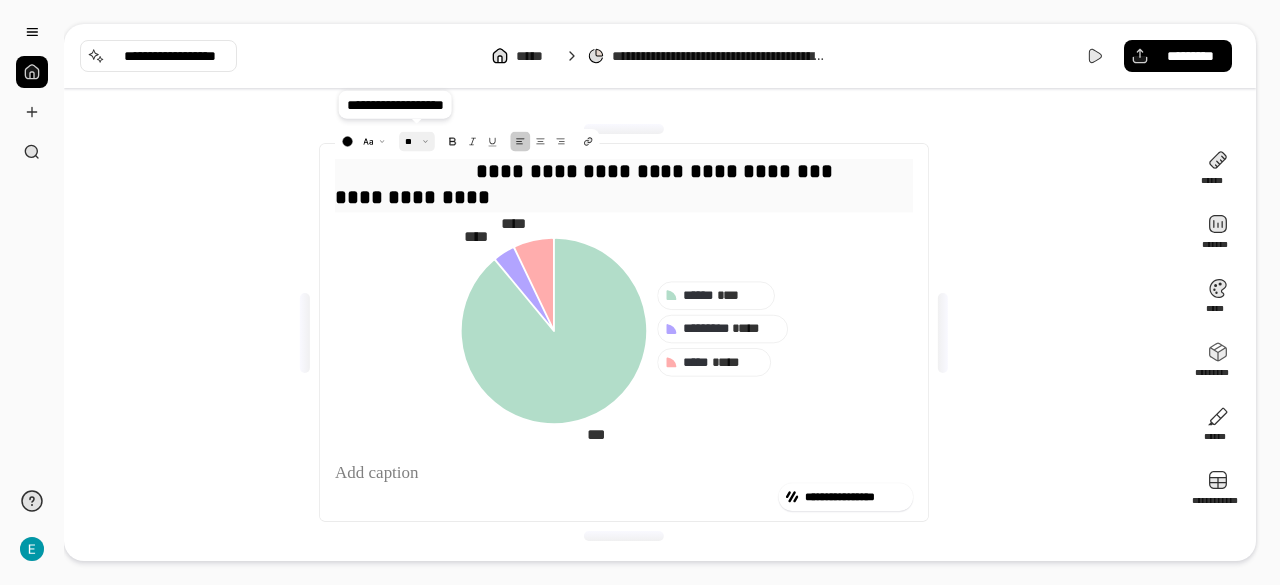 click at bounding box center (417, 141) 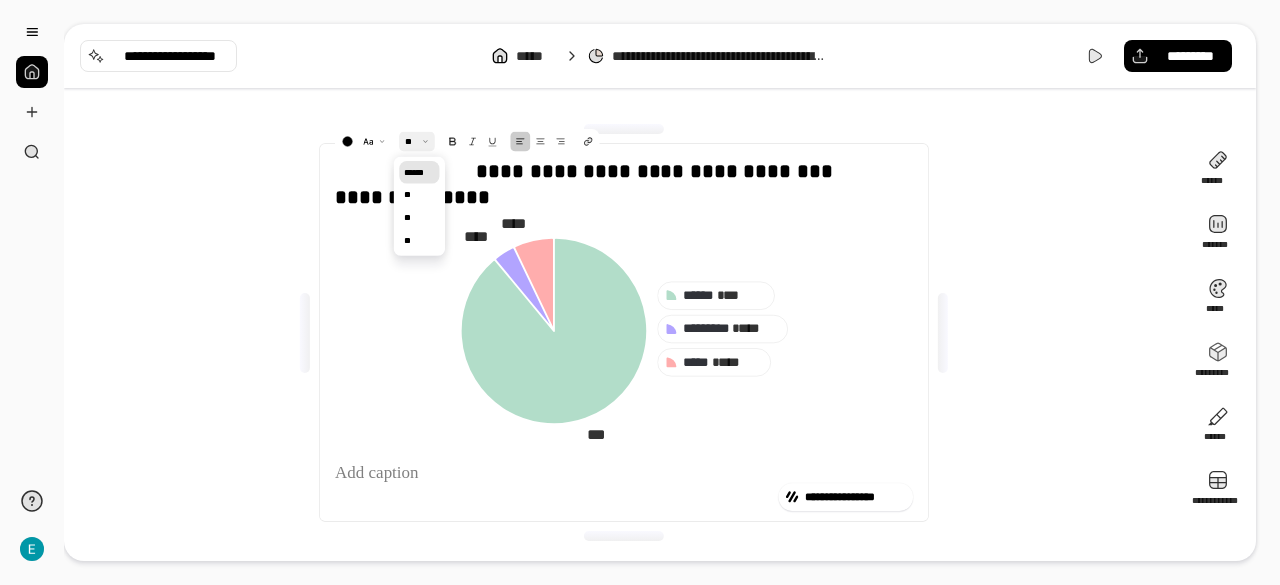 click on "******" at bounding box center (419, 172) 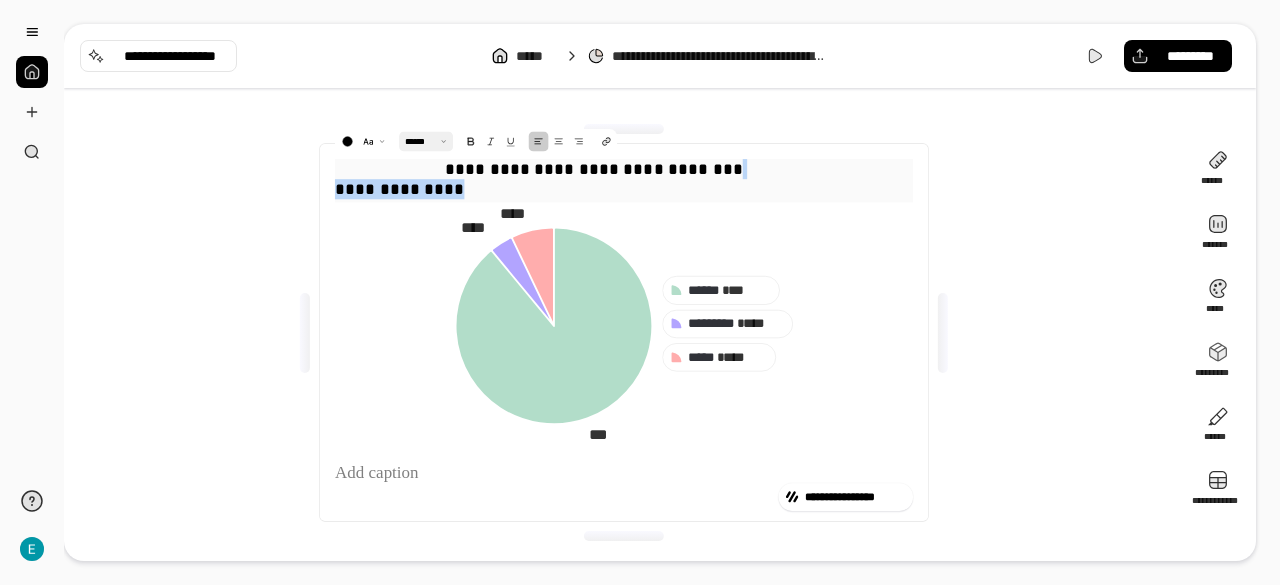 click on "**********" at bounding box center (624, 179) 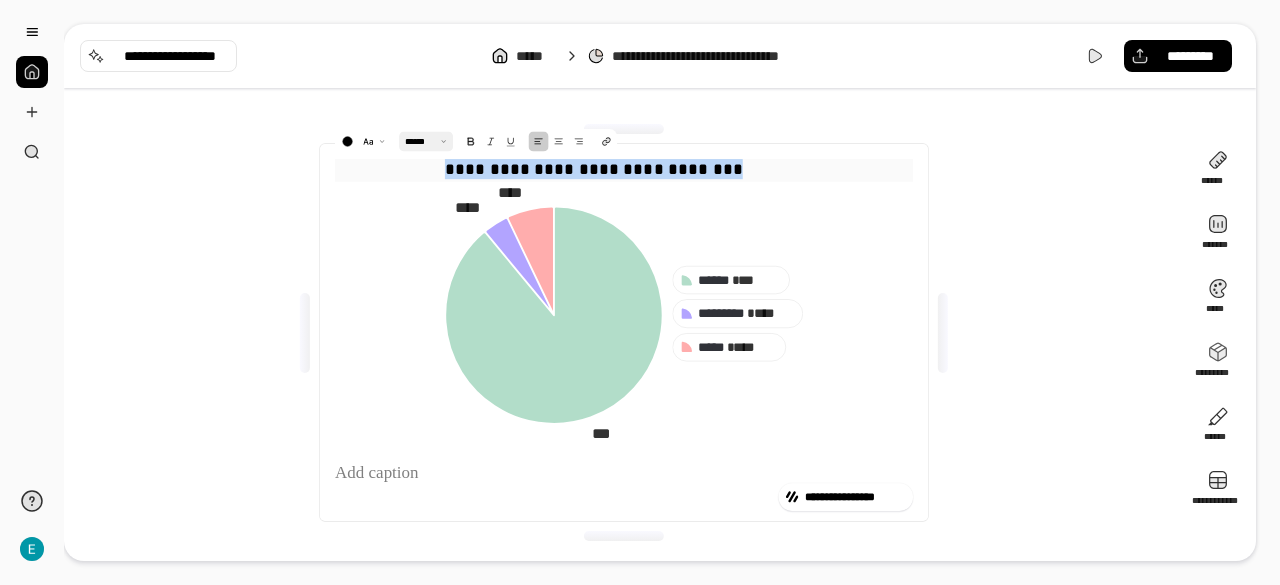 drag, startPoint x: 728, startPoint y: 173, endPoint x: 448, endPoint y: 175, distance: 280.00714 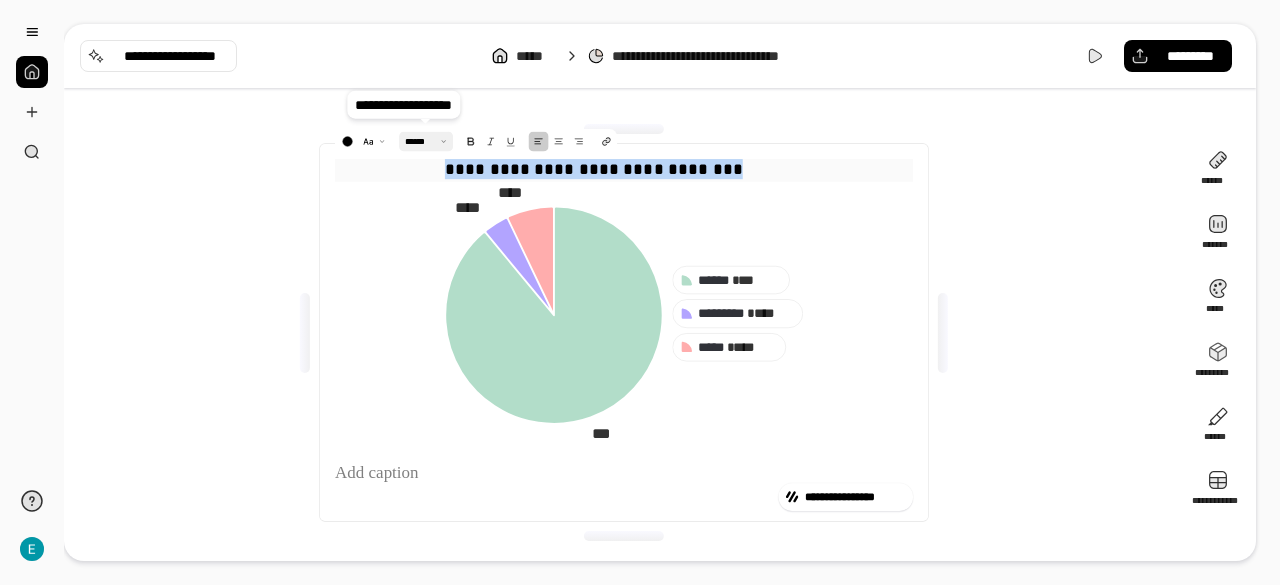 click at bounding box center (426, 141) 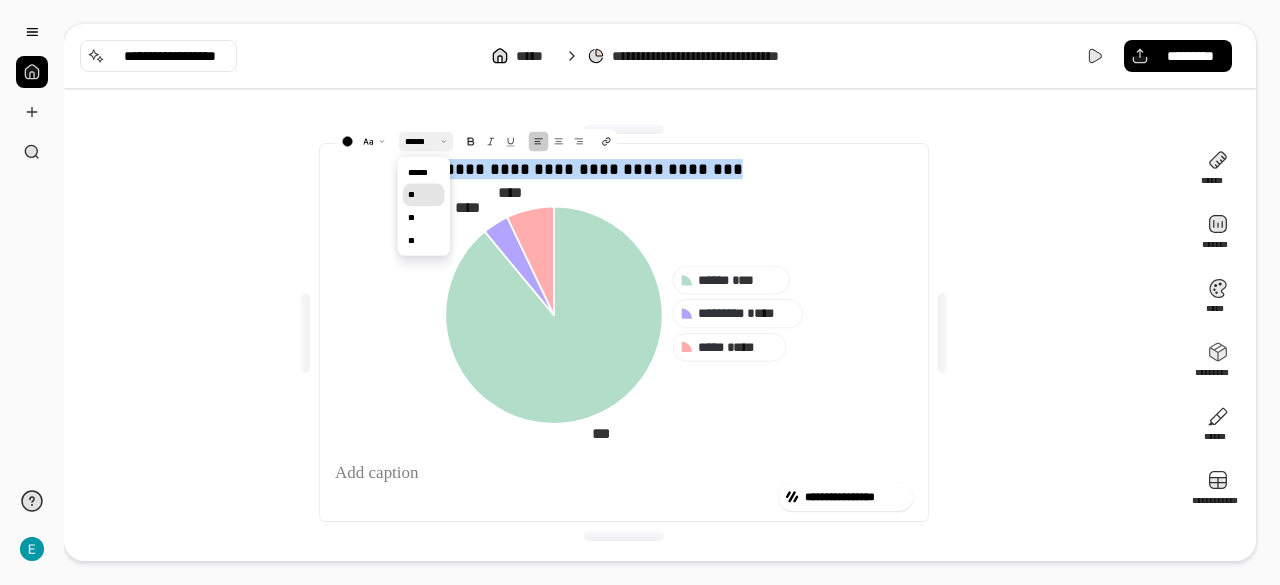 click on "**" at bounding box center (424, 195) 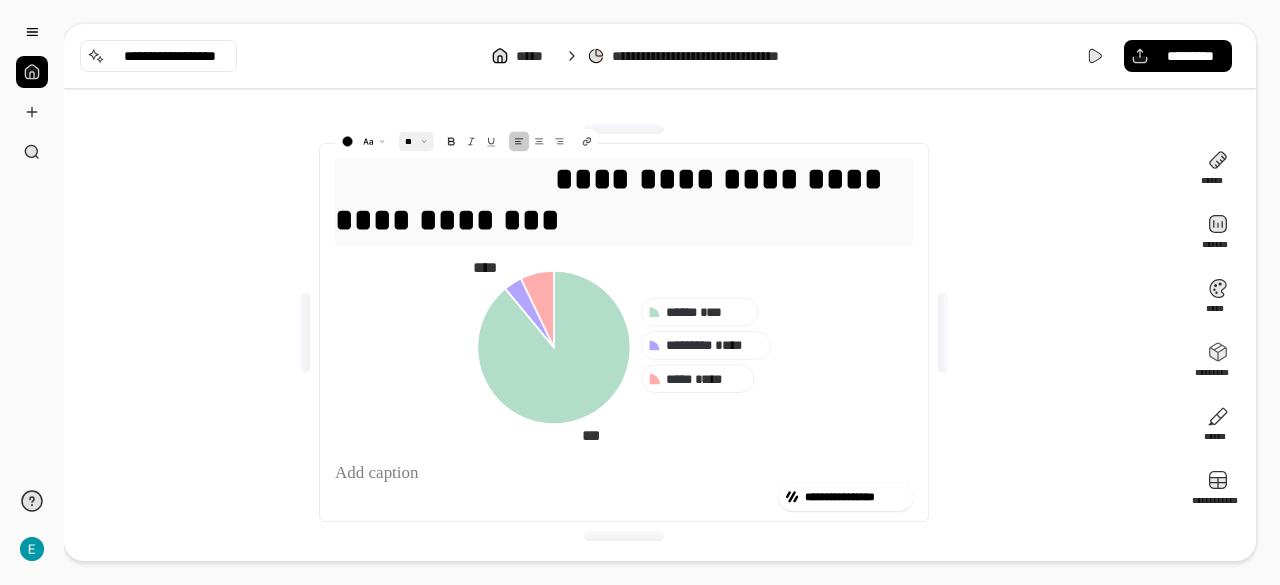 click at bounding box center [416, 141] 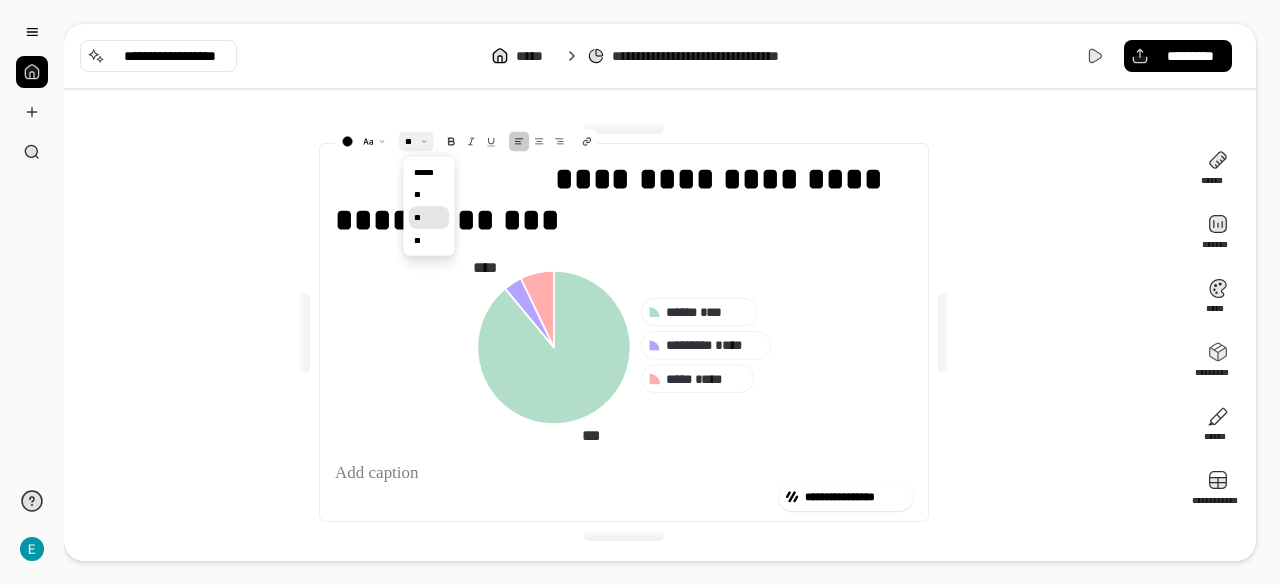 click on "**" at bounding box center [429, 217] 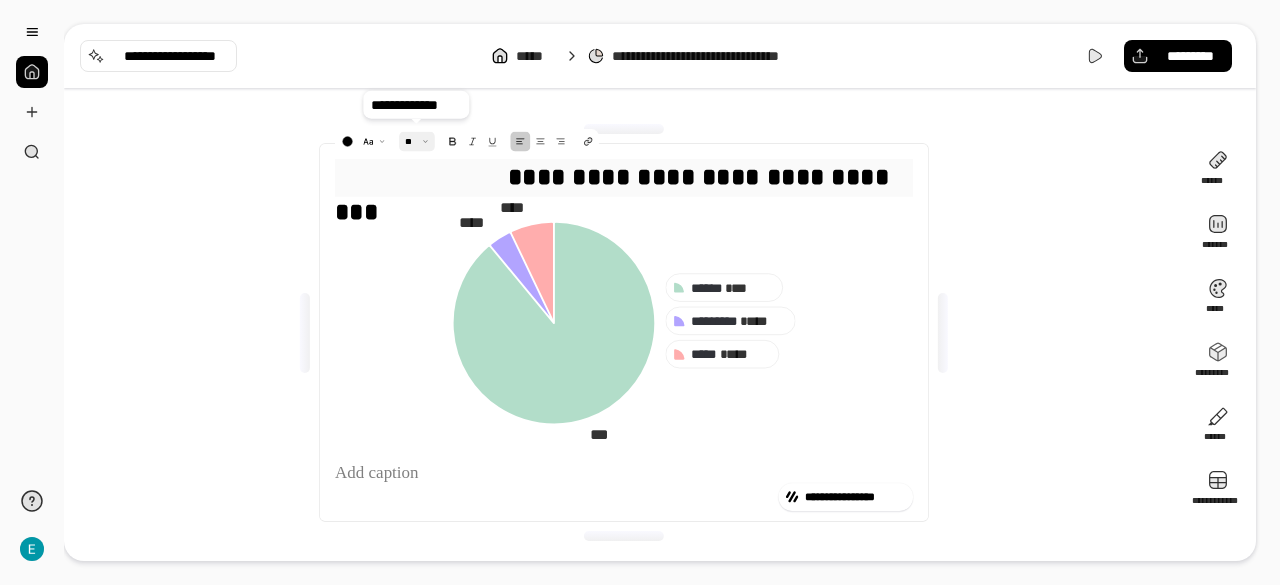 click at bounding box center [417, 141] 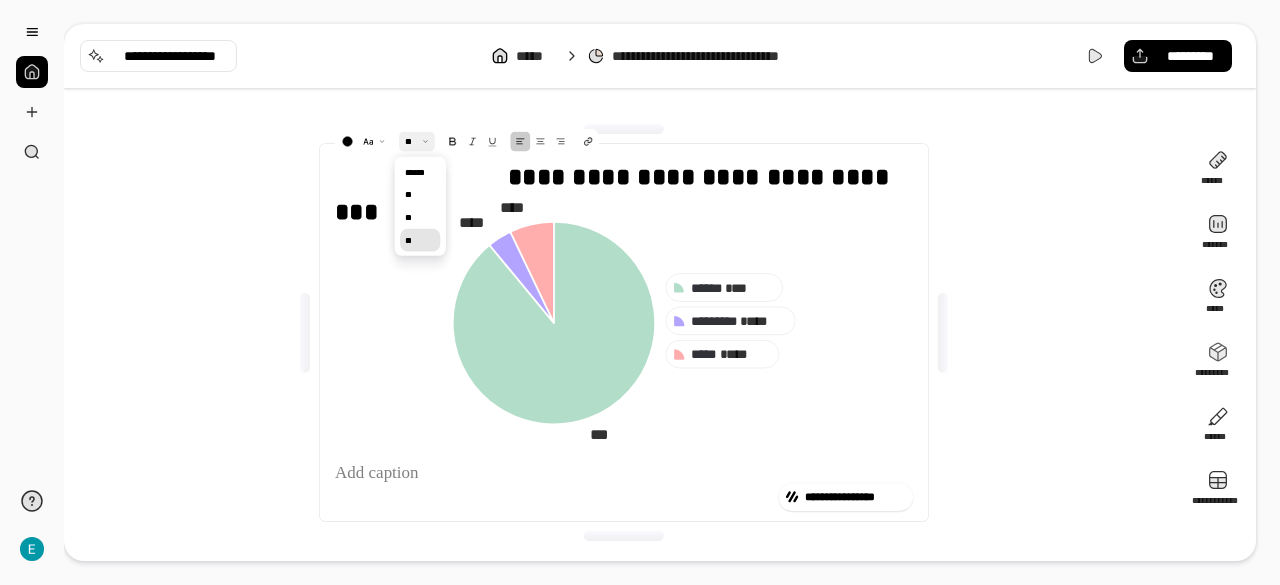 click on "**" at bounding box center [420, 240] 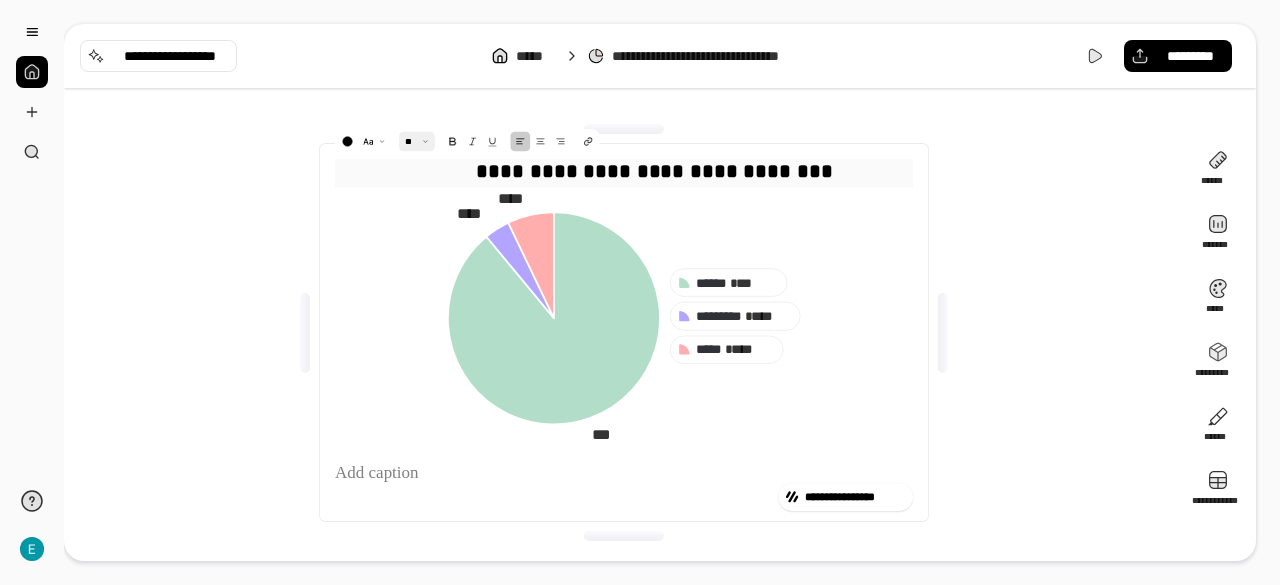 click on "**********" at bounding box center (624, 171) 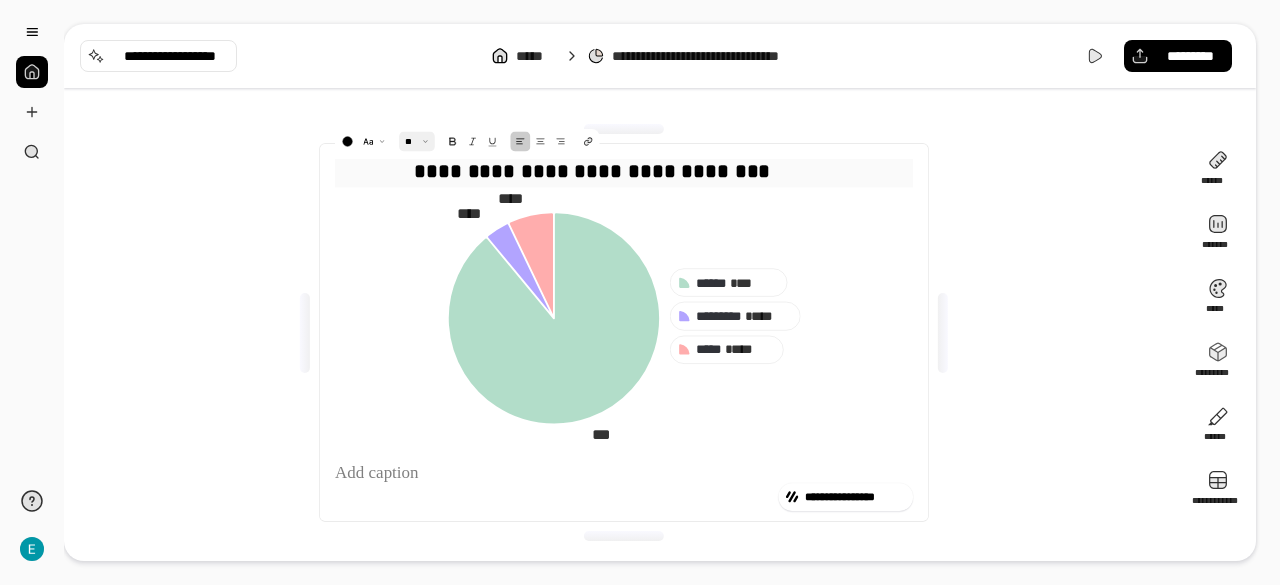 click at bounding box center [417, 141] 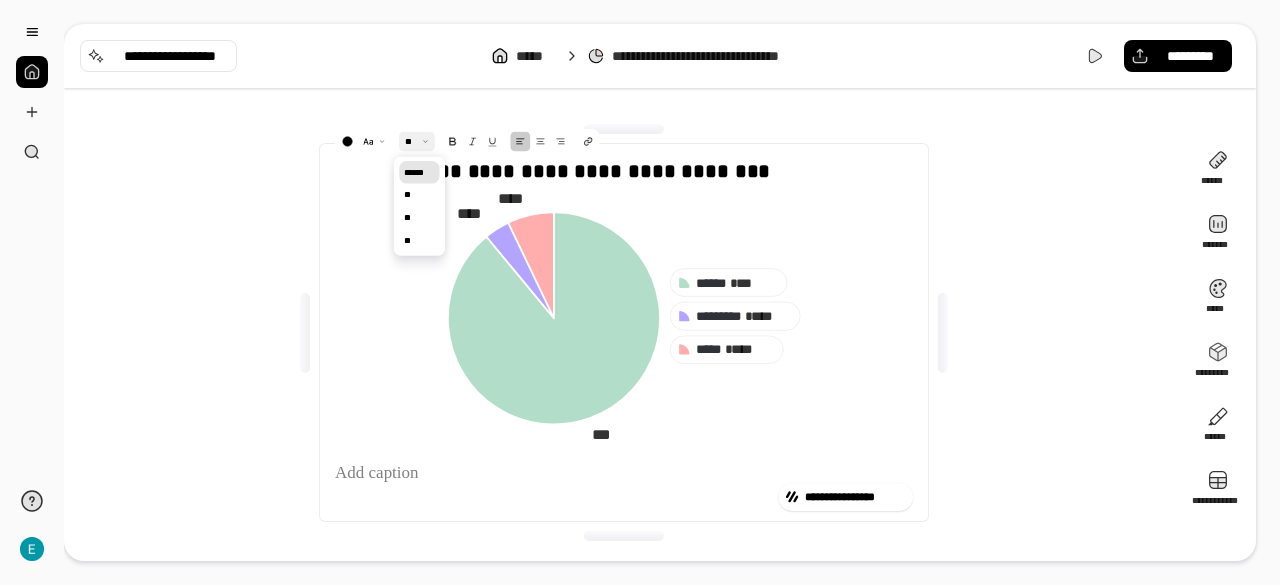 click on "******" at bounding box center (419, 172) 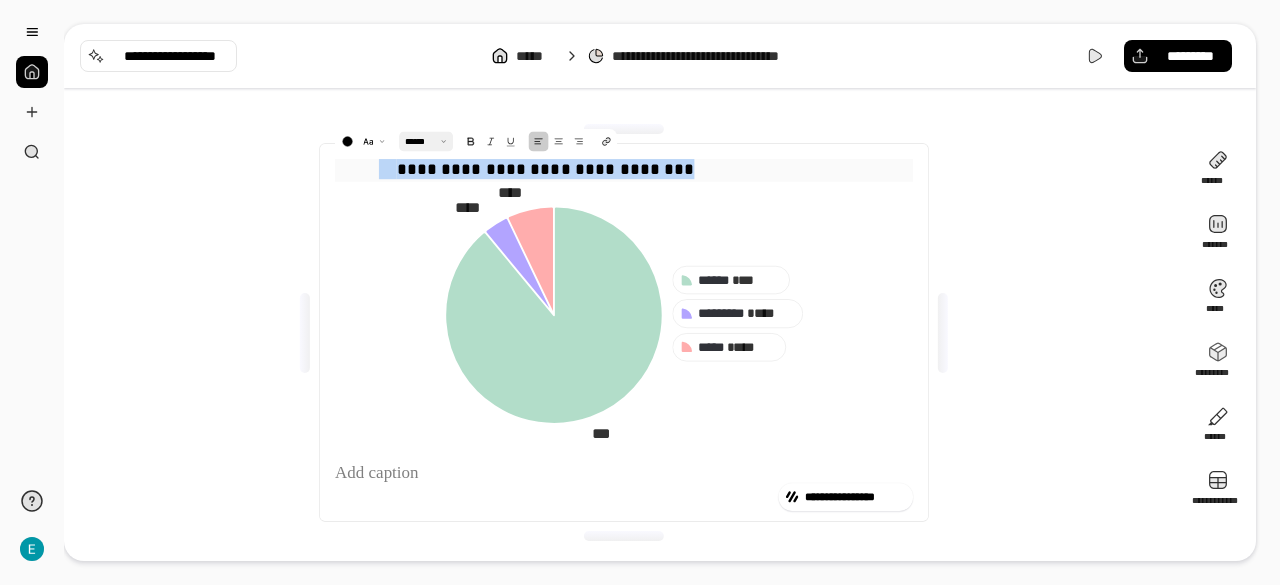 drag, startPoint x: 382, startPoint y: 180, endPoint x: 586, endPoint y: 166, distance: 204.47983 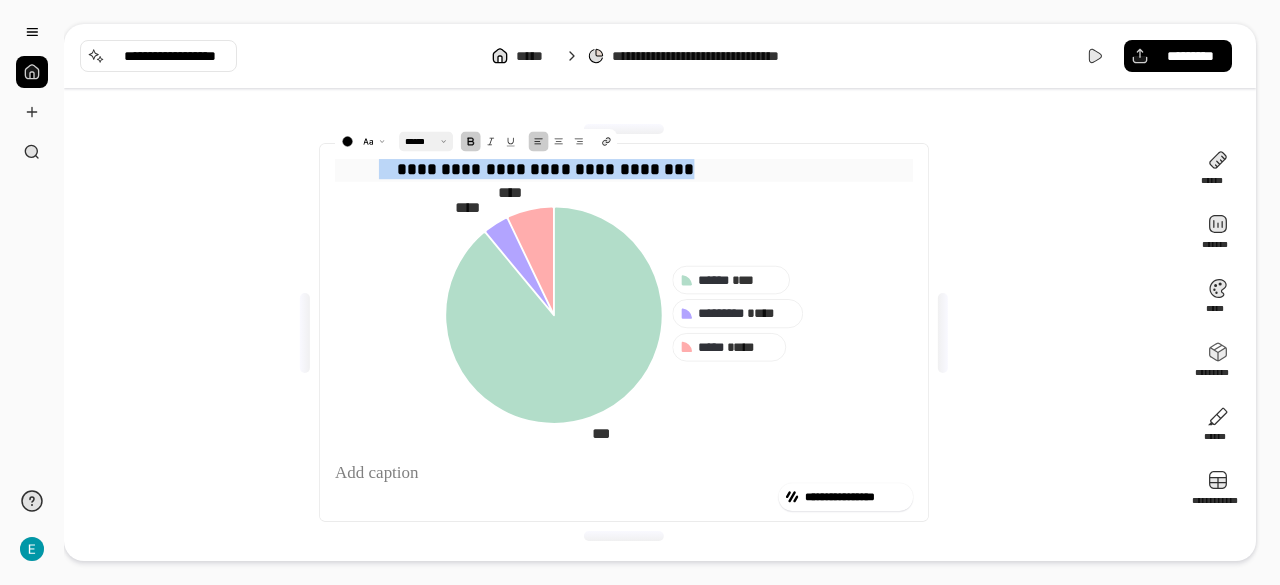 click at bounding box center (471, 141) 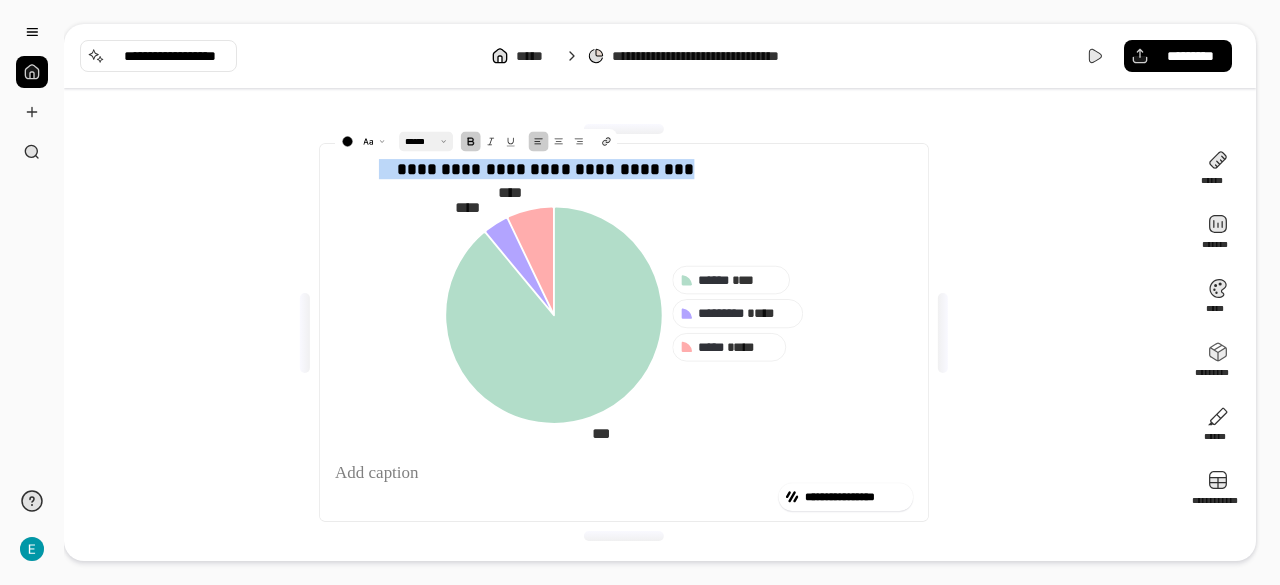 click 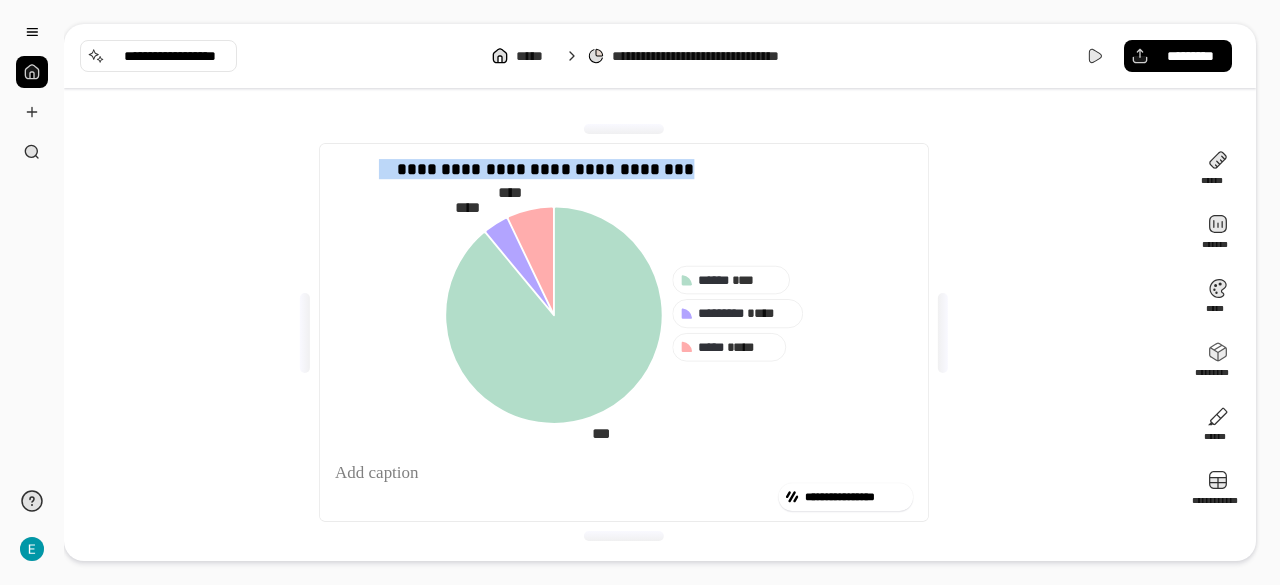 click 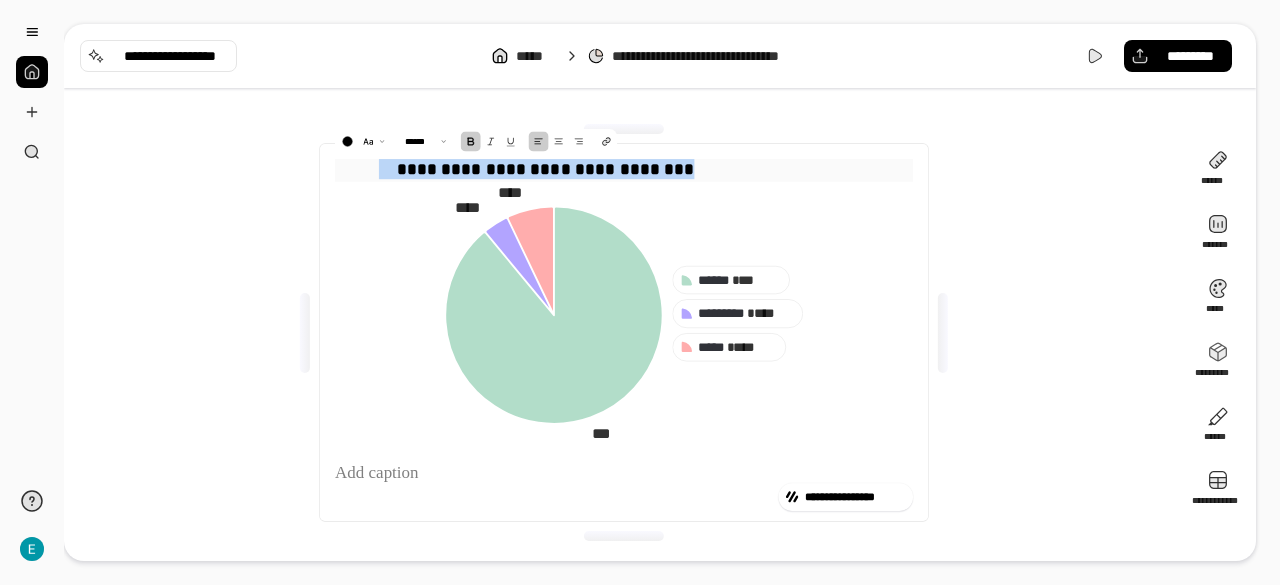 click on "**********" at bounding box center [536, 168] 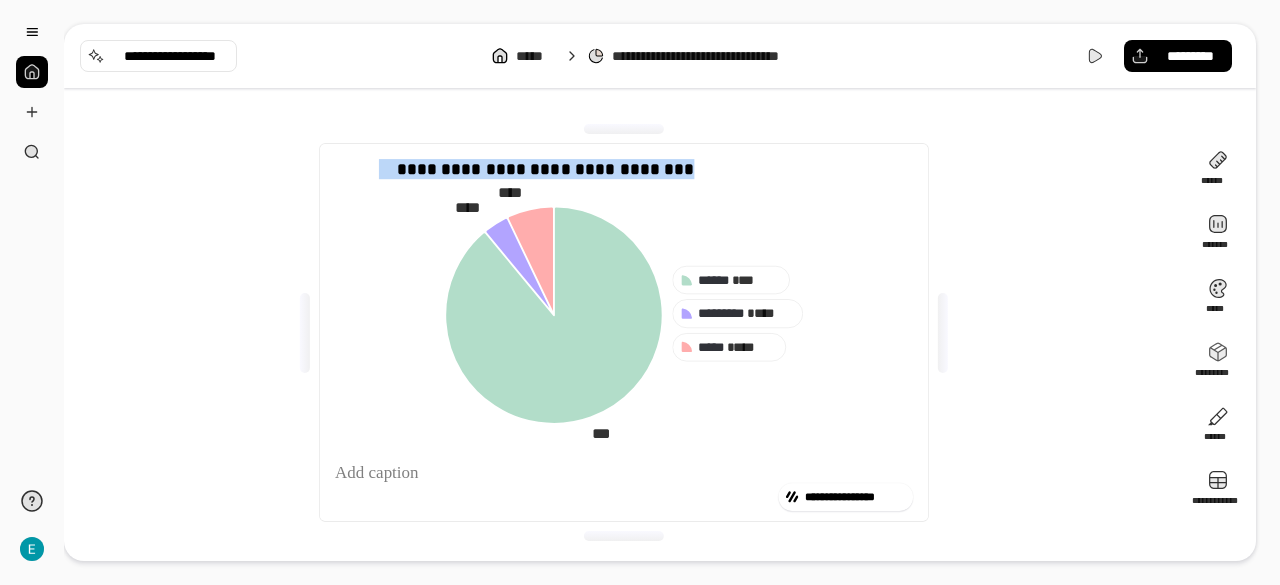 click 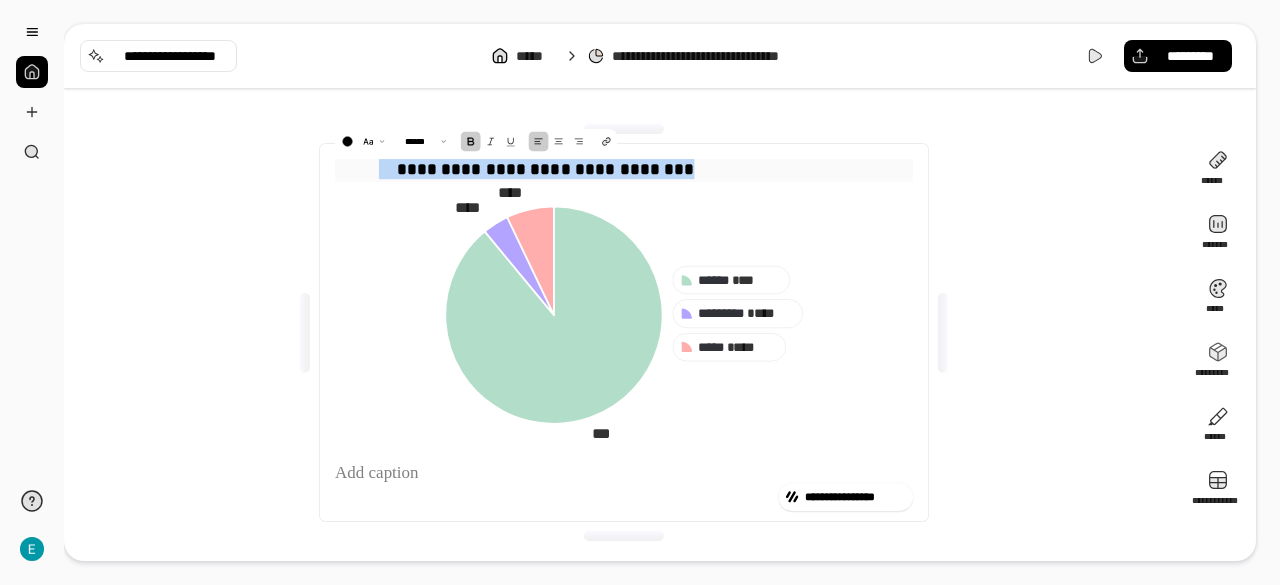click on "**********" at bounding box center [536, 168] 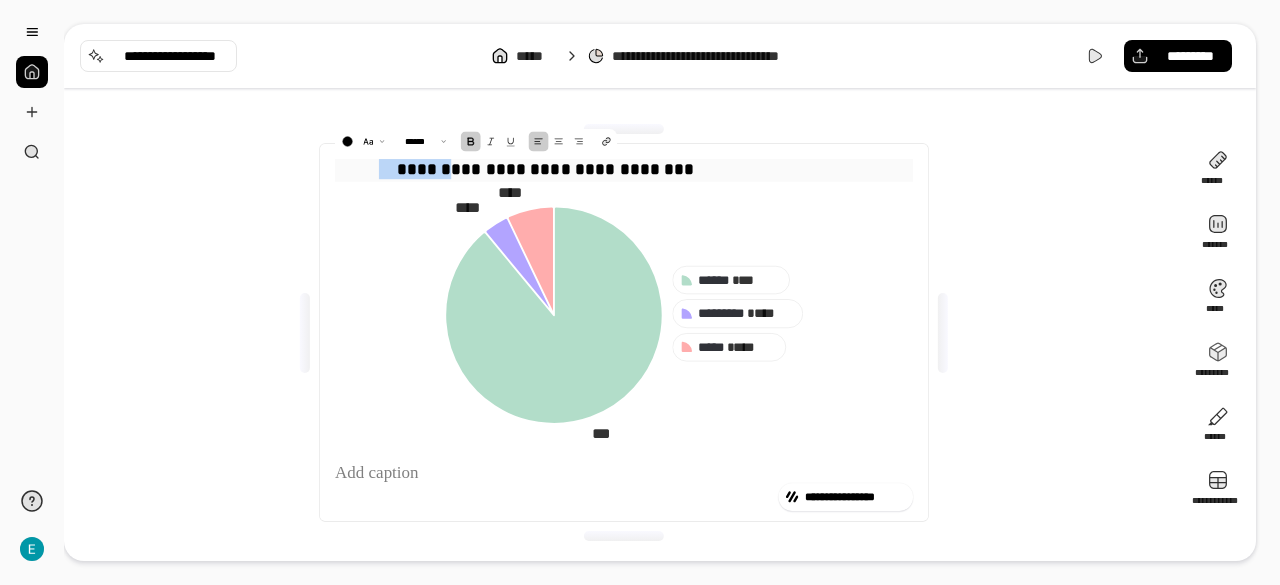 click on "**********" at bounding box center [536, 168] 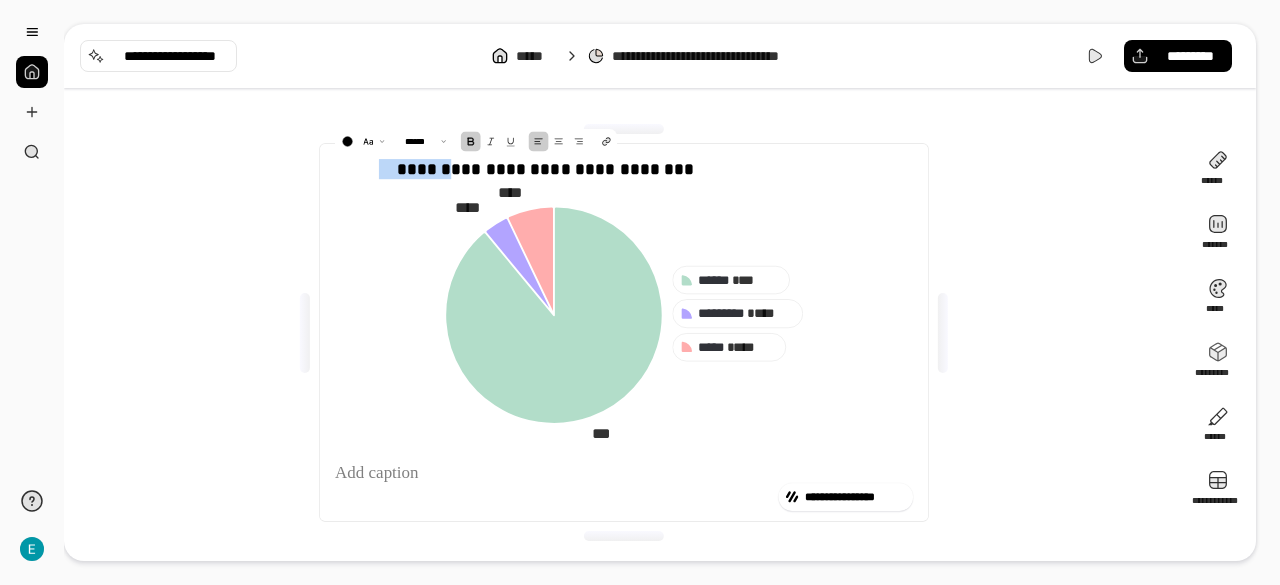 click 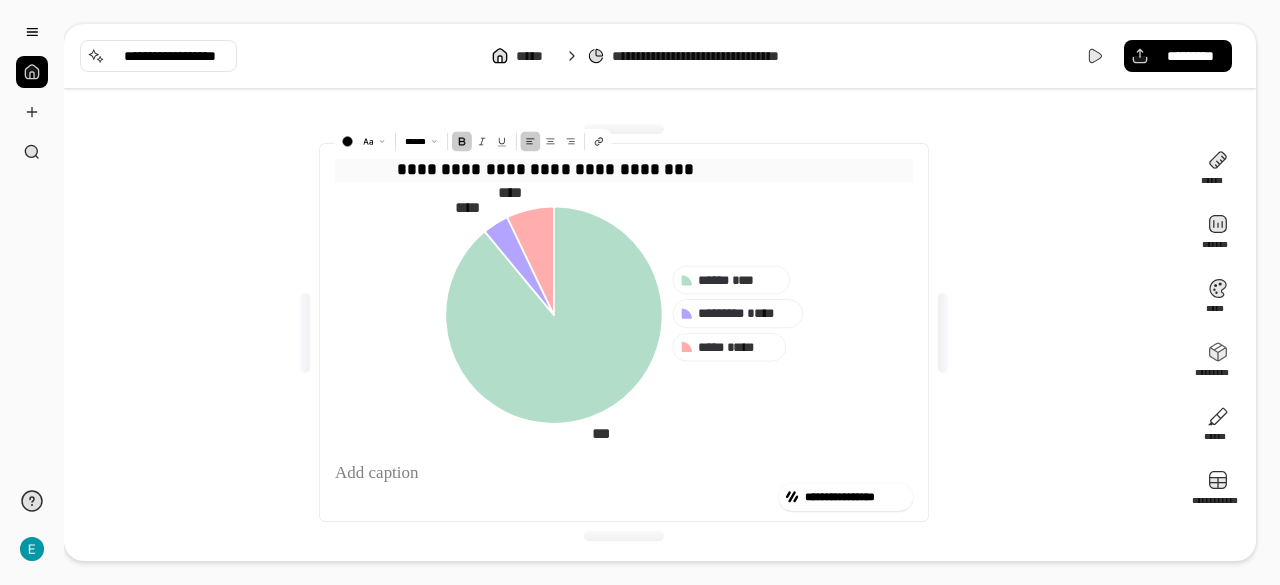 click on "**********" at bounding box center [536, 168] 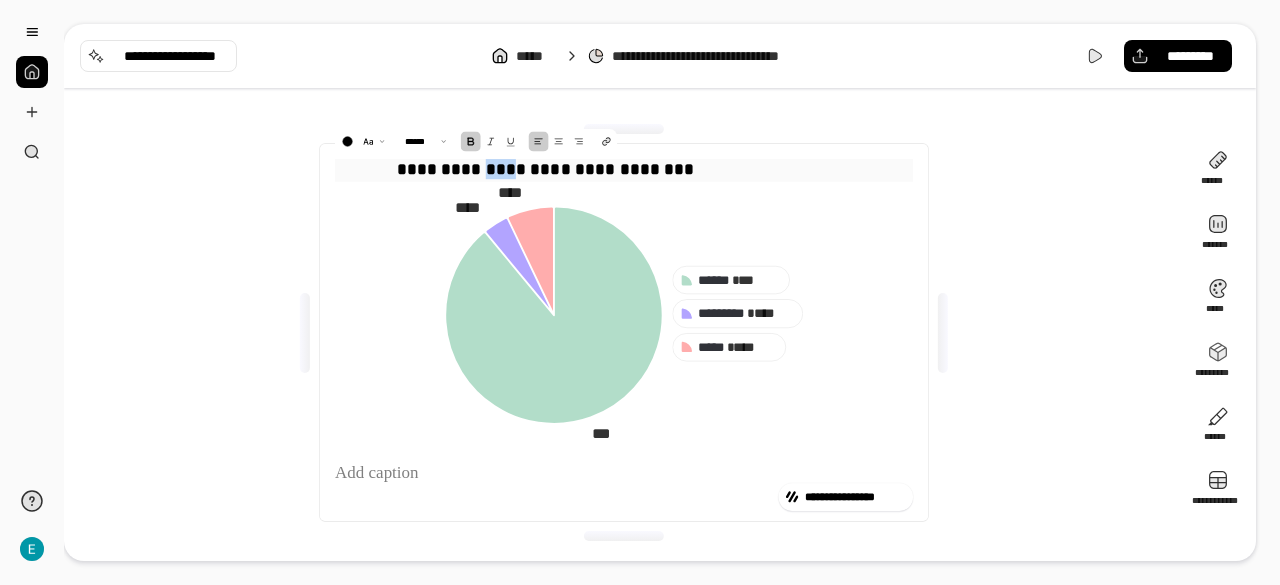 click on "**********" at bounding box center (536, 168) 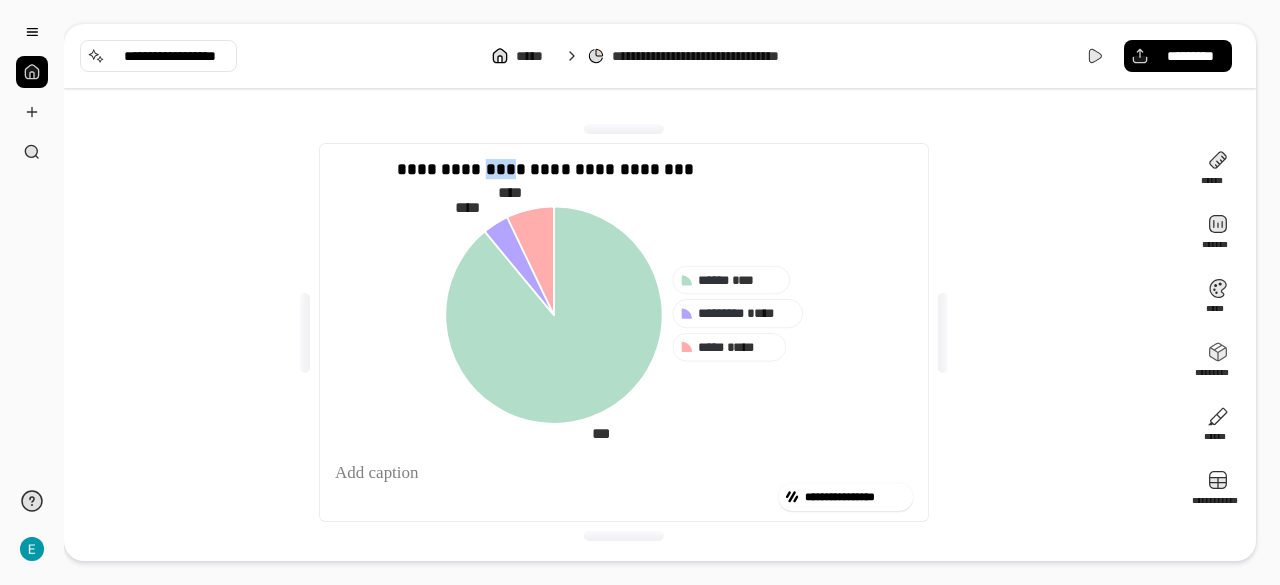 click 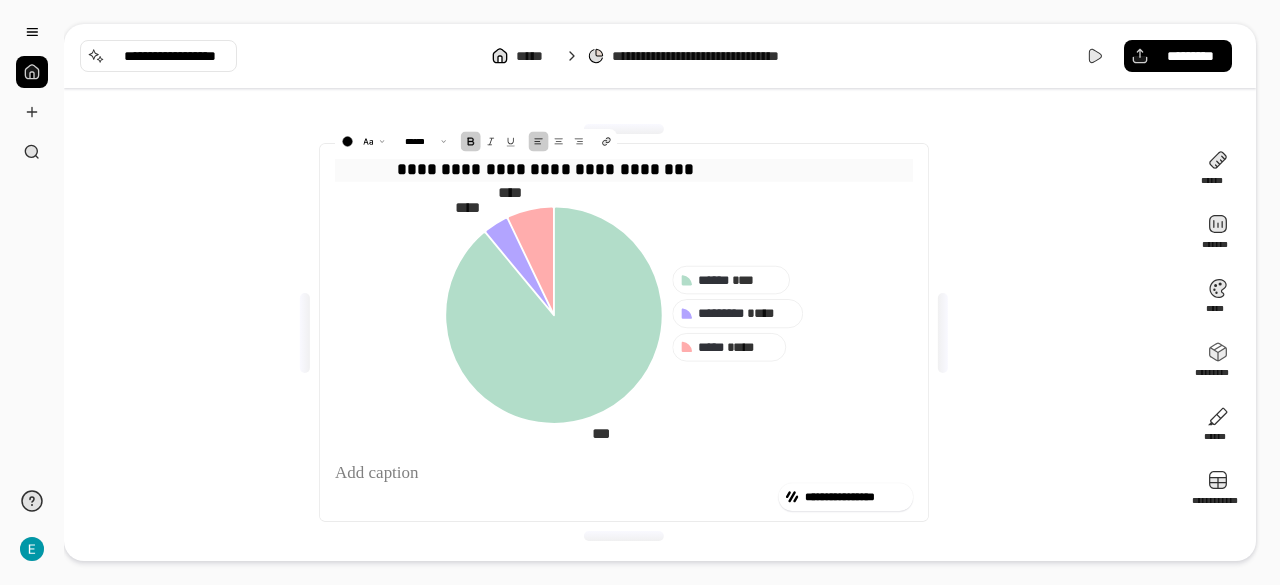 click on "**********" at bounding box center (536, 168) 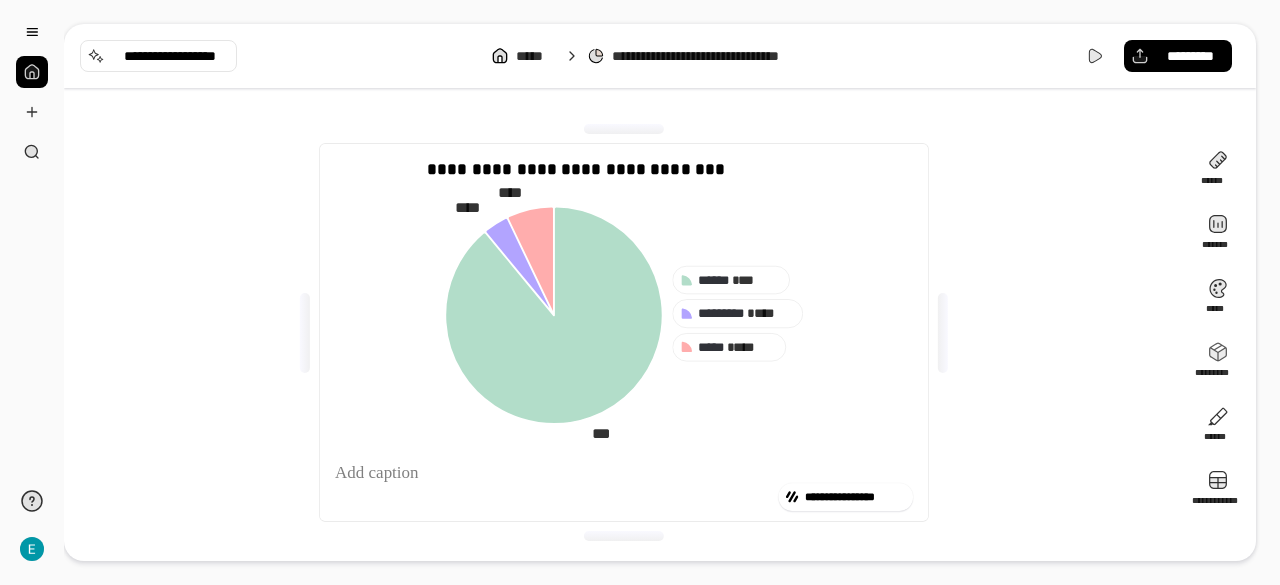 click on "**********" at bounding box center [624, 332] 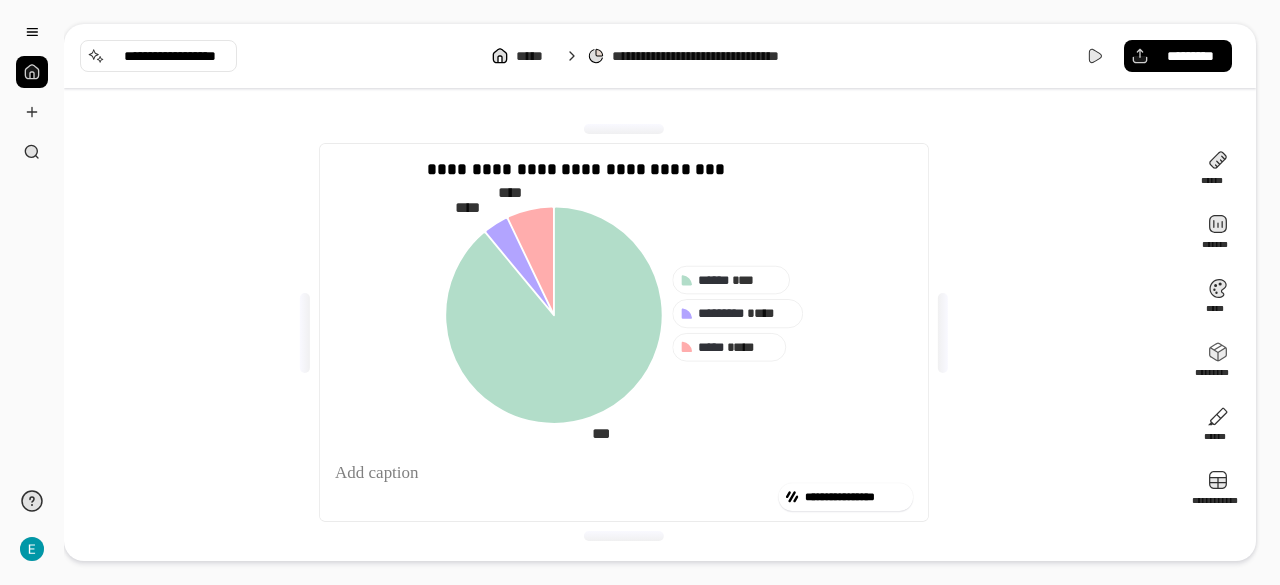 click 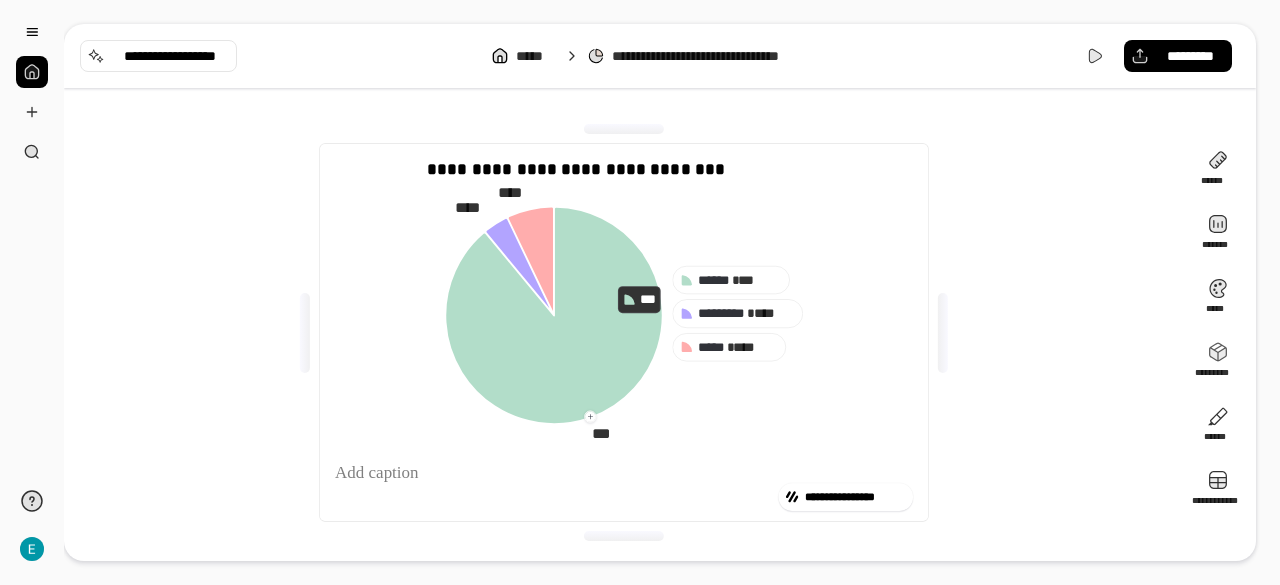 drag, startPoint x: 878, startPoint y: 286, endPoint x: 611, endPoint y: 300, distance: 267.3668 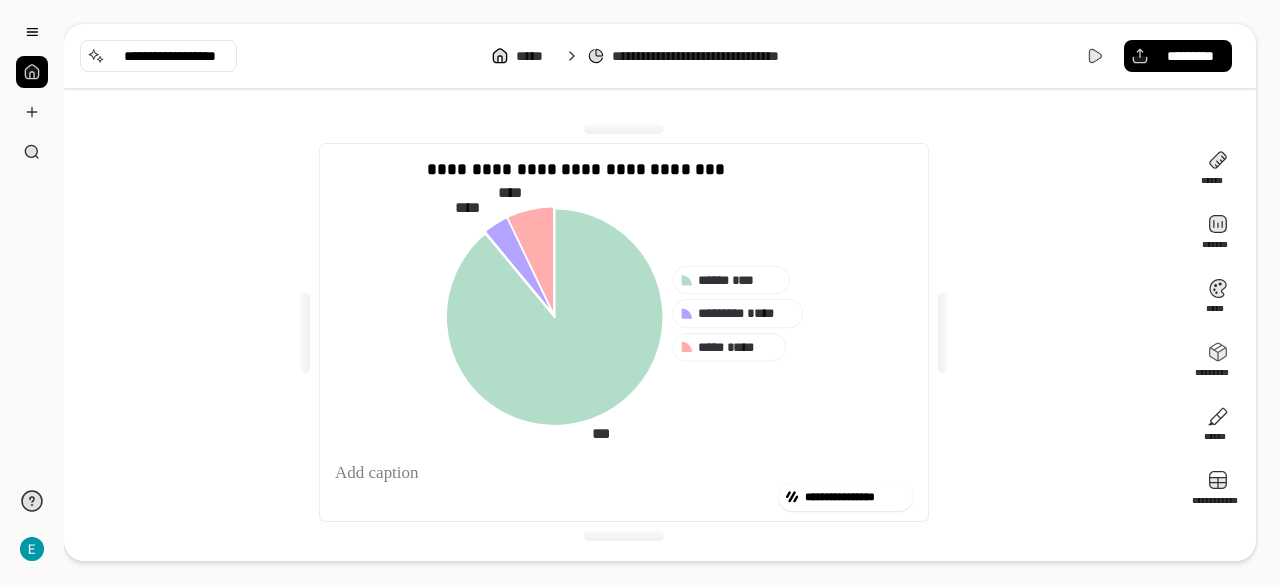 drag, startPoint x: 611, startPoint y: 300, endPoint x: 359, endPoint y: 251, distance: 256.7197 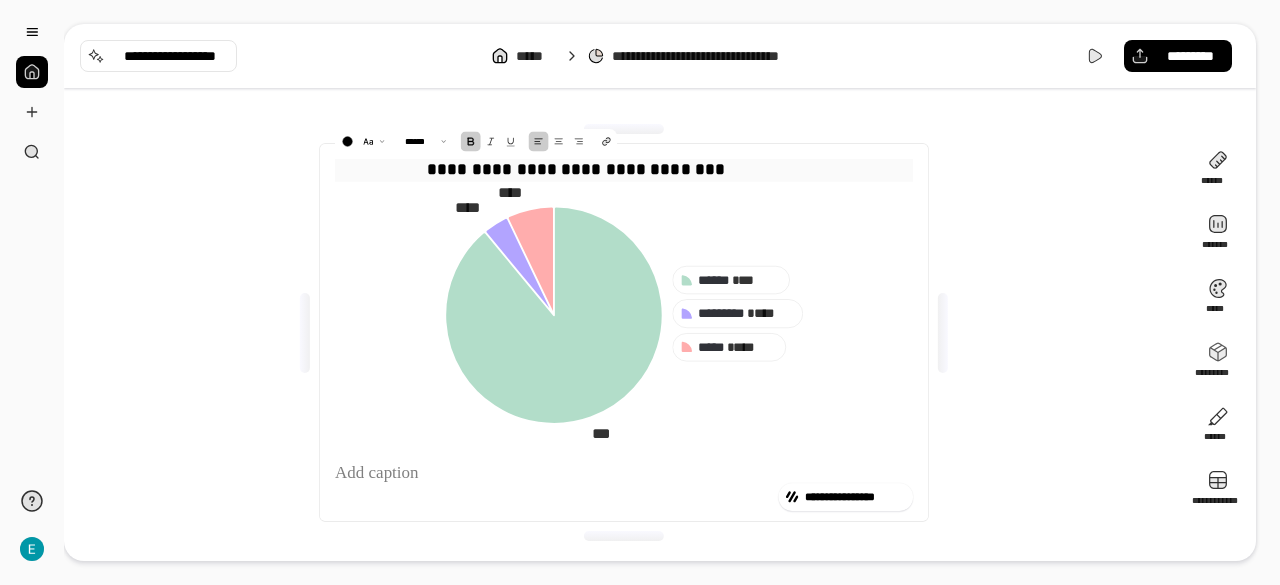 click on "**********" at bounding box center [552, 168] 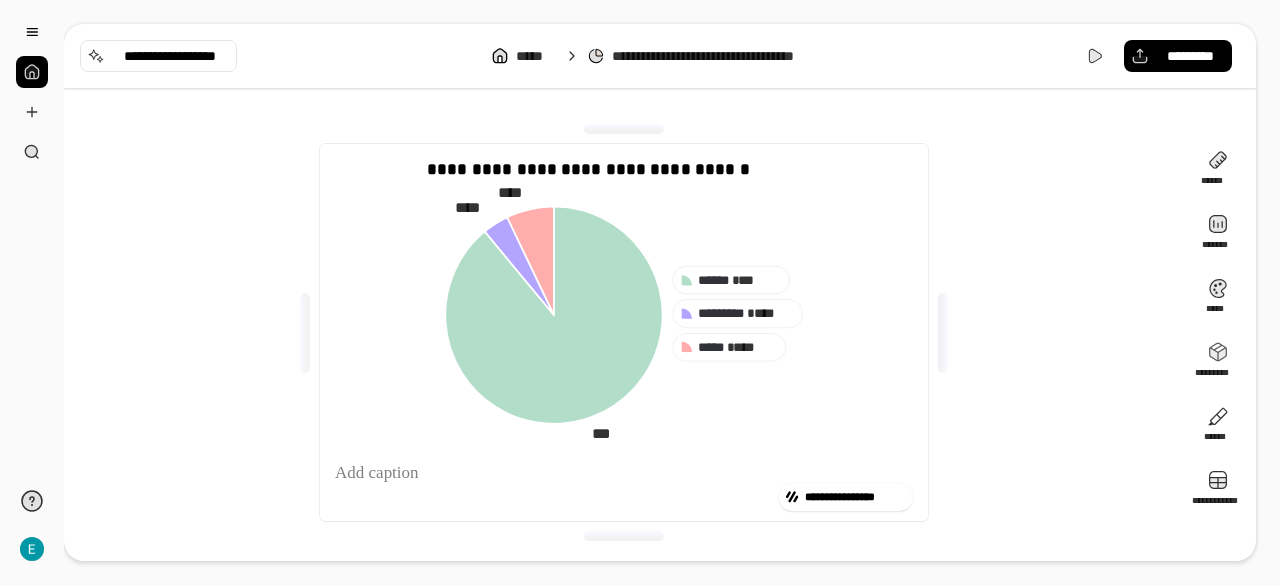 click on "**********" at bounding box center [624, 332] 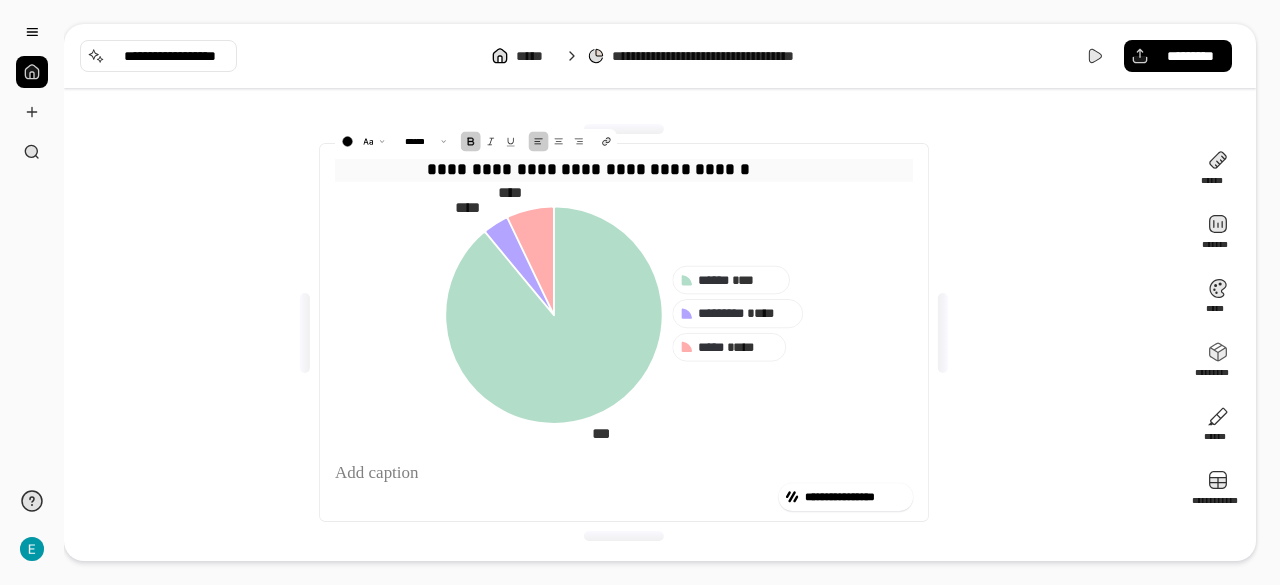 click on "**********" at bounding box center (564, 168) 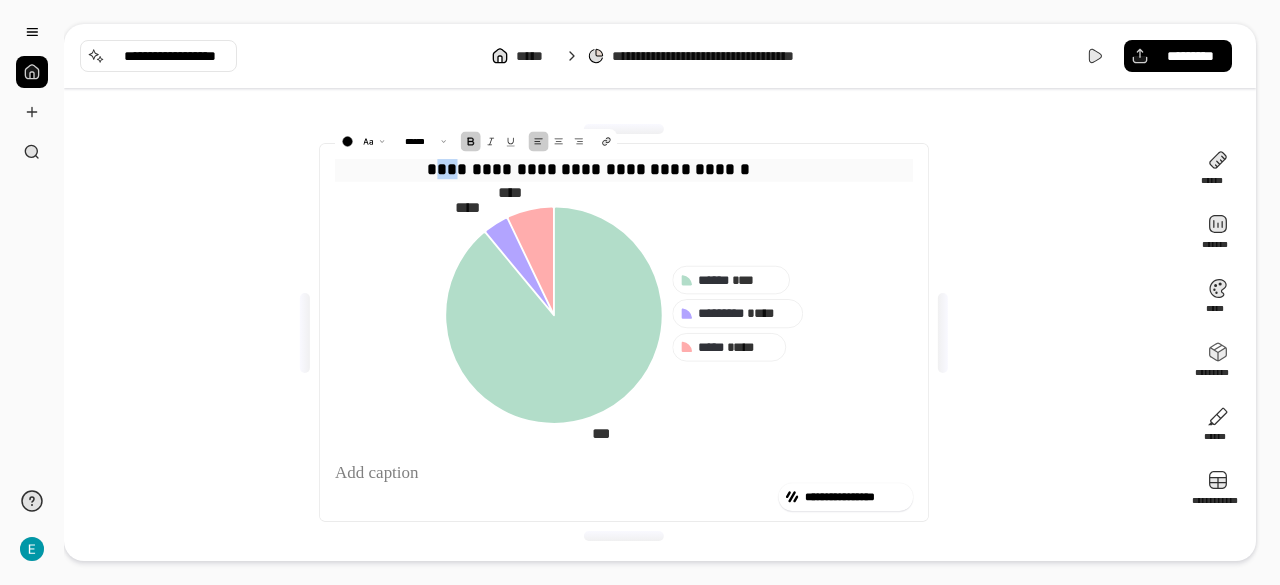 click on "**********" at bounding box center (564, 168) 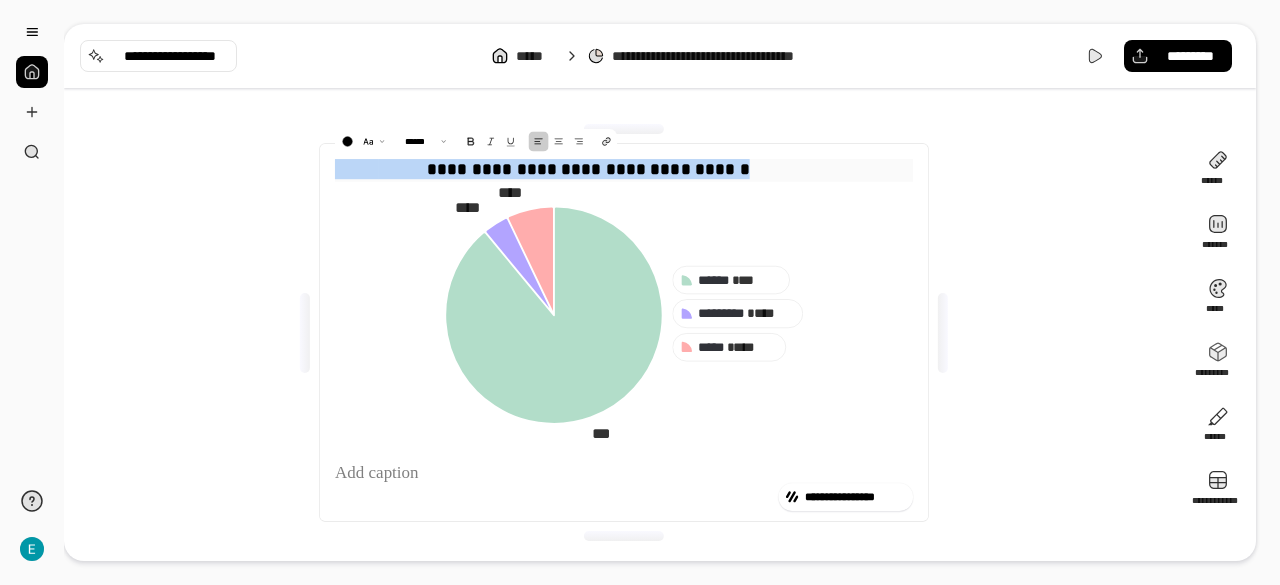 click on "**********" at bounding box center [564, 168] 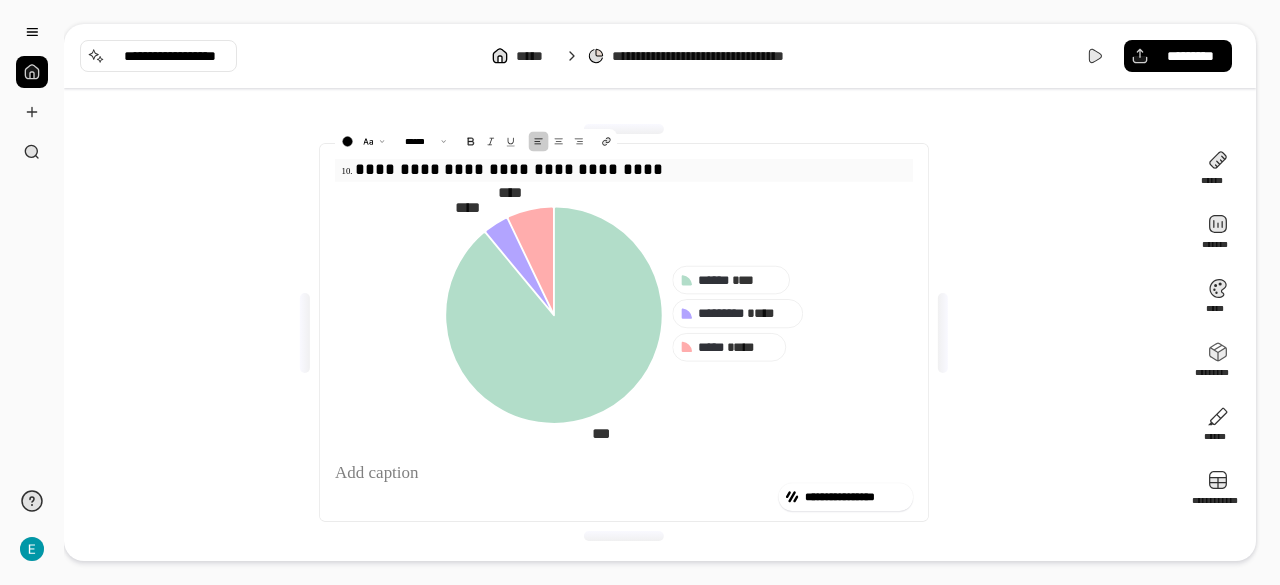 click on "**********" at bounding box center [634, 169] 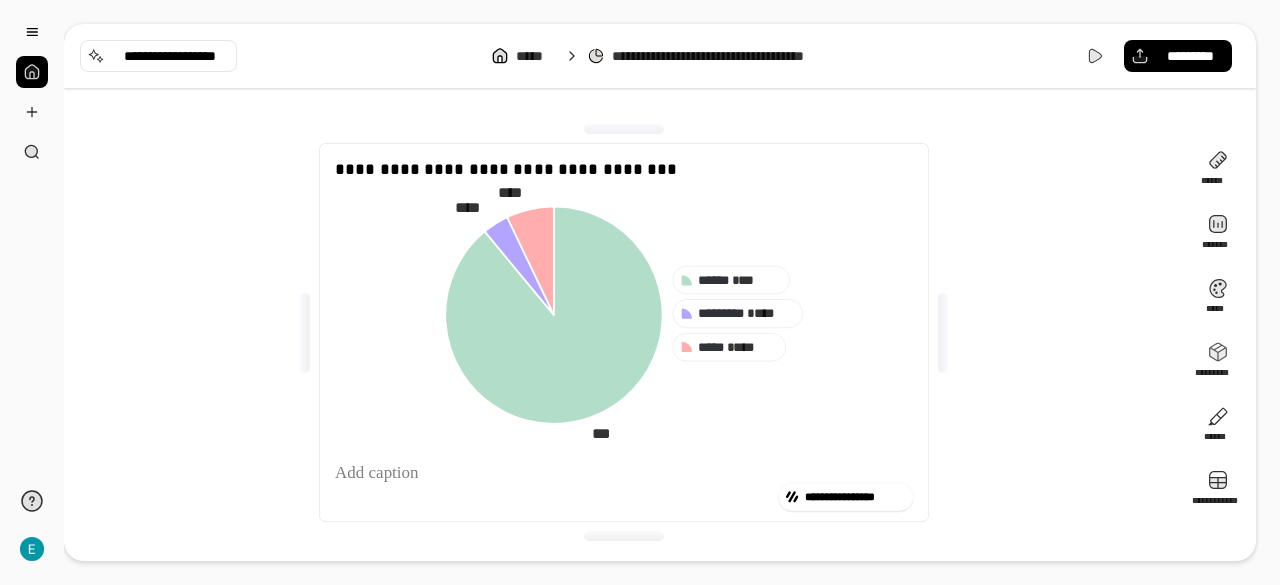 click on "**********" at bounding box center (624, 332) 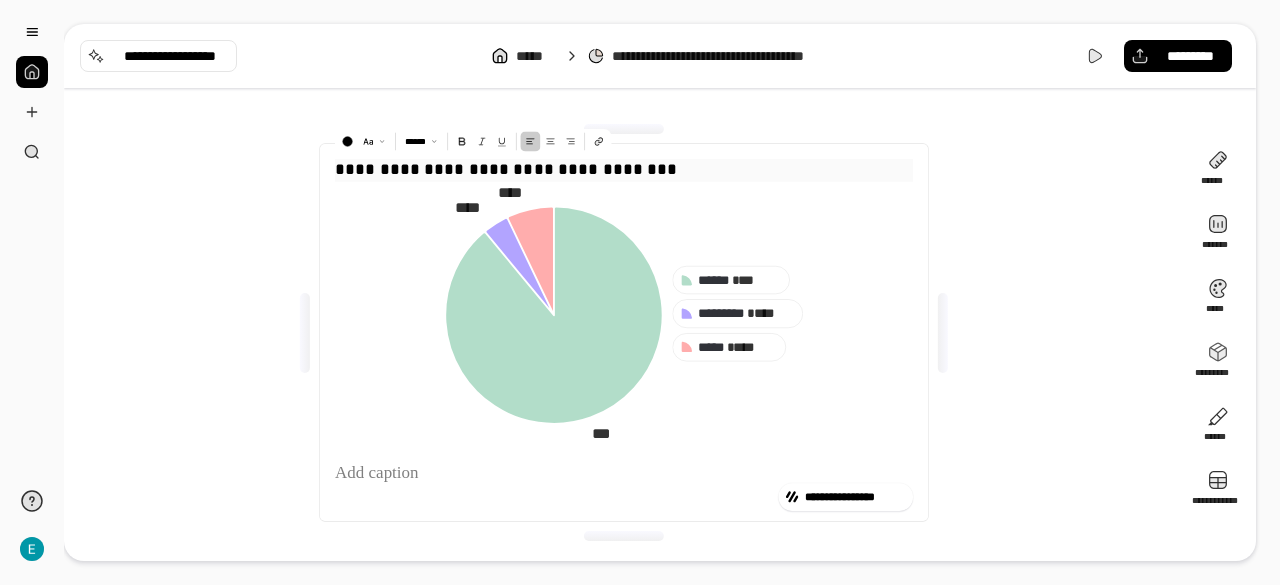 click on "**********" at bounding box center [624, 169] 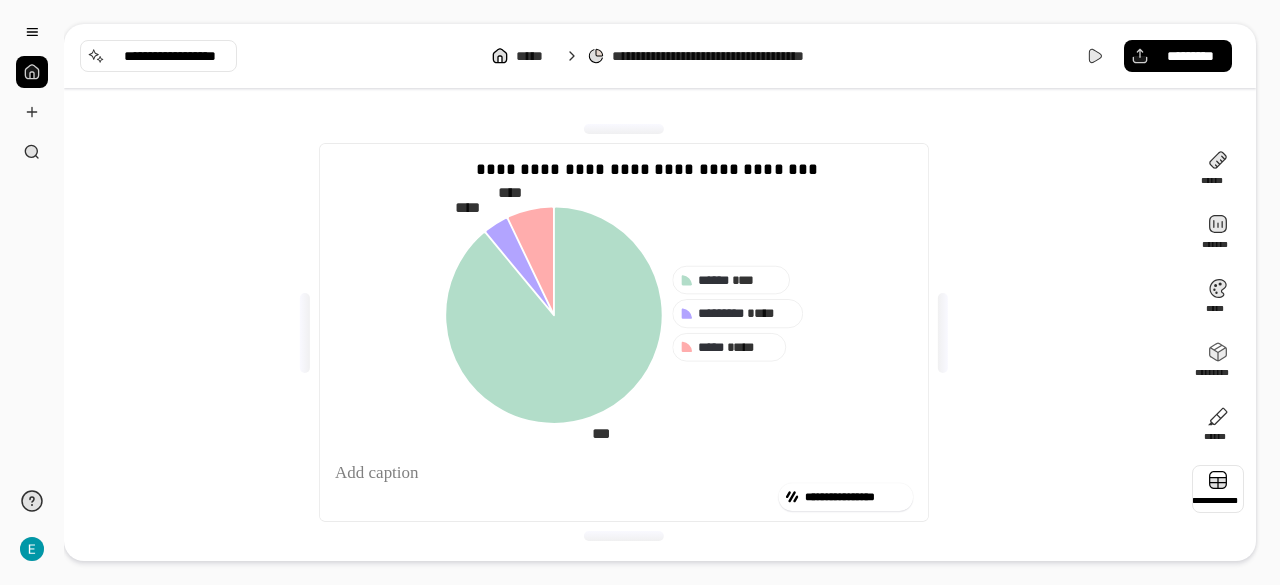 click at bounding box center (1218, 489) 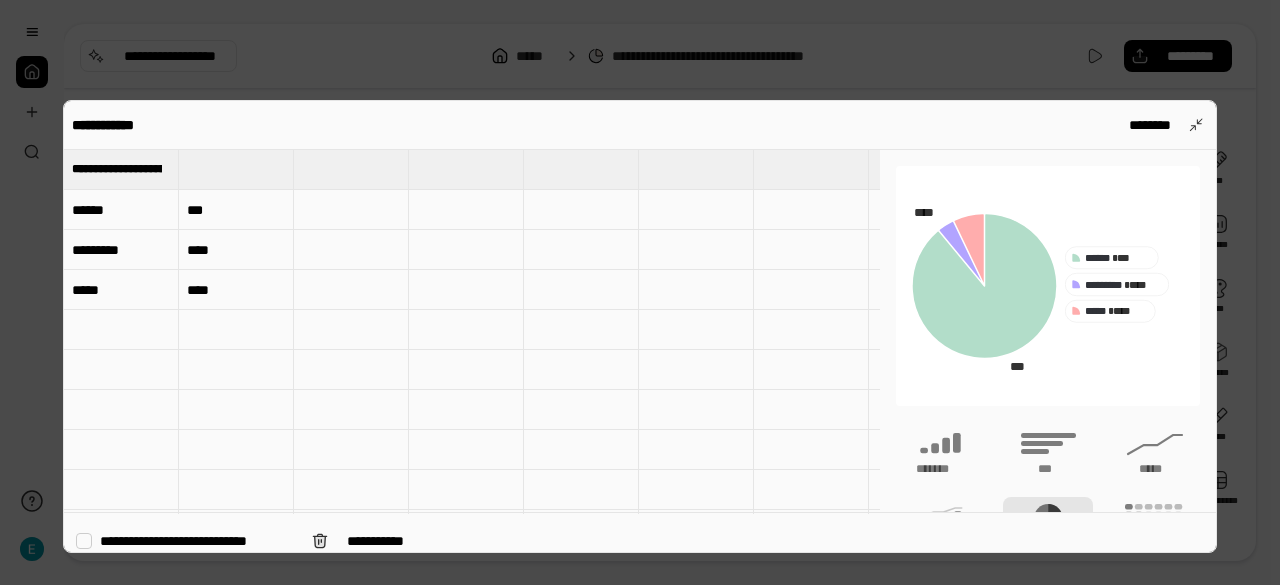 click on "******" at bounding box center [121, 210] 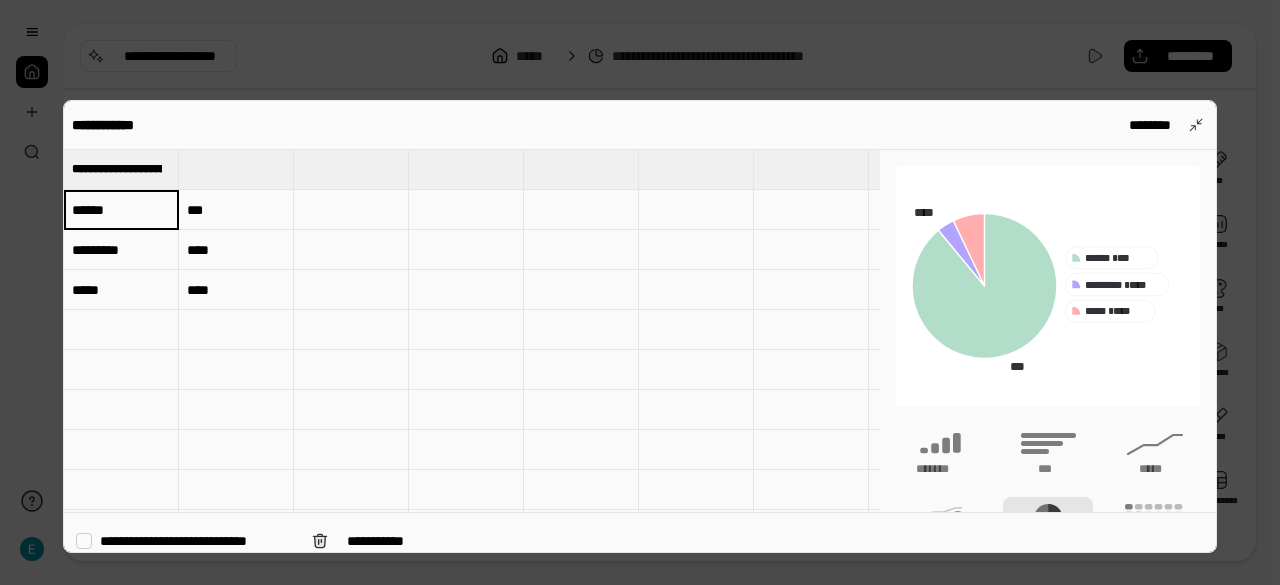 click on "******" at bounding box center [121, 210] 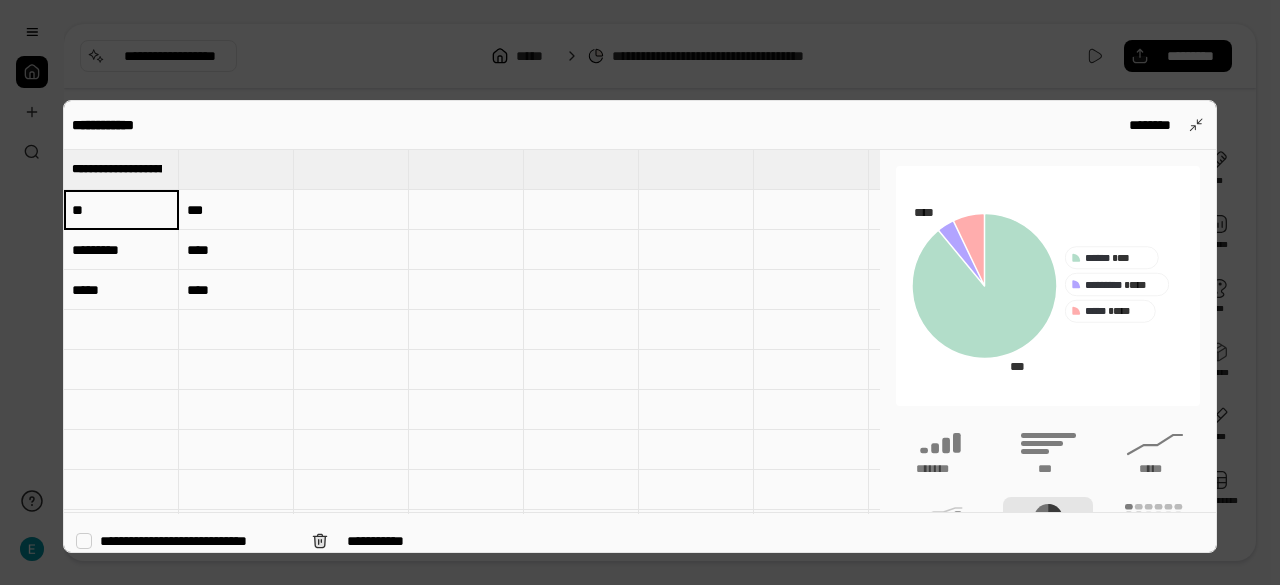 type on "**" 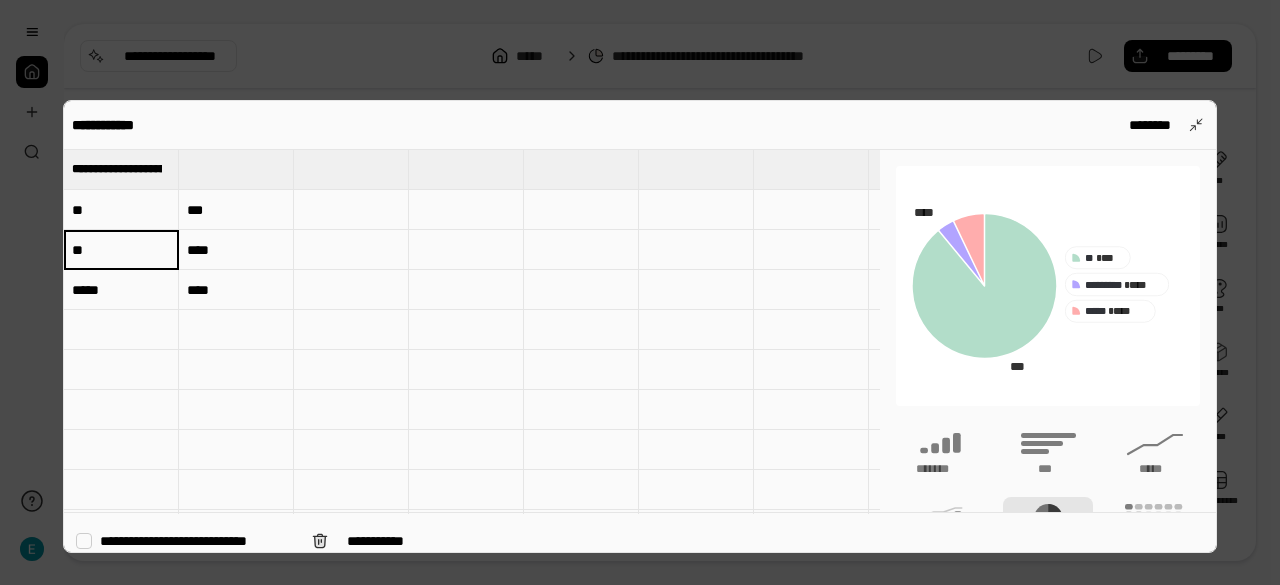 type on "**" 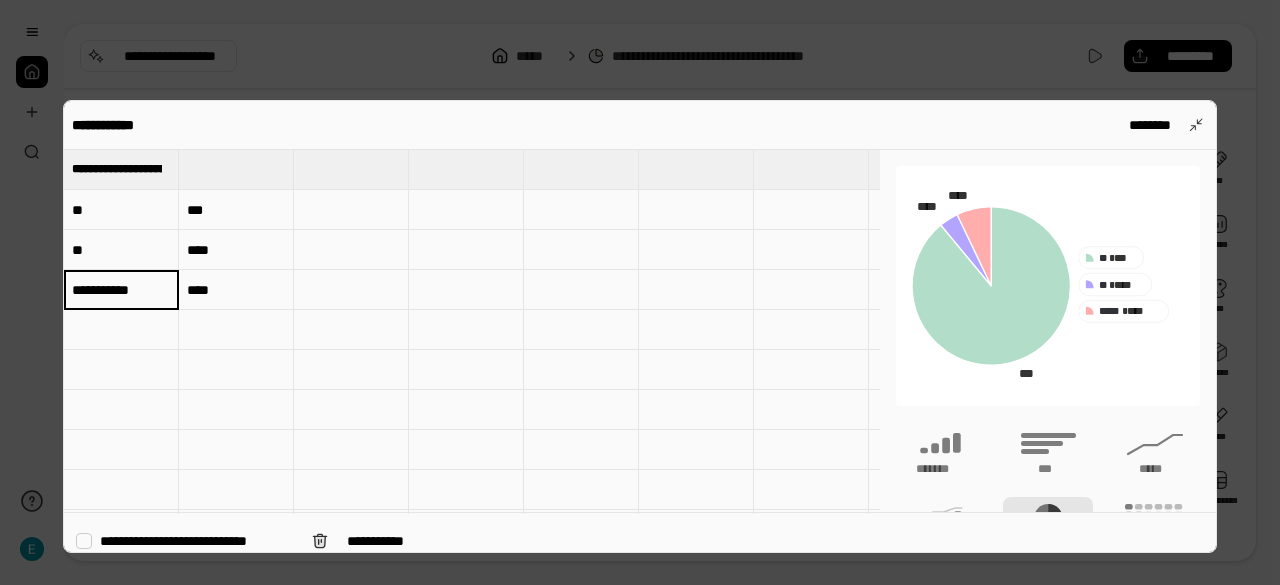 type on "**********" 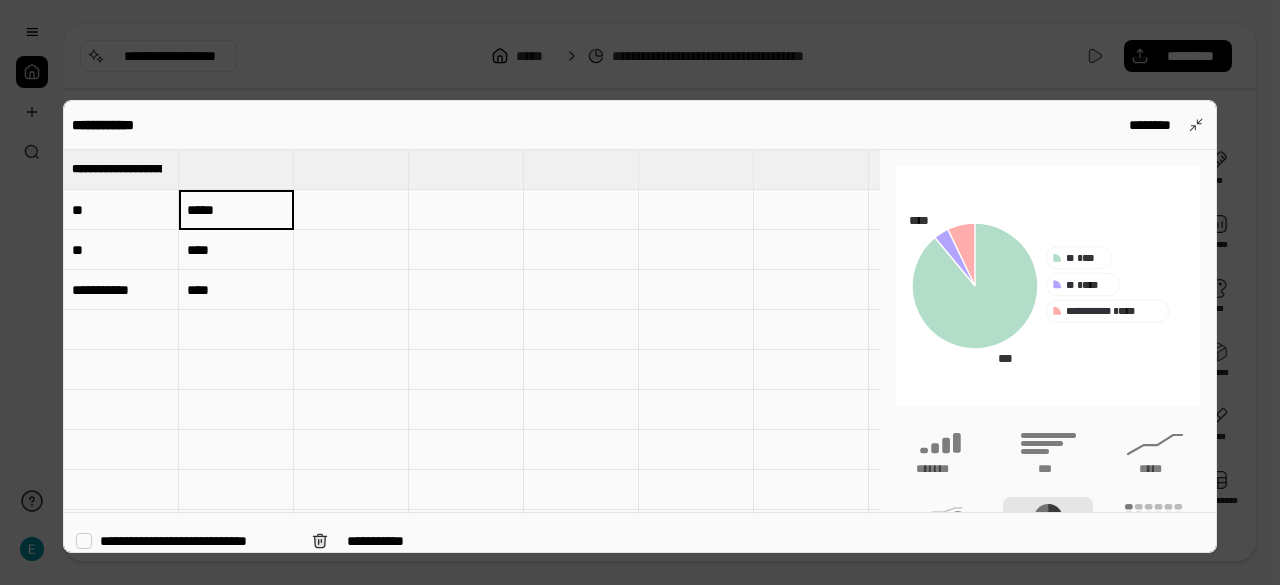 type on "*****" 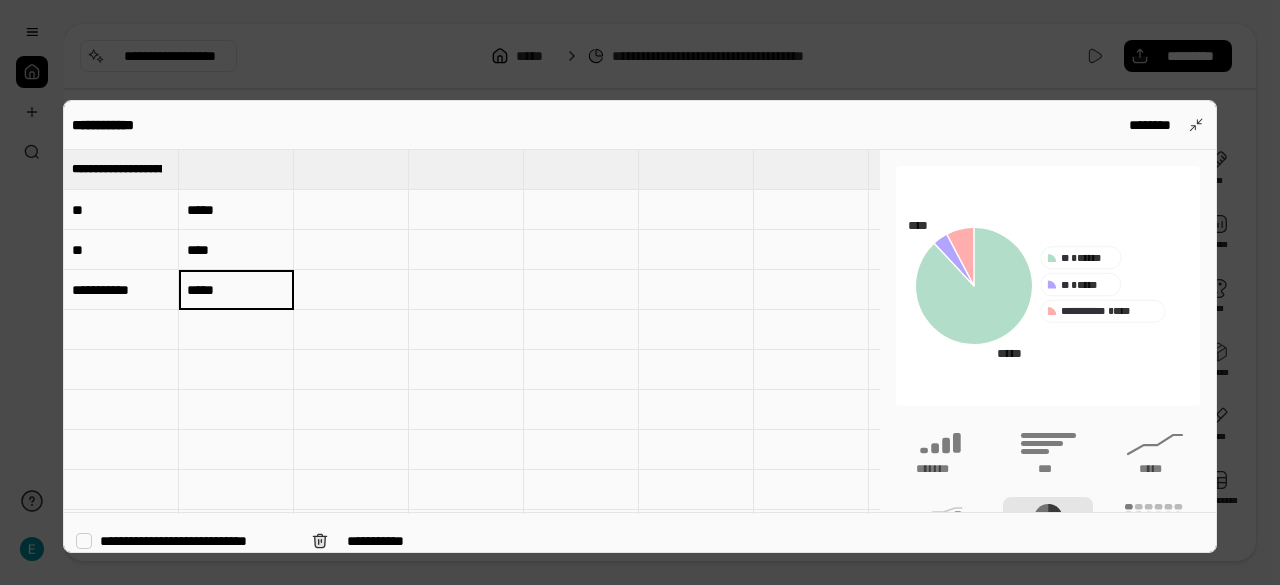 type on "*****" 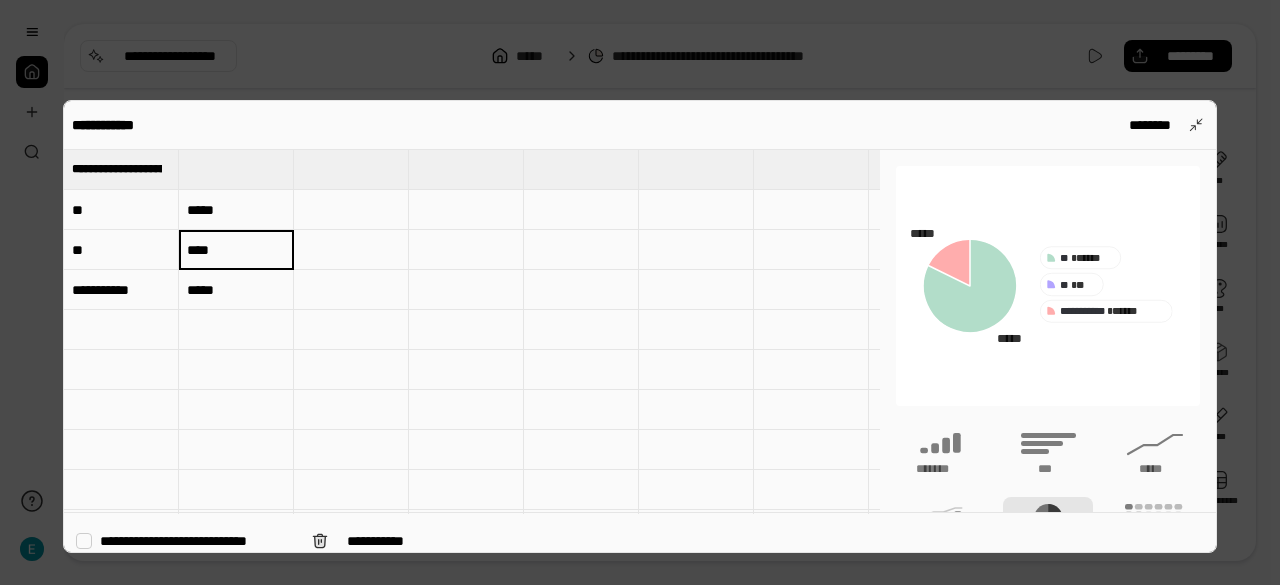 type on "****" 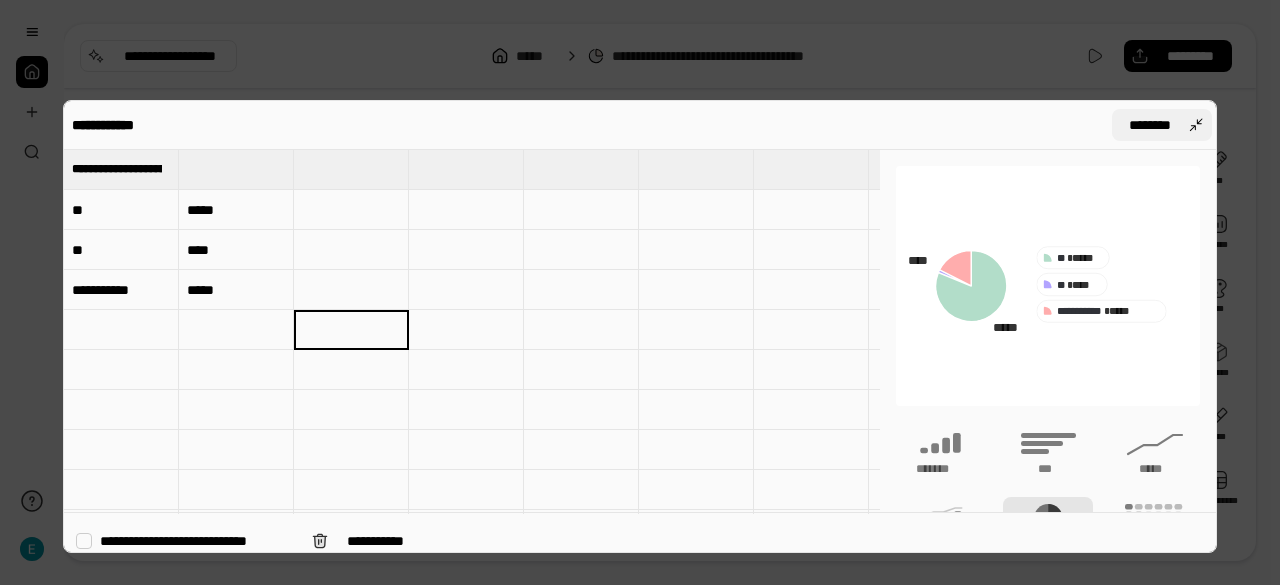 click on "********" at bounding box center [1162, 125] 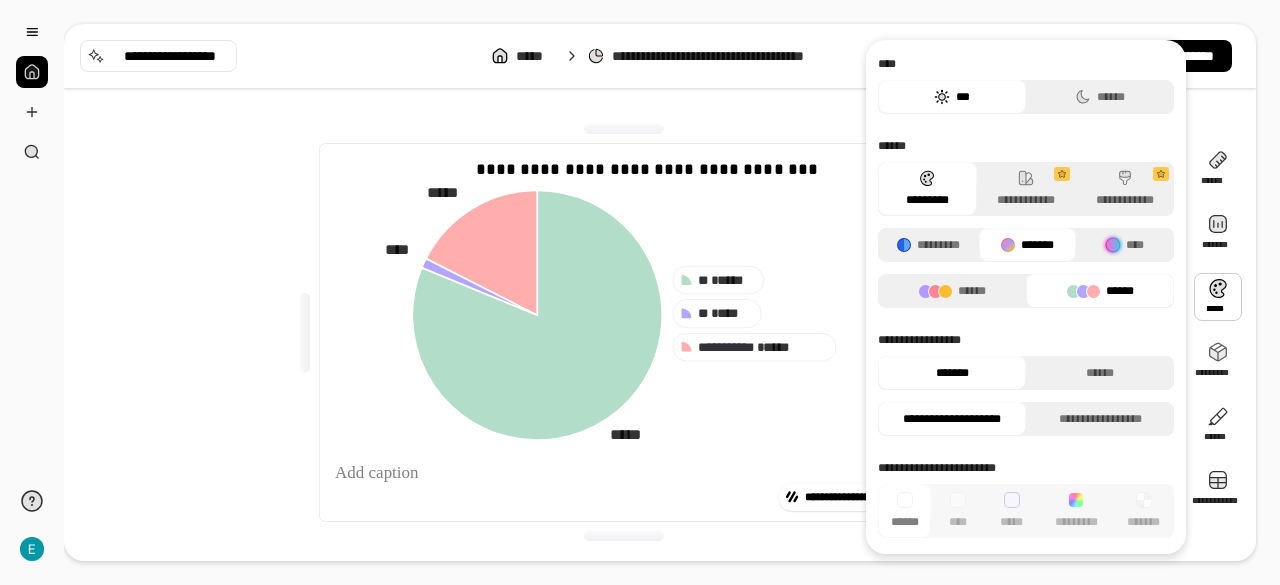 click at bounding box center (1218, 297) 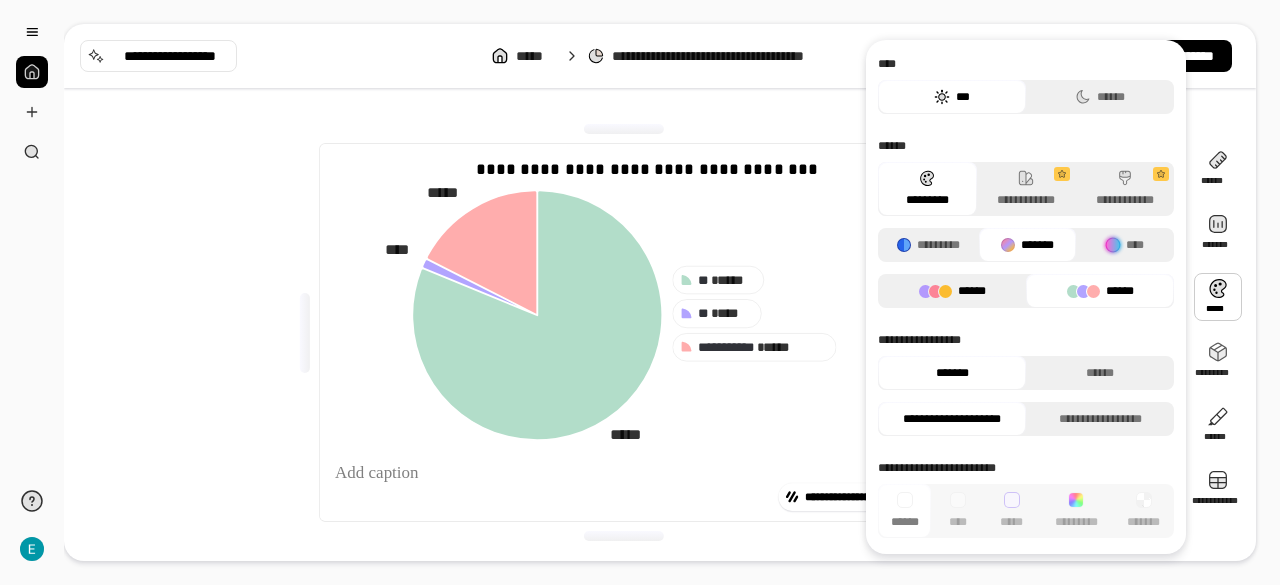 click on "******" at bounding box center [952, 291] 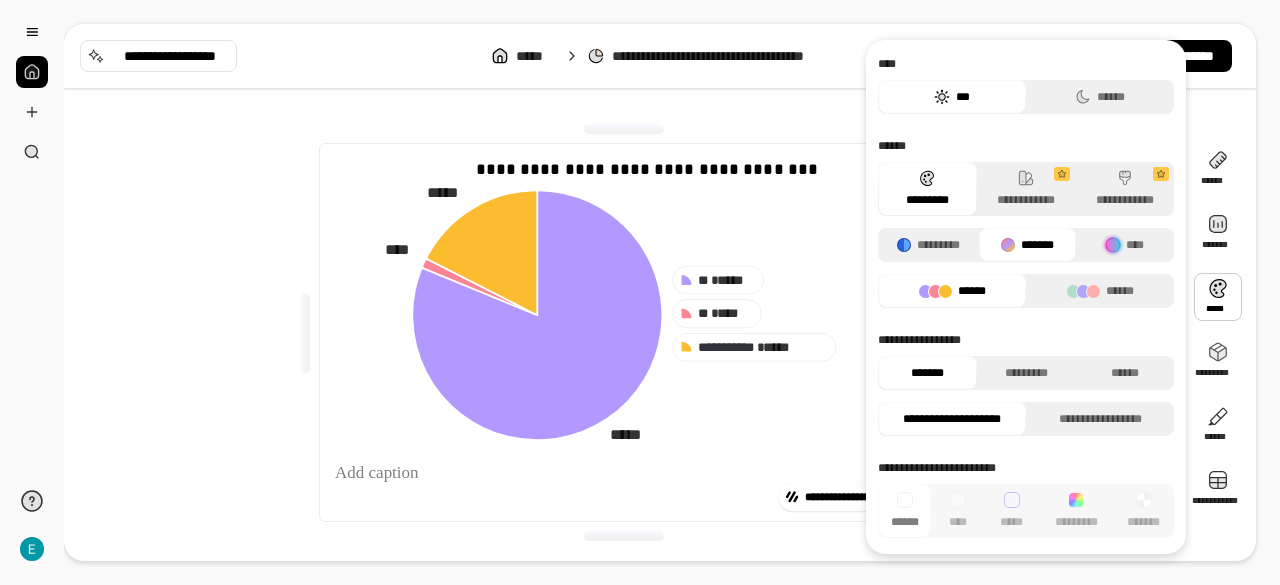click at bounding box center (1218, 297) 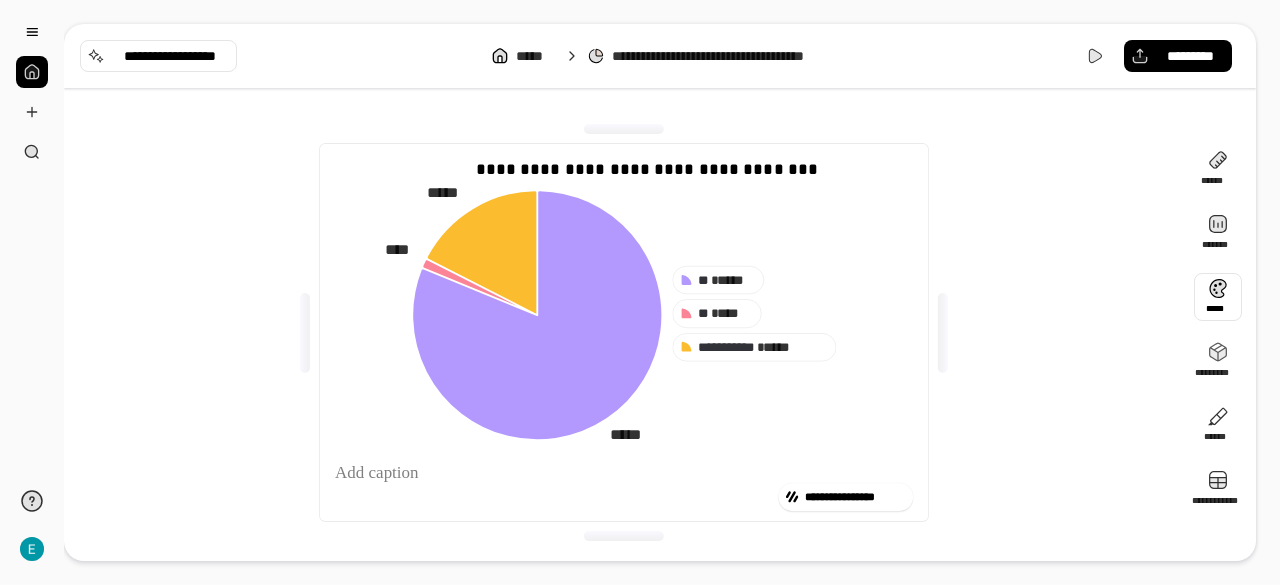 type 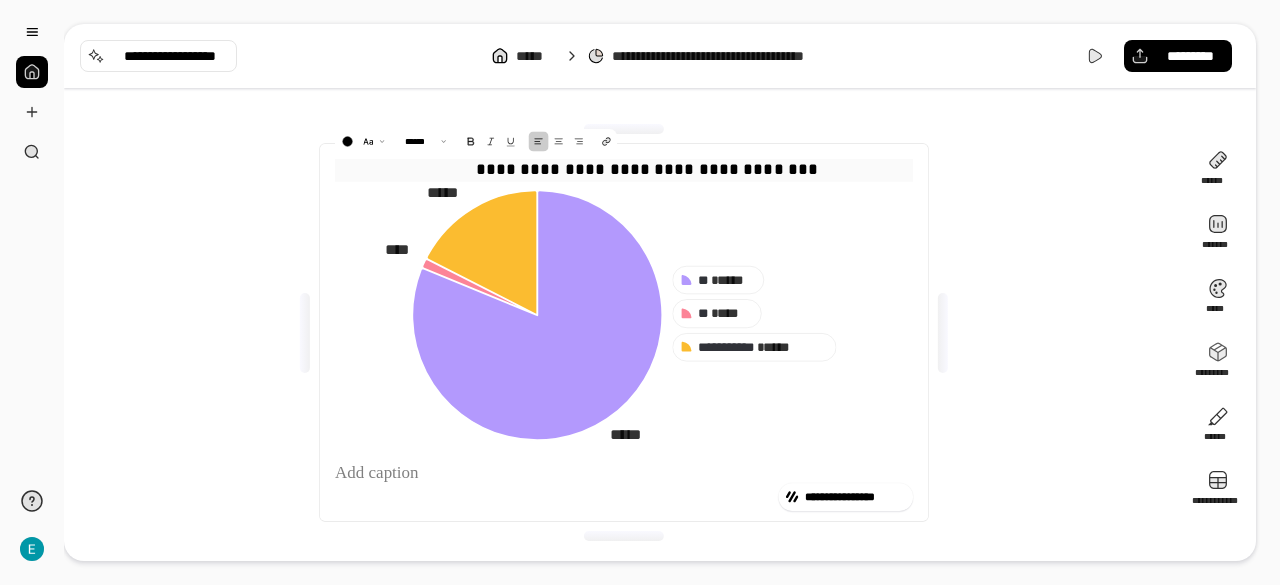 click on "**********" at bounding box center (624, 169) 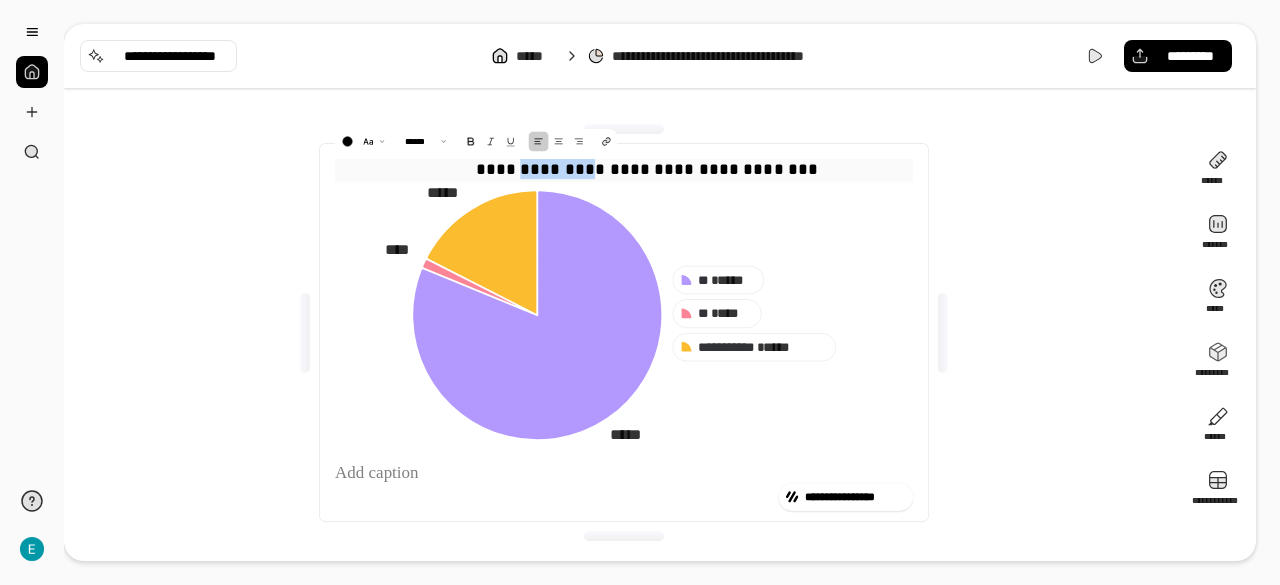 click on "**********" at bounding box center [624, 169] 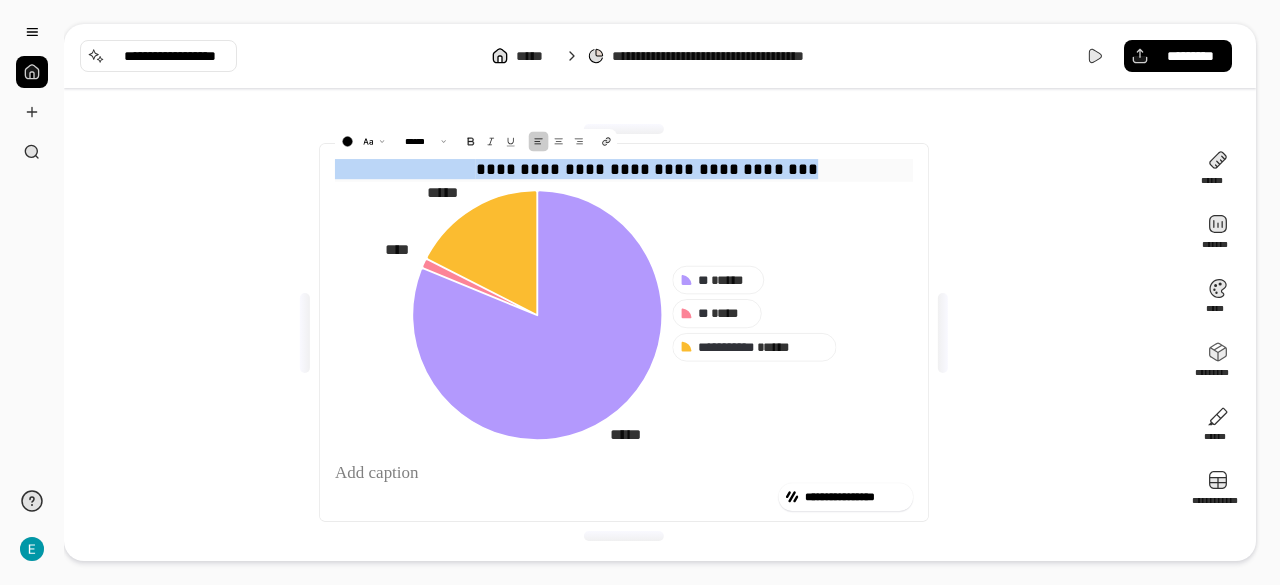 click on "**********" at bounding box center [624, 169] 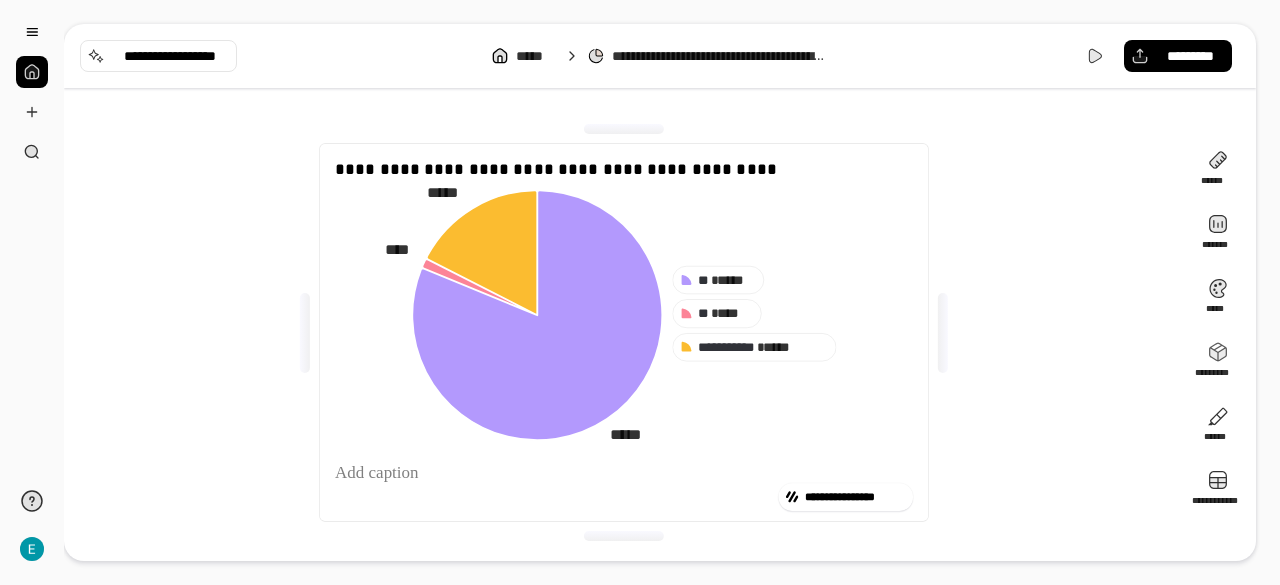 click on "**********" at bounding box center (624, 332) 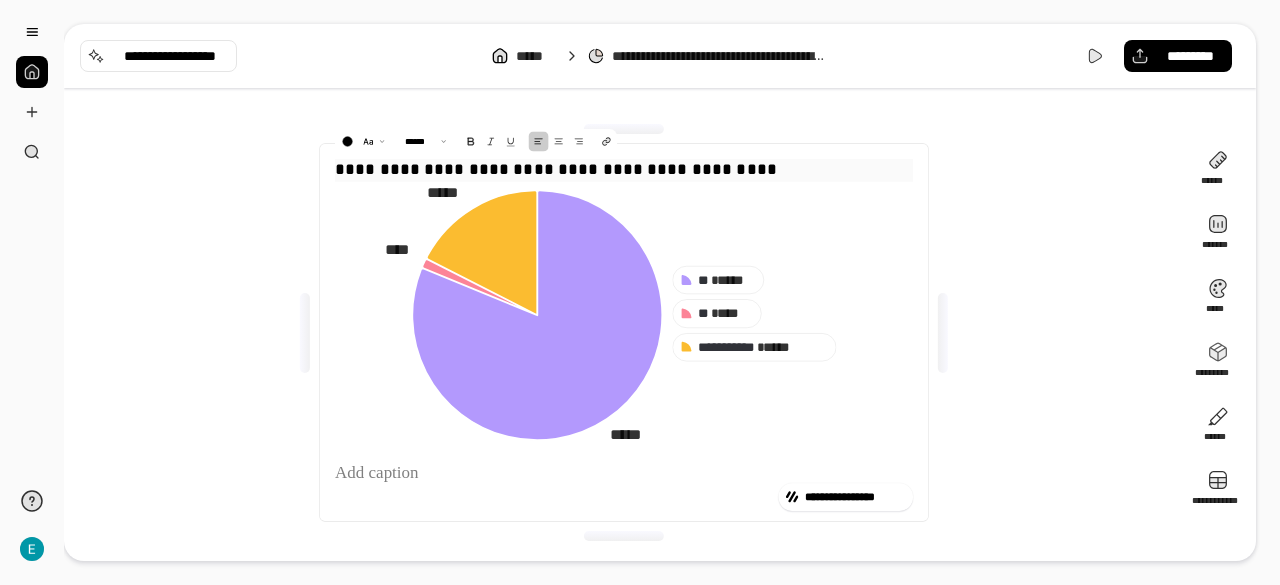 click on "**********" at bounding box center (624, 169) 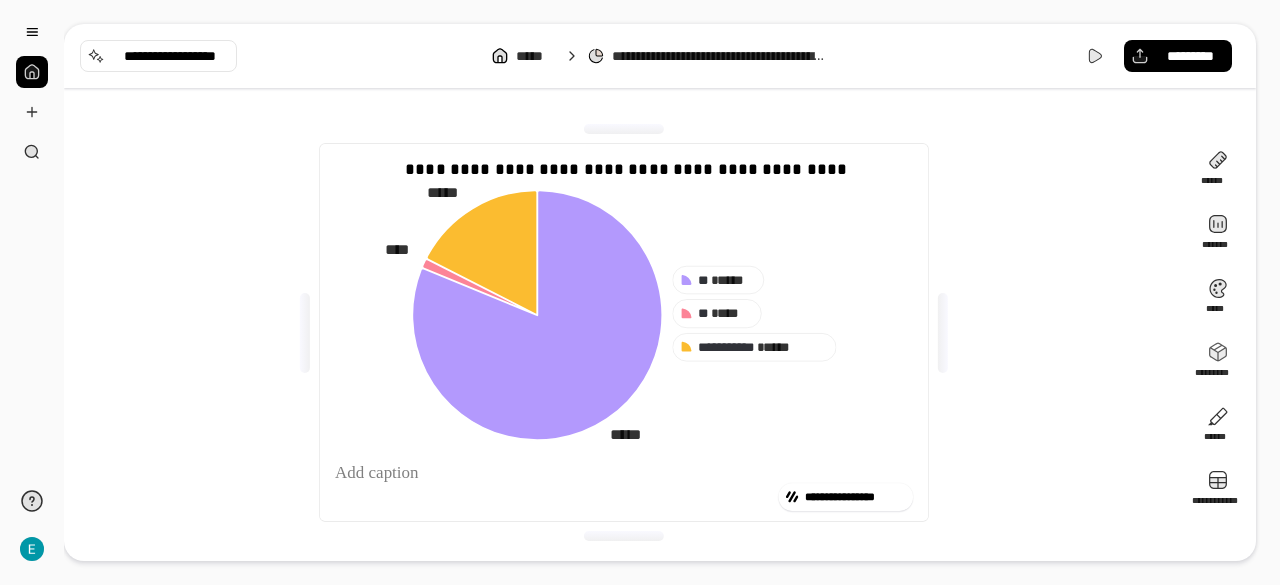 click on "**********" at bounding box center (624, 332) 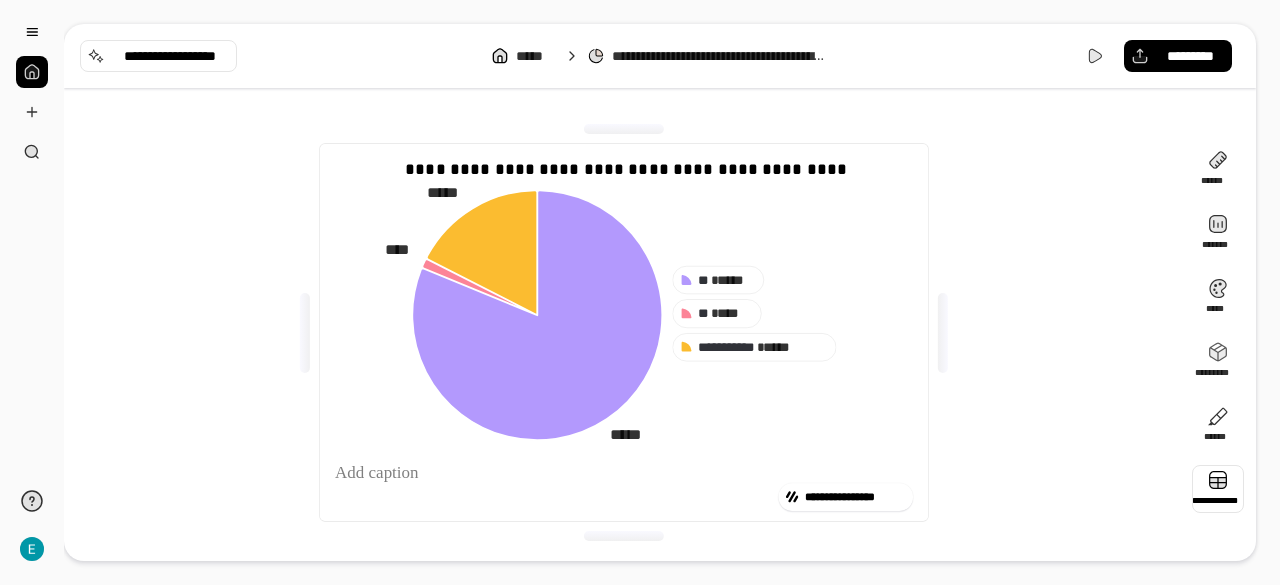 click at bounding box center [1218, 489] 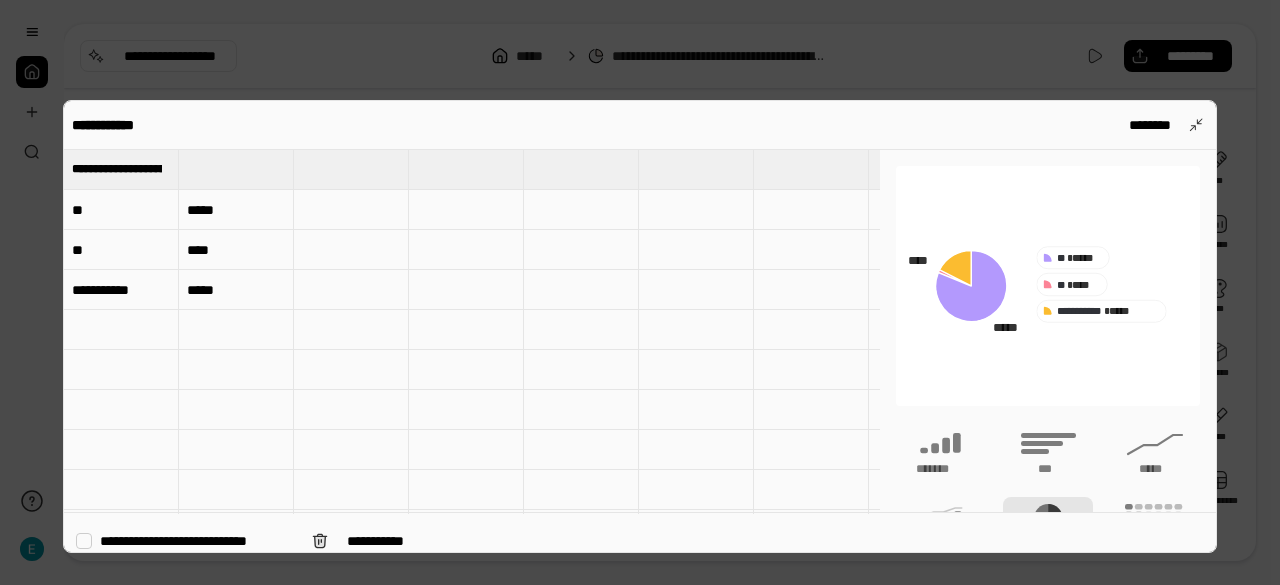 click on "**" at bounding box center [121, 210] 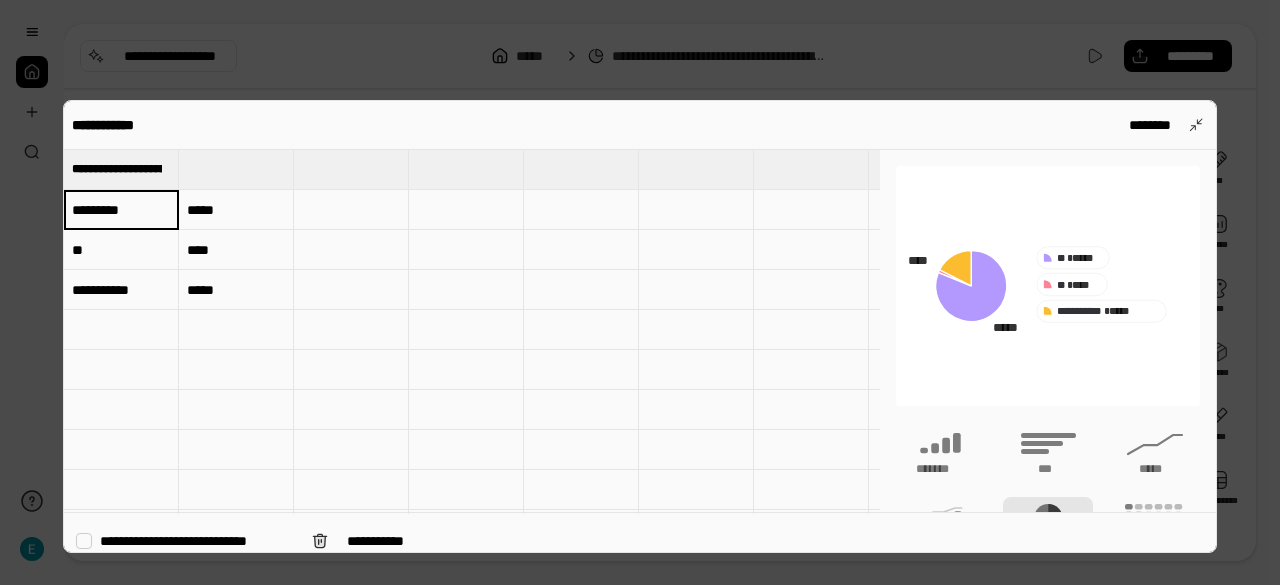 type on "*********" 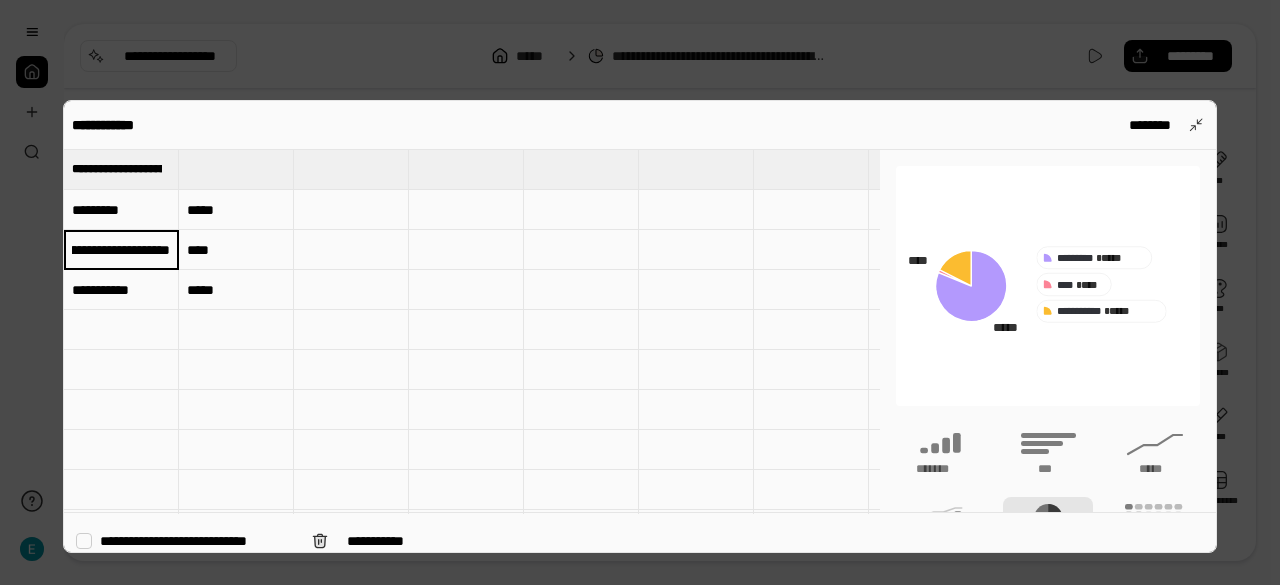 scroll, scrollTop: 0, scrollLeft: 59, axis: horizontal 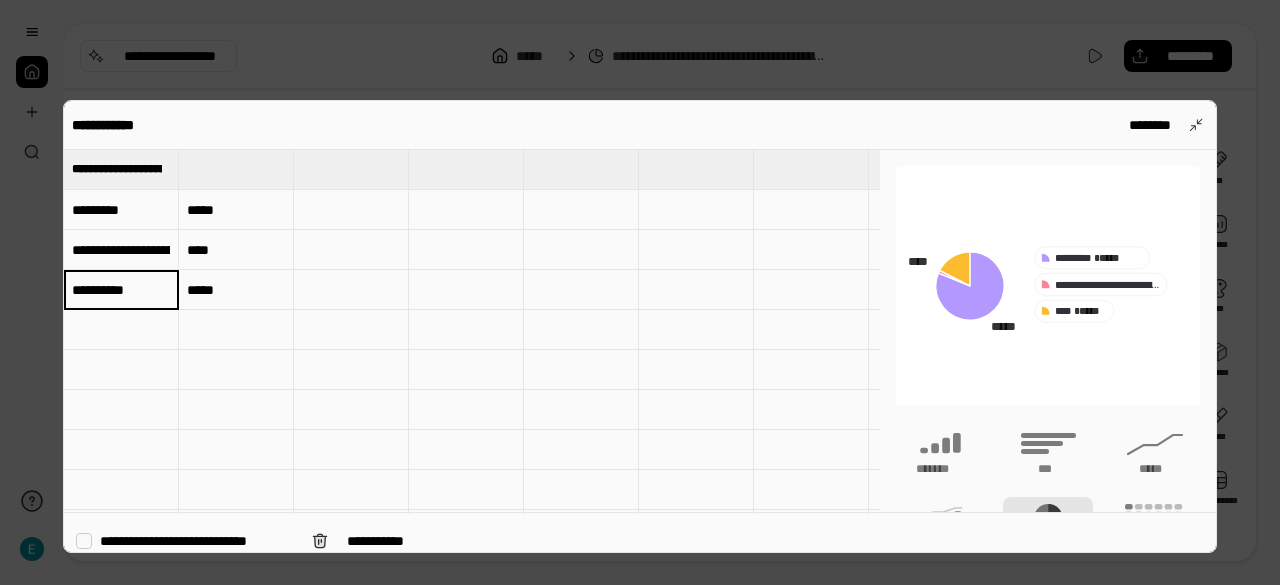type on "**********" 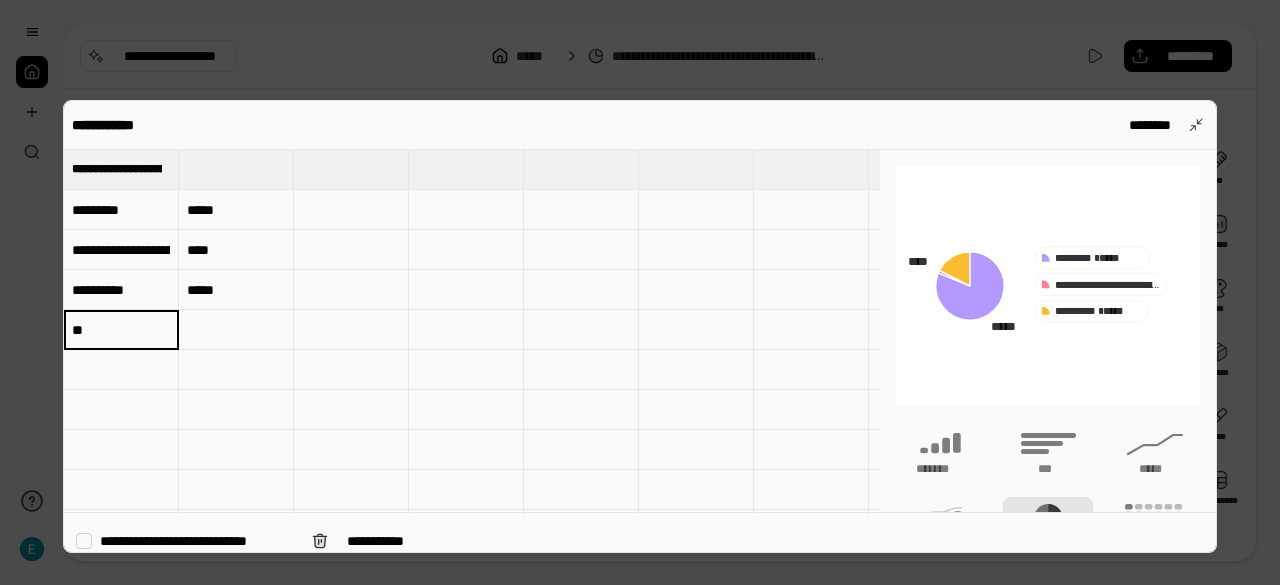 type on "*" 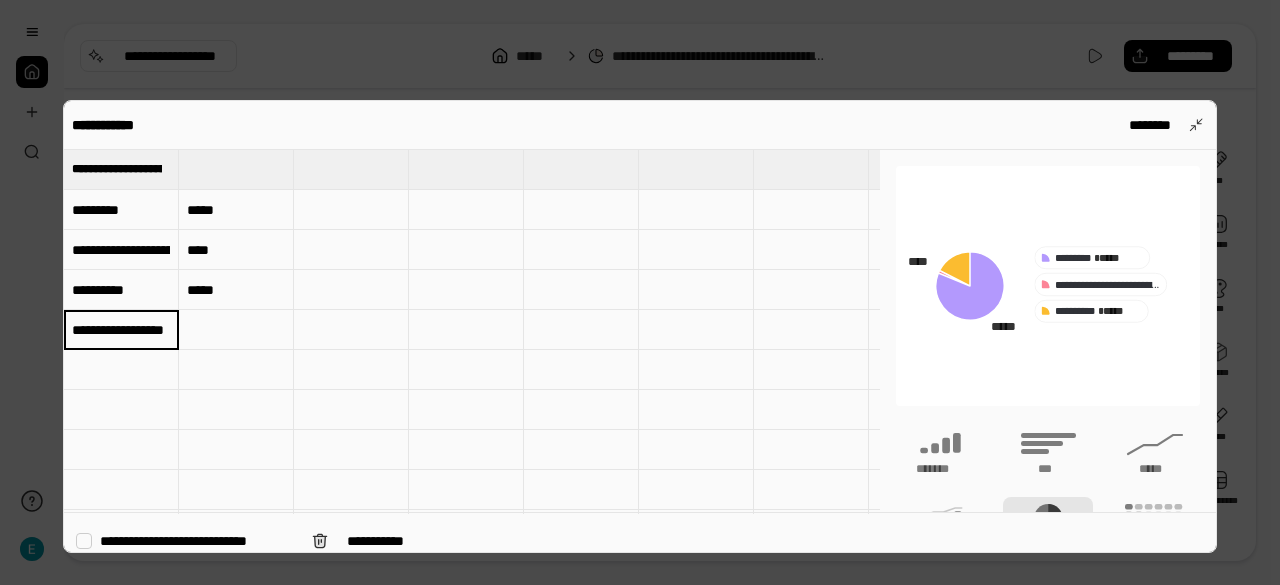scroll, scrollTop: 0, scrollLeft: 22, axis: horizontal 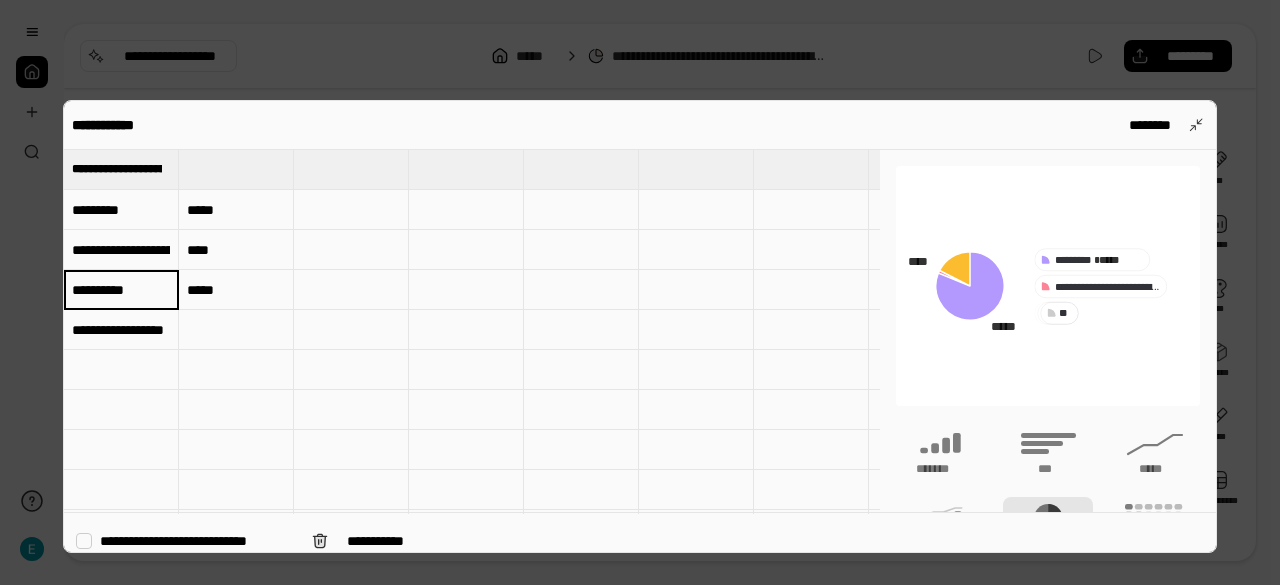 click on "**********" at bounding box center (121, 290) 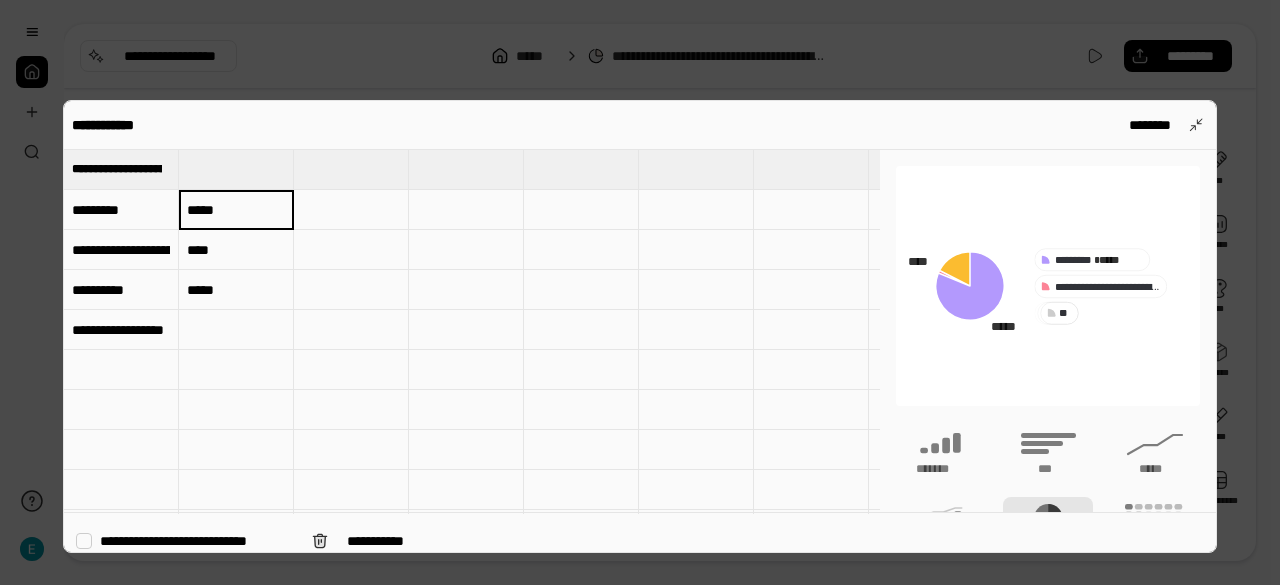 click on "*****" at bounding box center (236, 210) 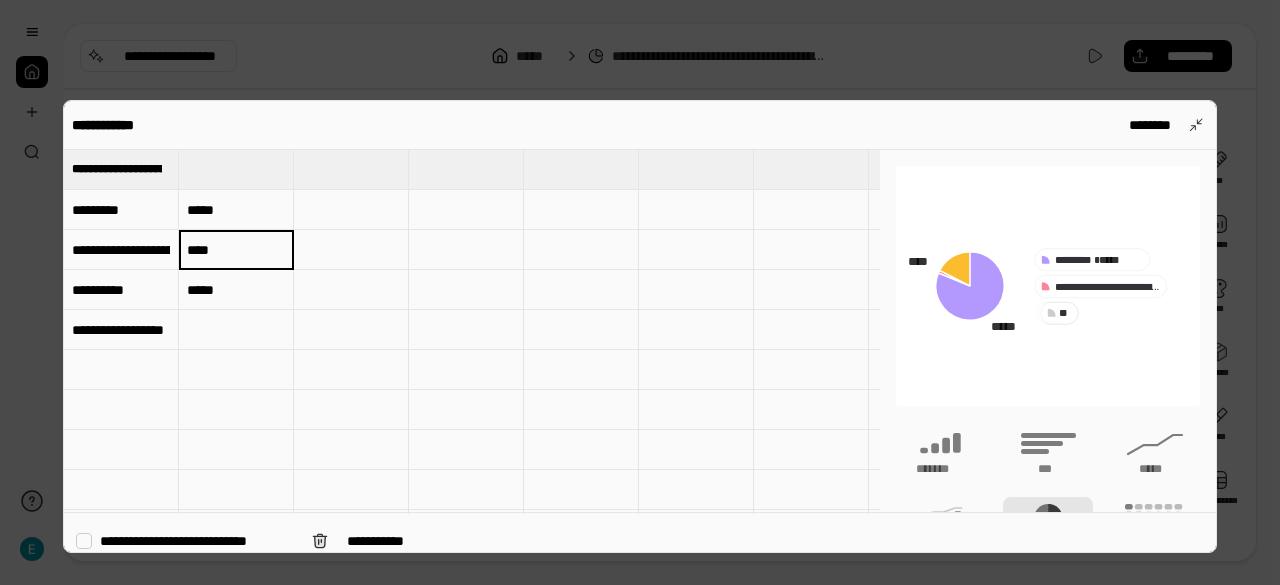 click on "****" at bounding box center (236, 250) 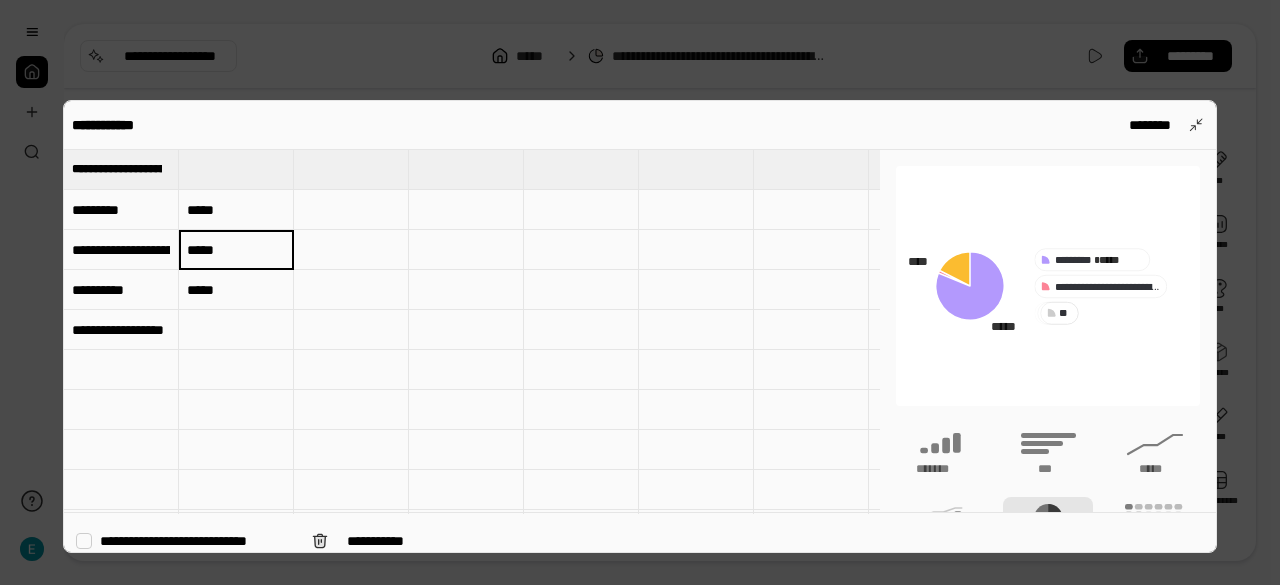 type on "*****" 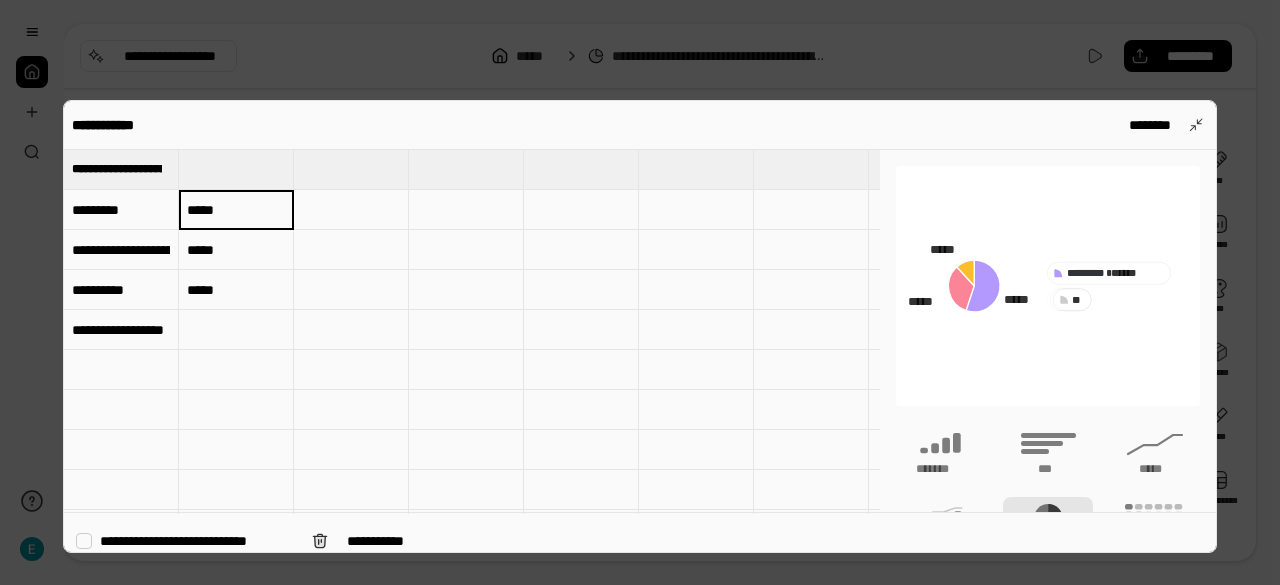 type on "*****" 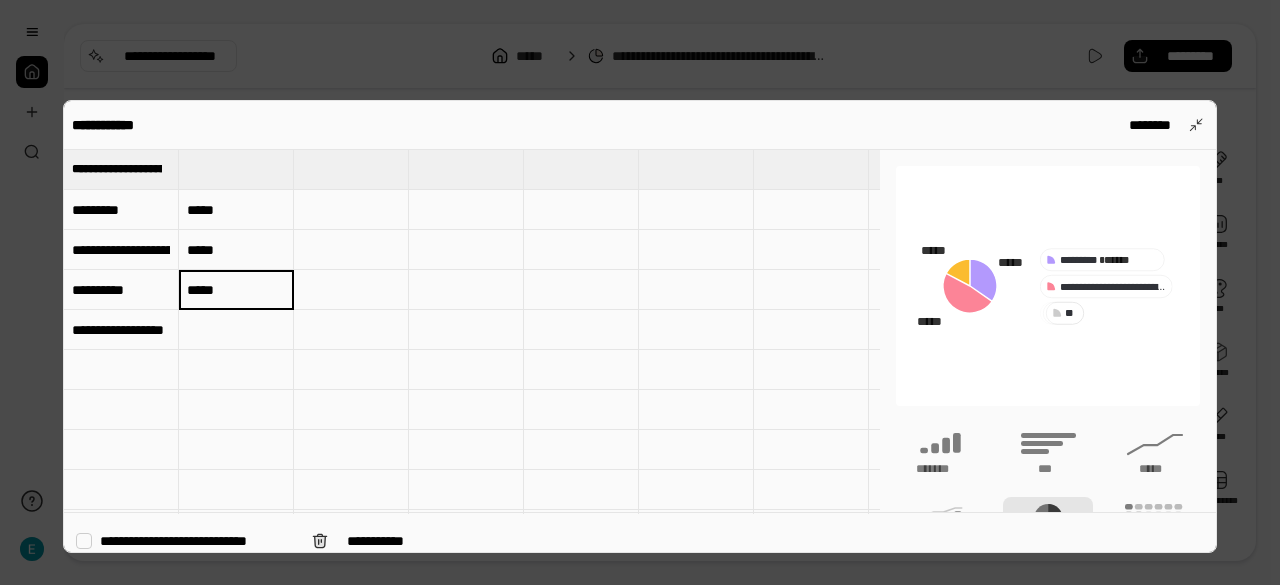 type on "*****" 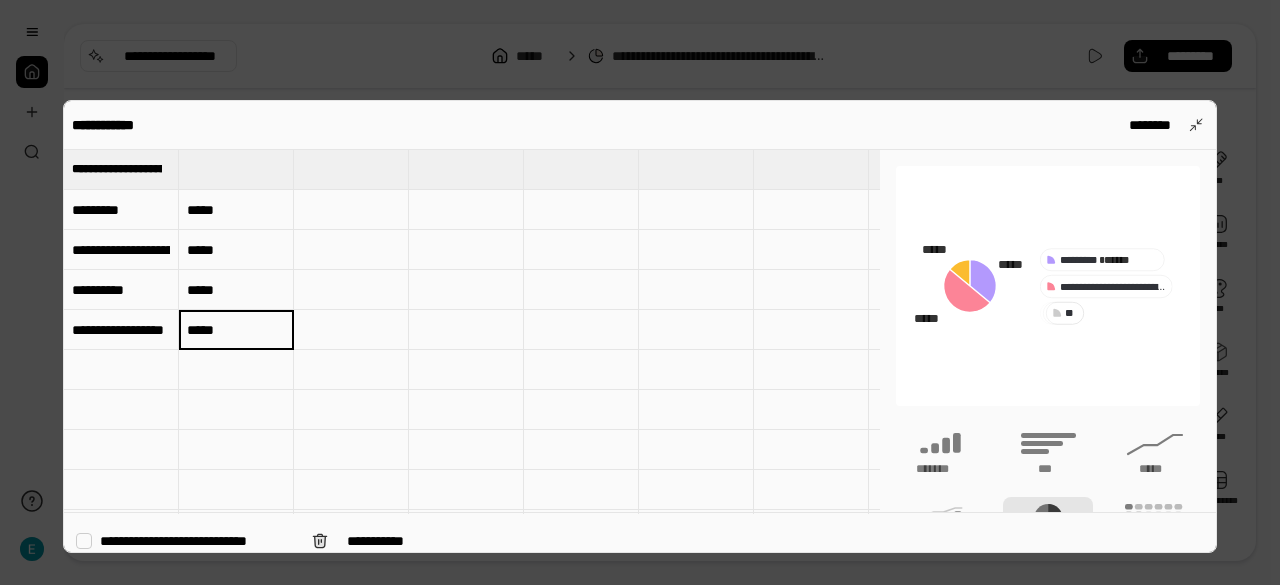 type on "*****" 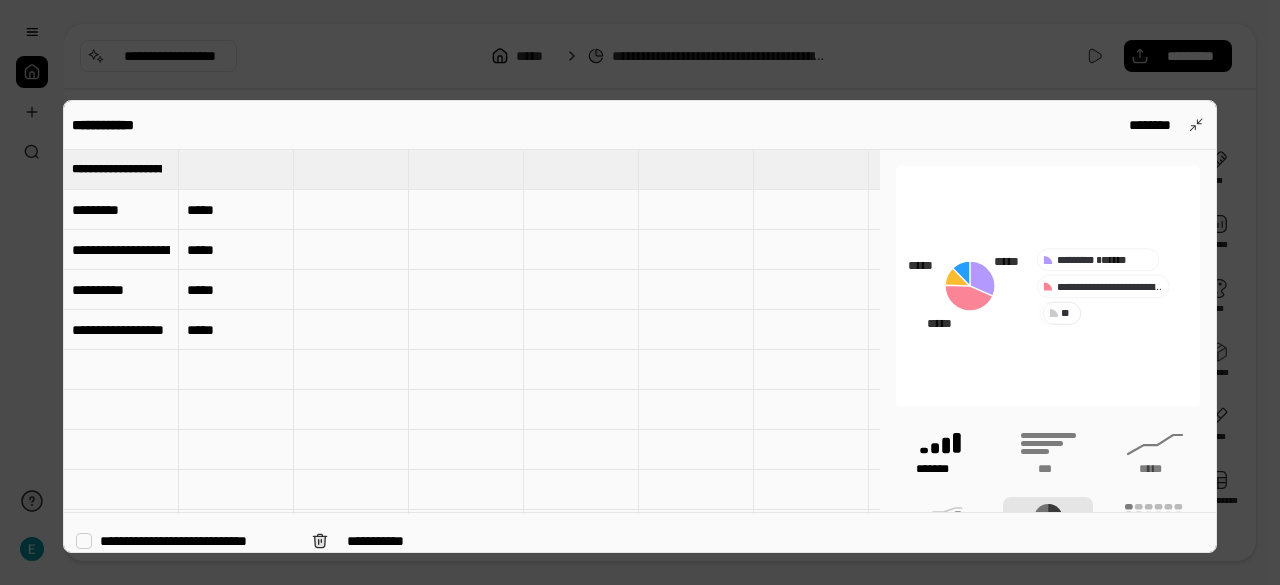 click on "*******" at bounding box center (932, 469) 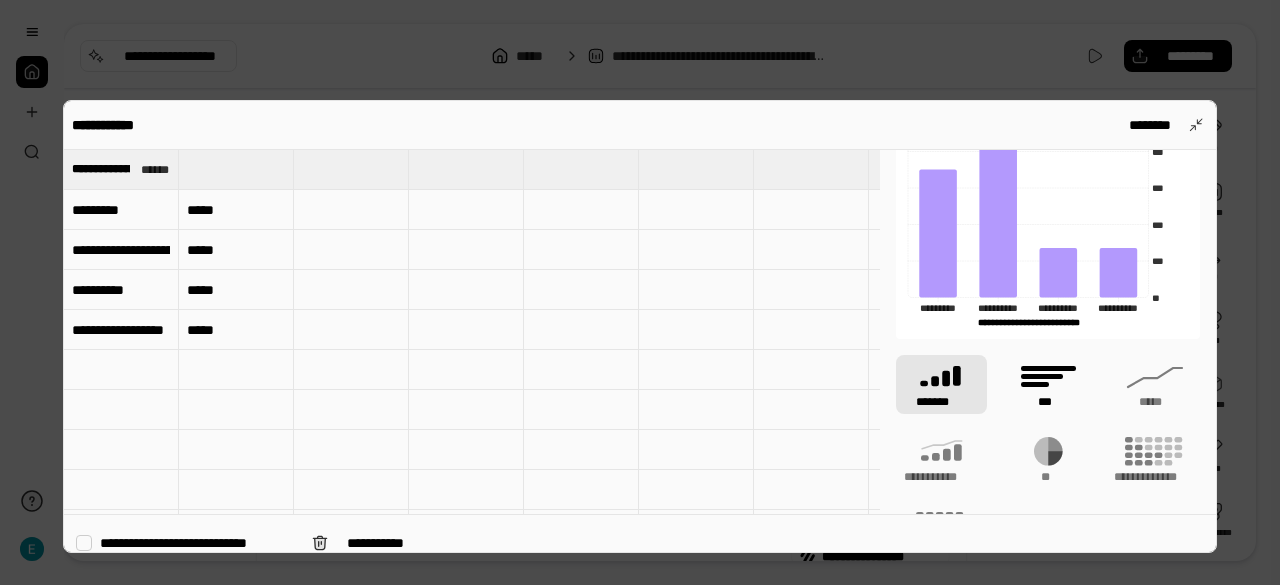 scroll, scrollTop: 68, scrollLeft: 0, axis: vertical 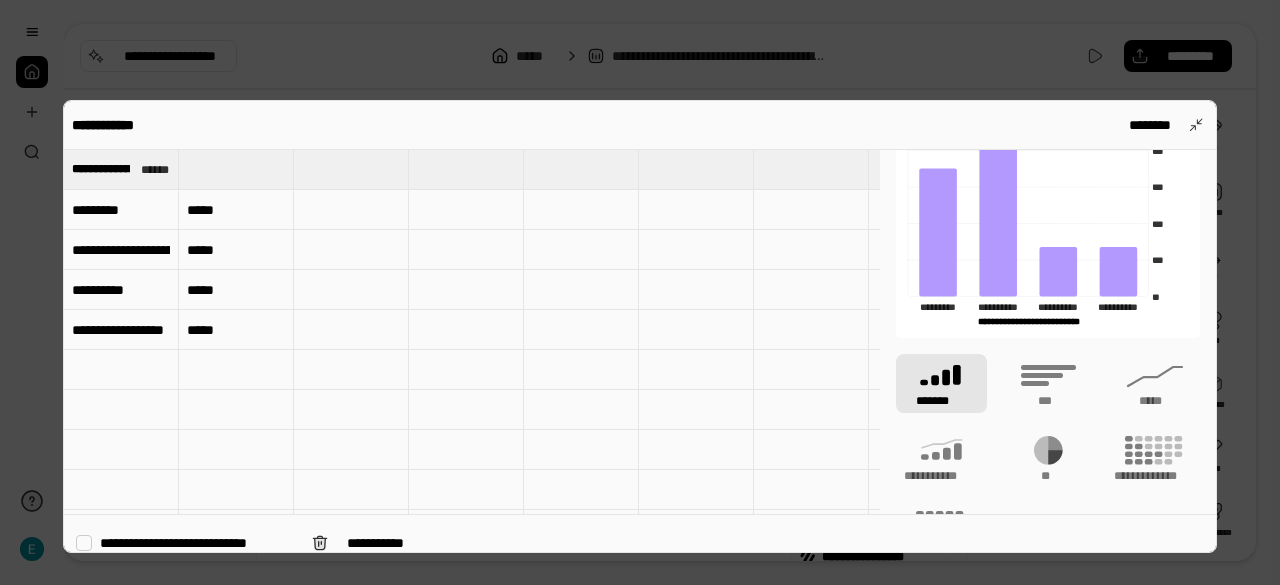 click on "*******" at bounding box center (941, 383) 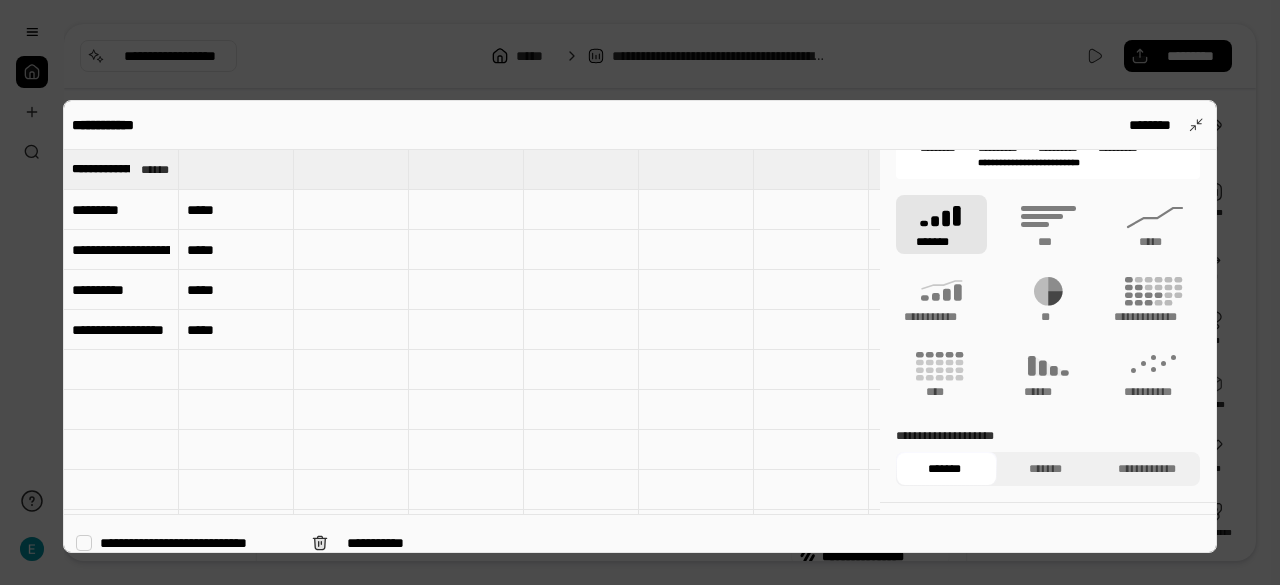 scroll, scrollTop: 226, scrollLeft: 0, axis: vertical 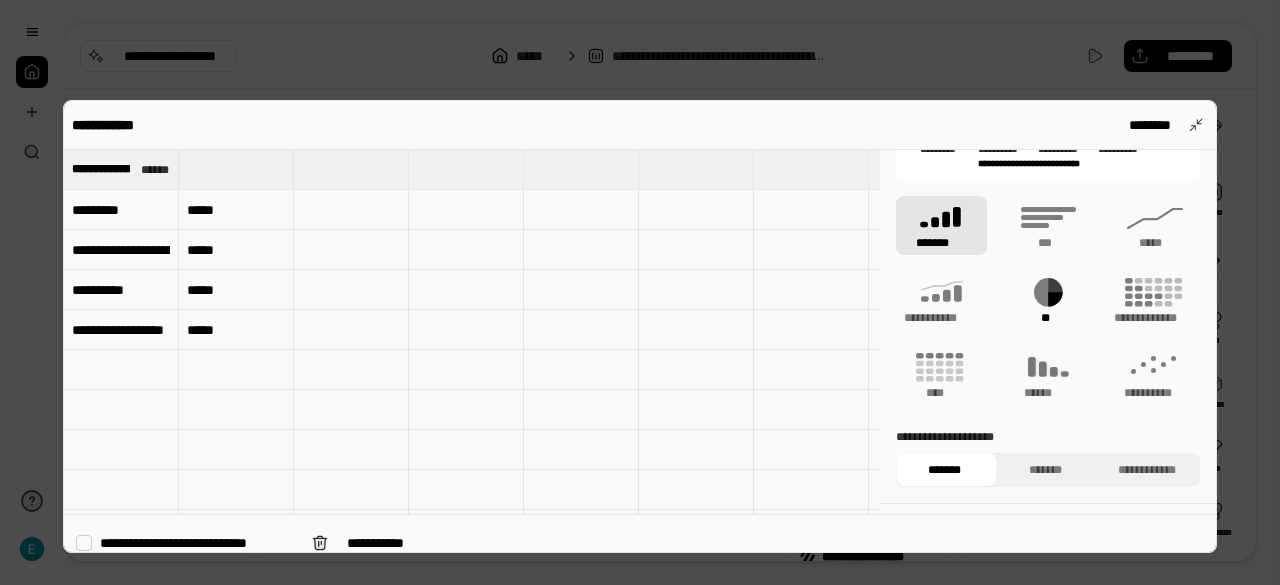 click on "**" at bounding box center [1045, 318] 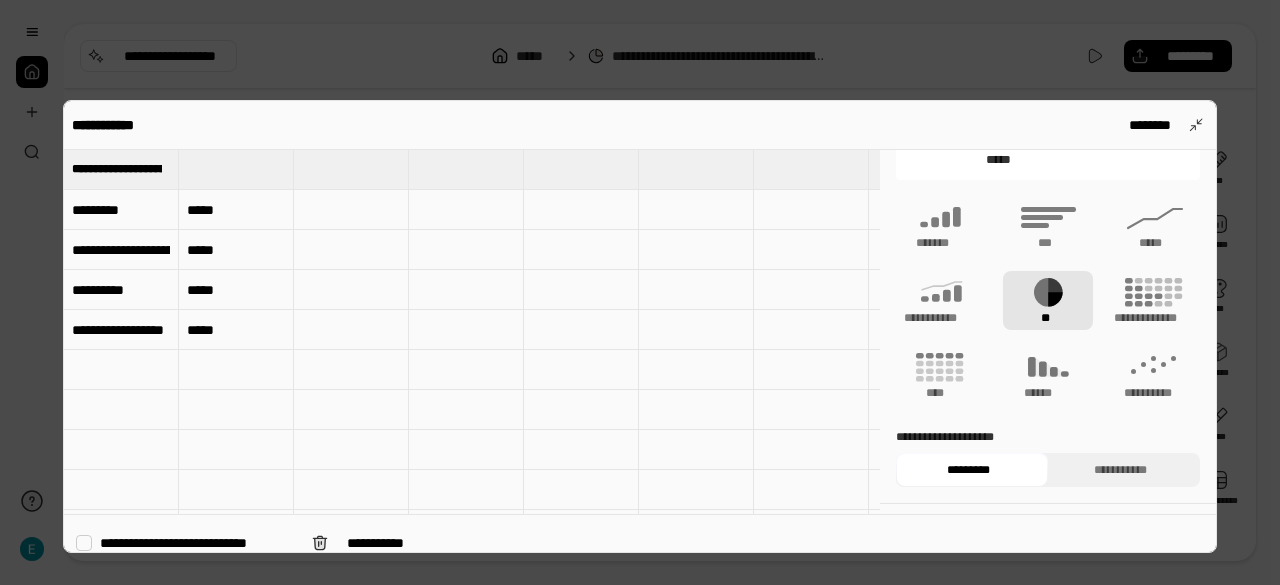 click on "**" at bounding box center [1048, 300] 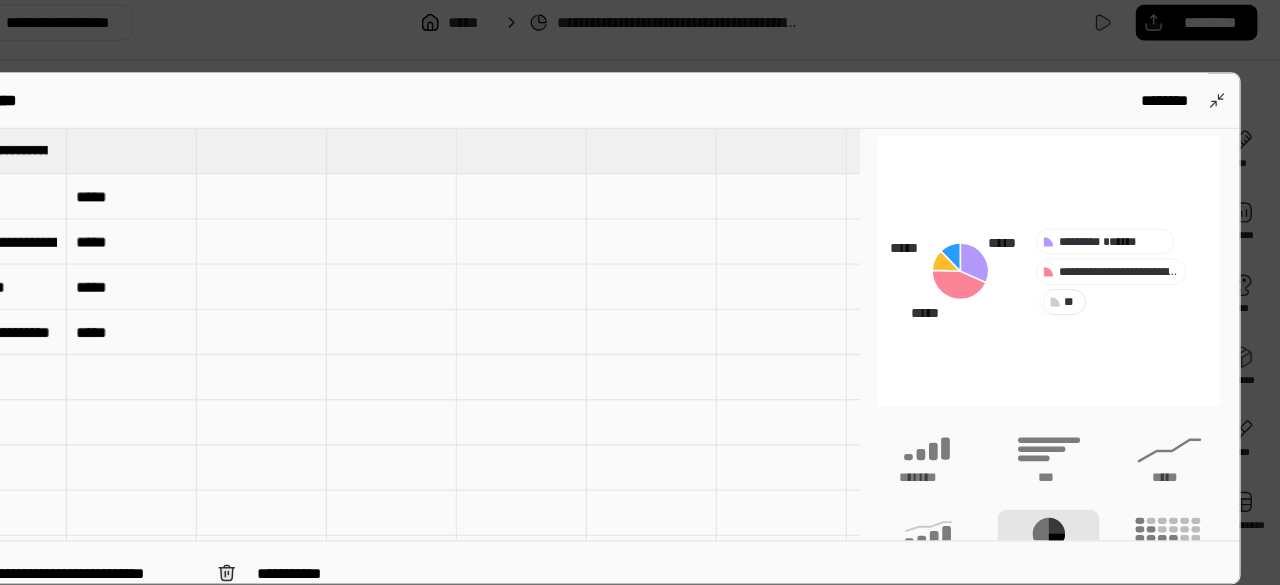 scroll, scrollTop: 9, scrollLeft: 1, axis: both 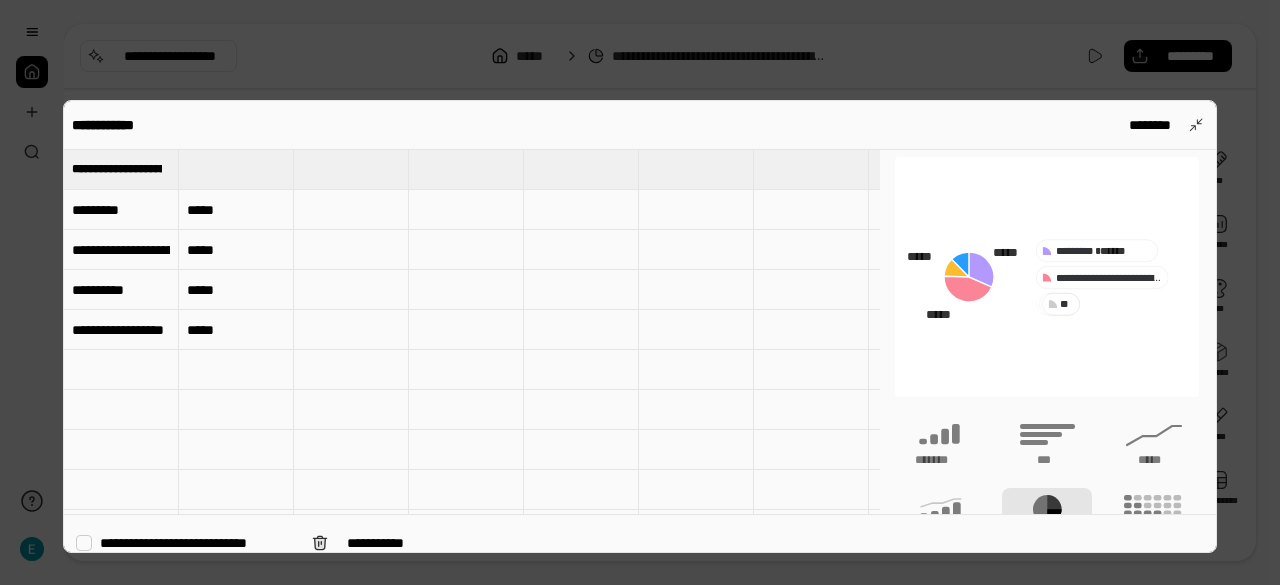 click on "**********" at bounding box center [1047, 461] 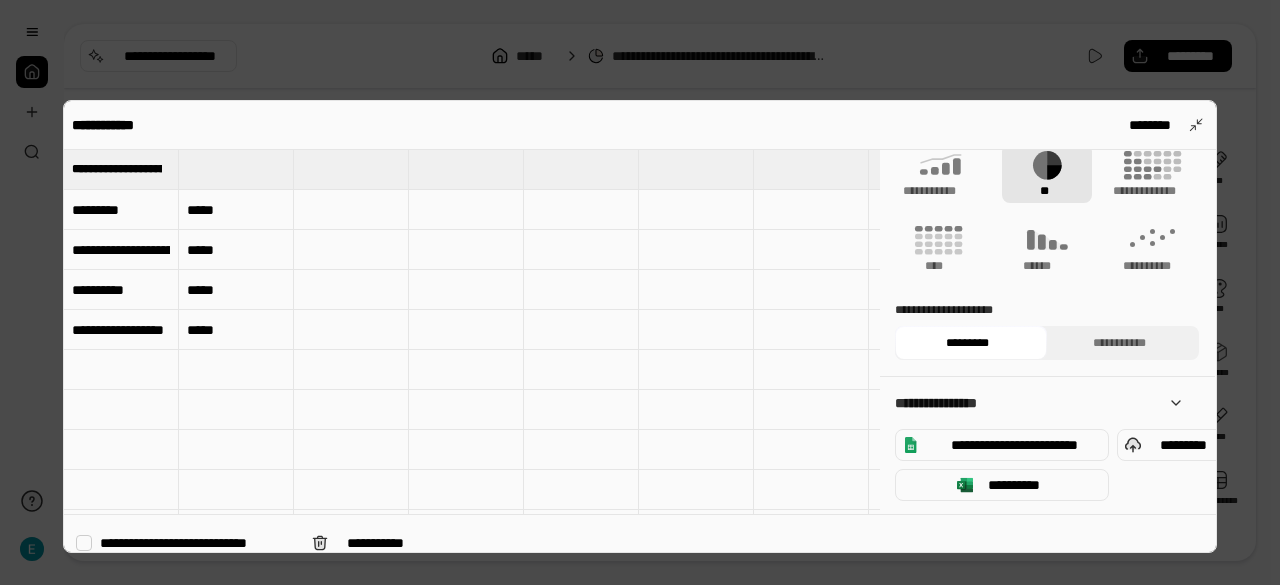 scroll, scrollTop: 354, scrollLeft: 1, axis: both 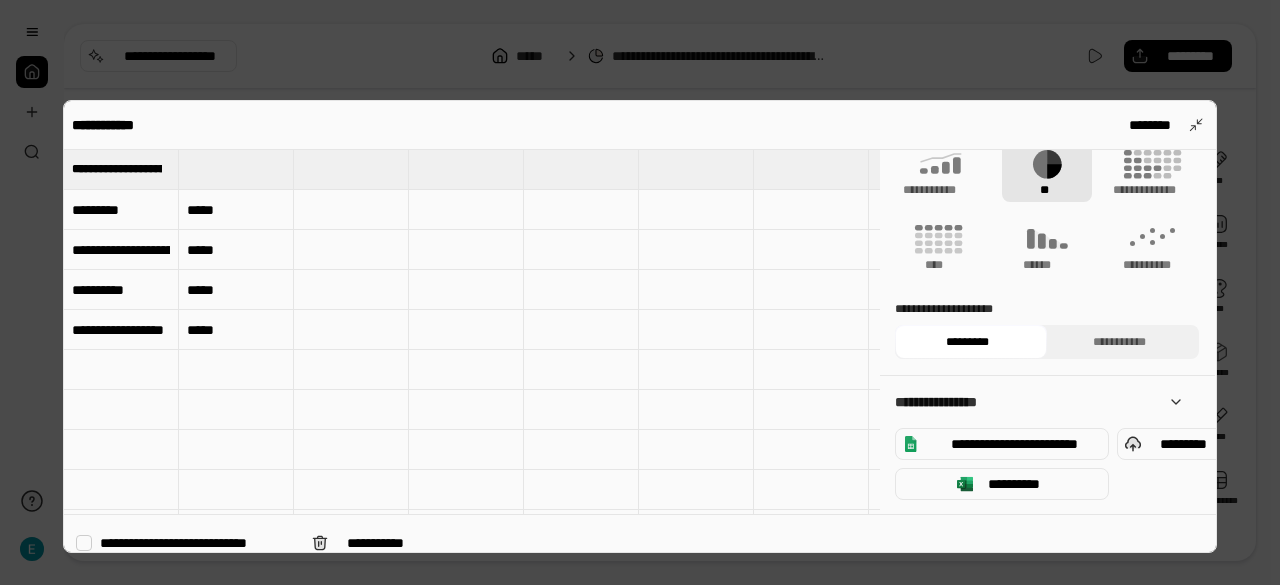 click on "**********" at bounding box center [1119, 342] 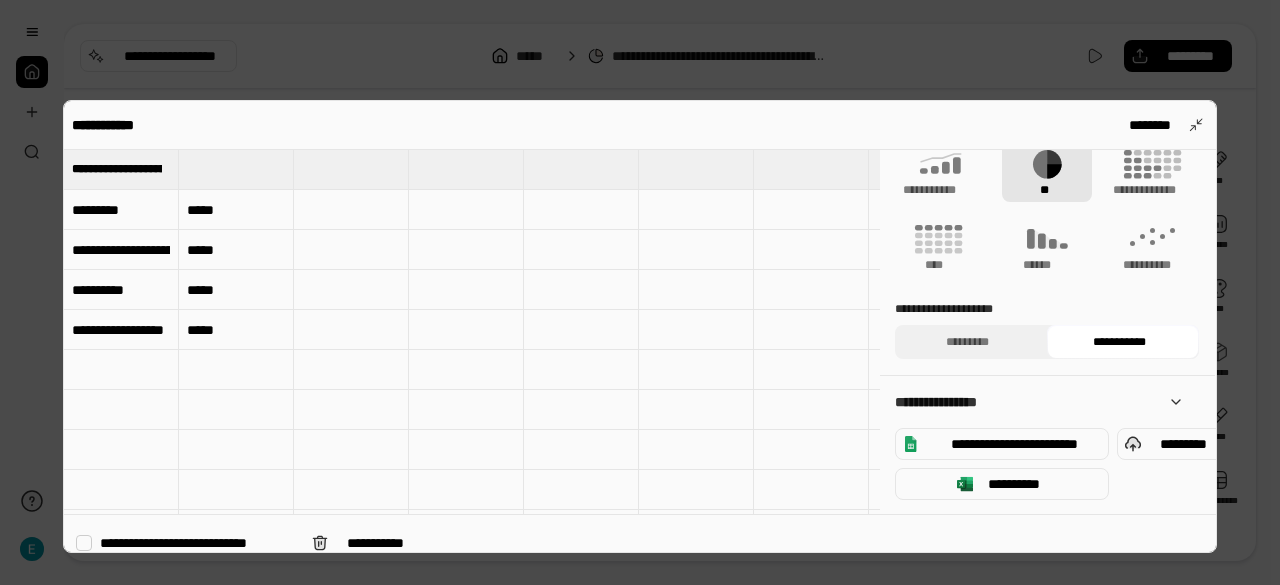 click on "**********" at bounding box center [1119, 342] 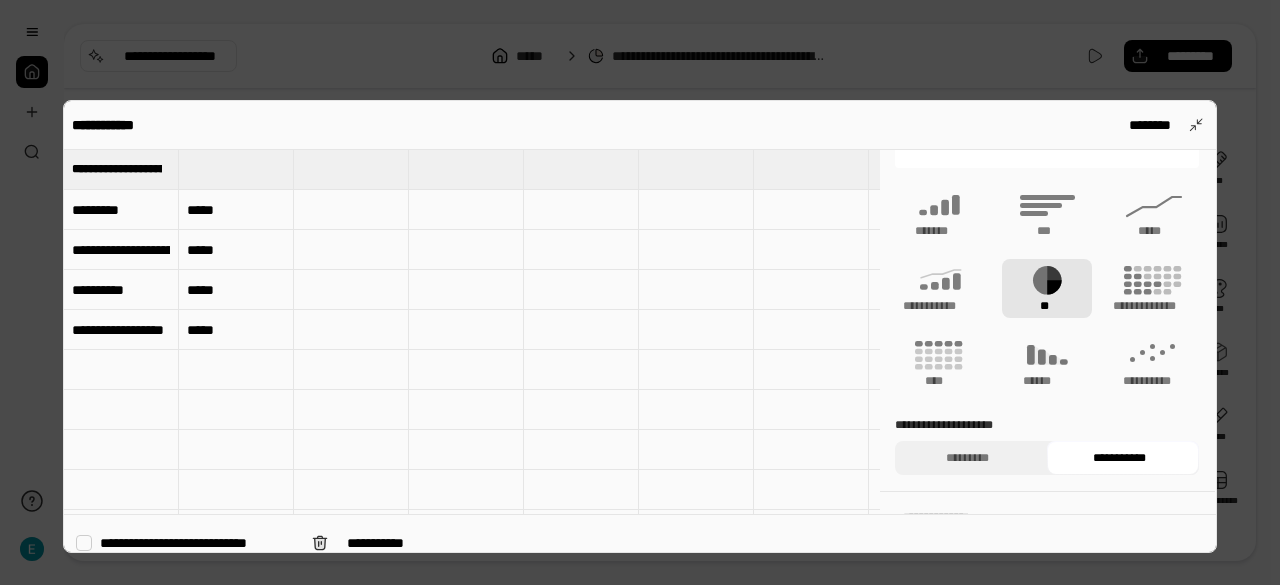 scroll, scrollTop: 240, scrollLeft: 1, axis: both 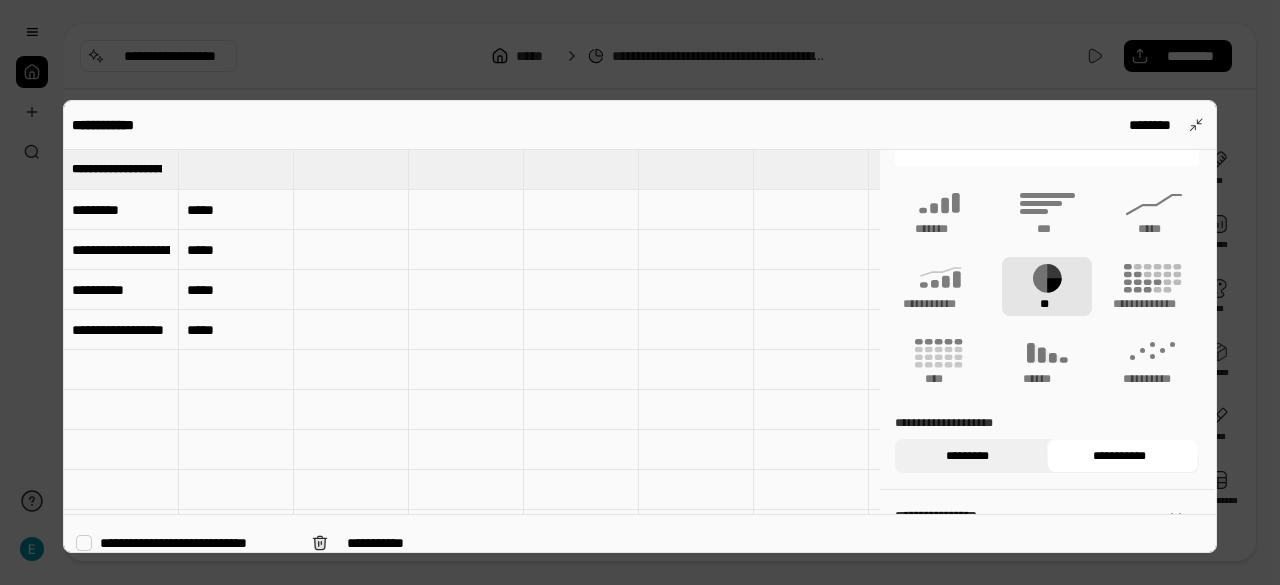 click on "*********" at bounding box center (967, 456) 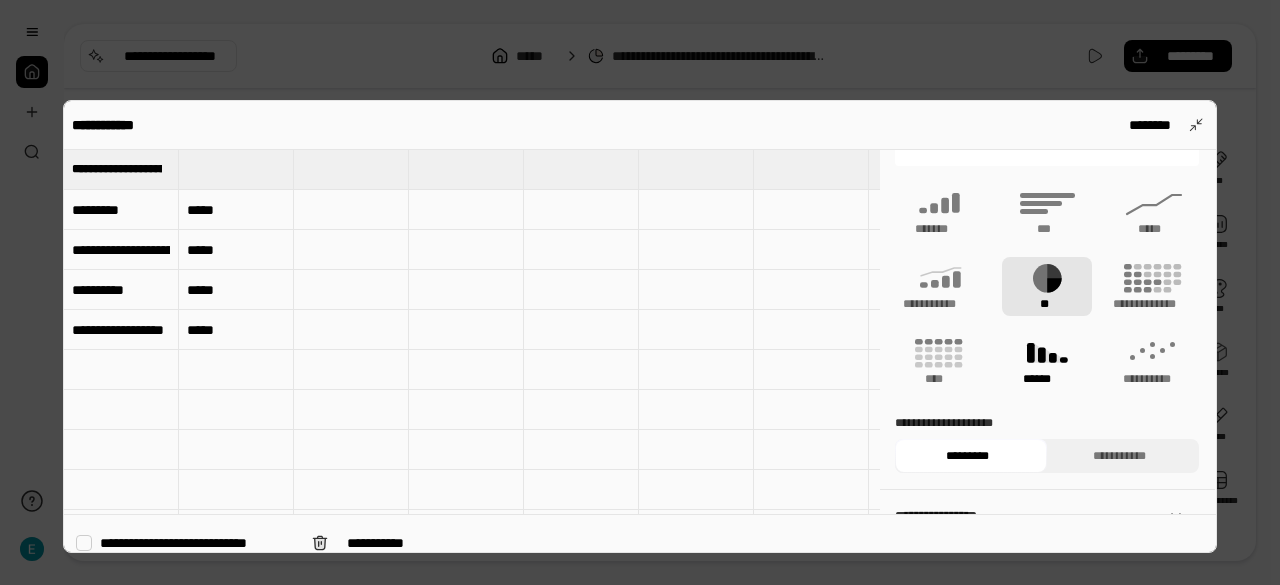 scroll, scrollTop: 0, scrollLeft: 1, axis: horizontal 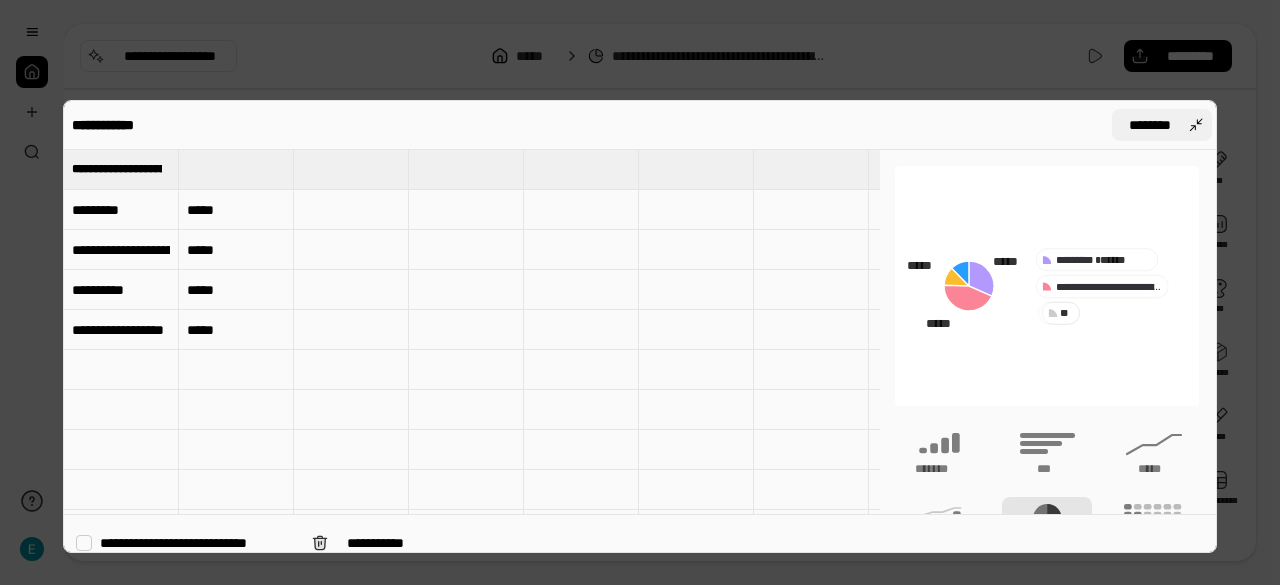 click on "********" at bounding box center [1162, 125] 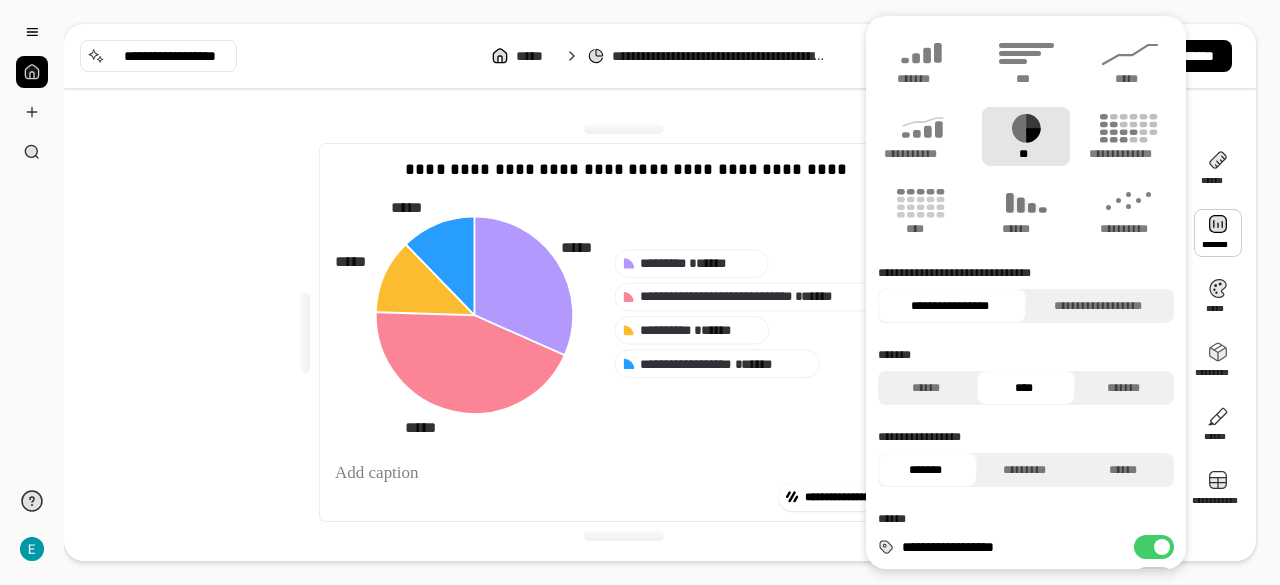 click at bounding box center (1218, 233) 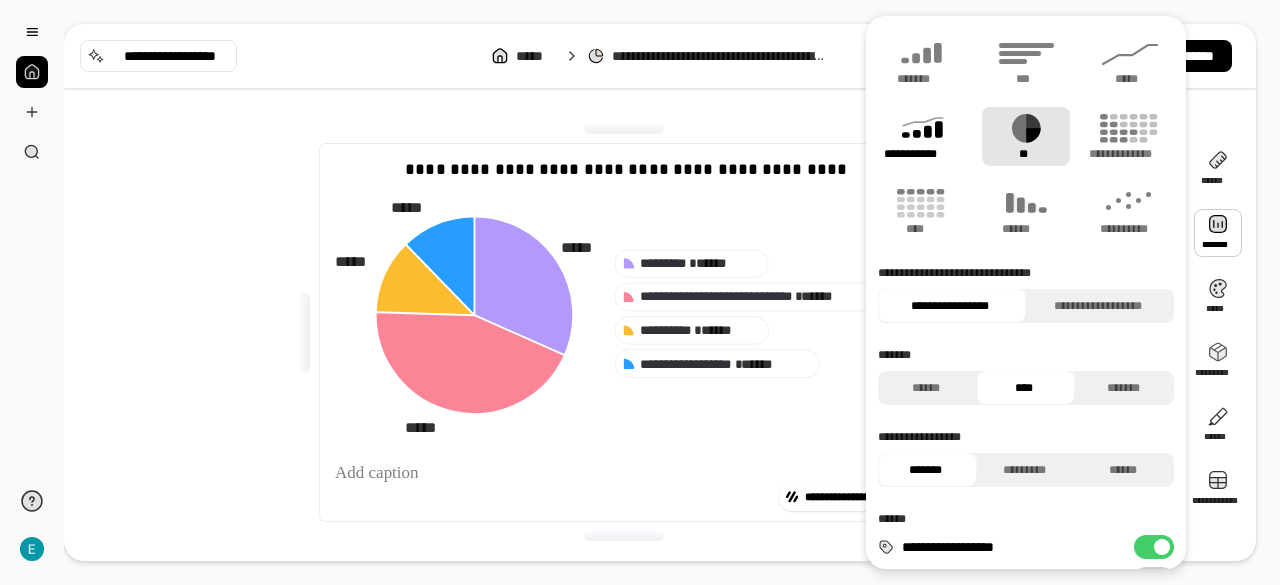 click 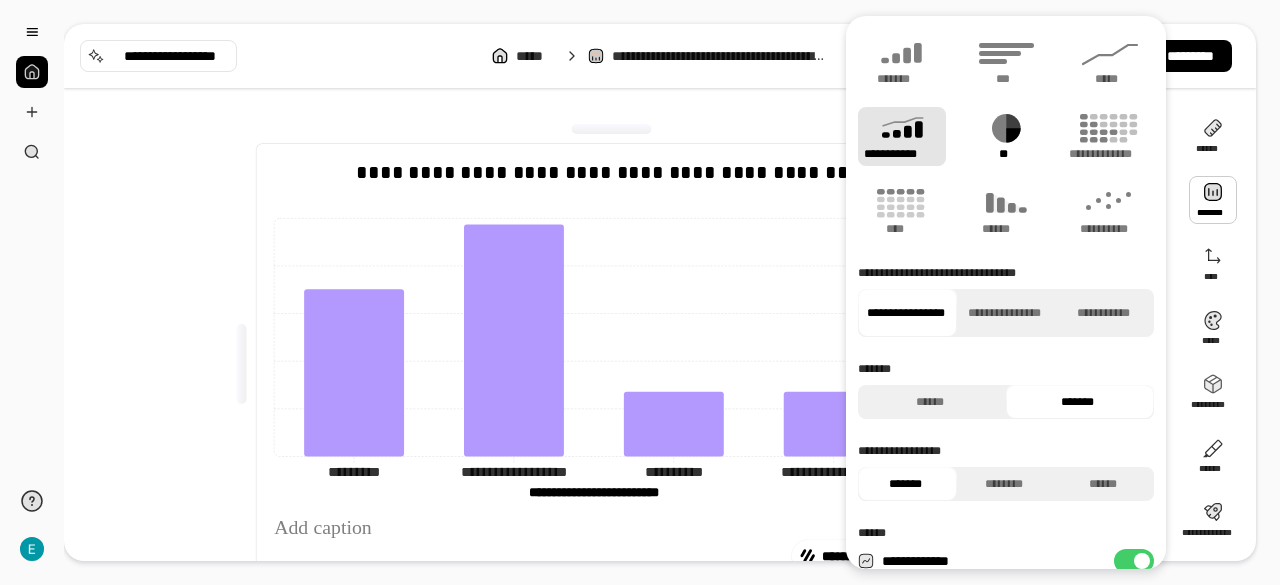 click 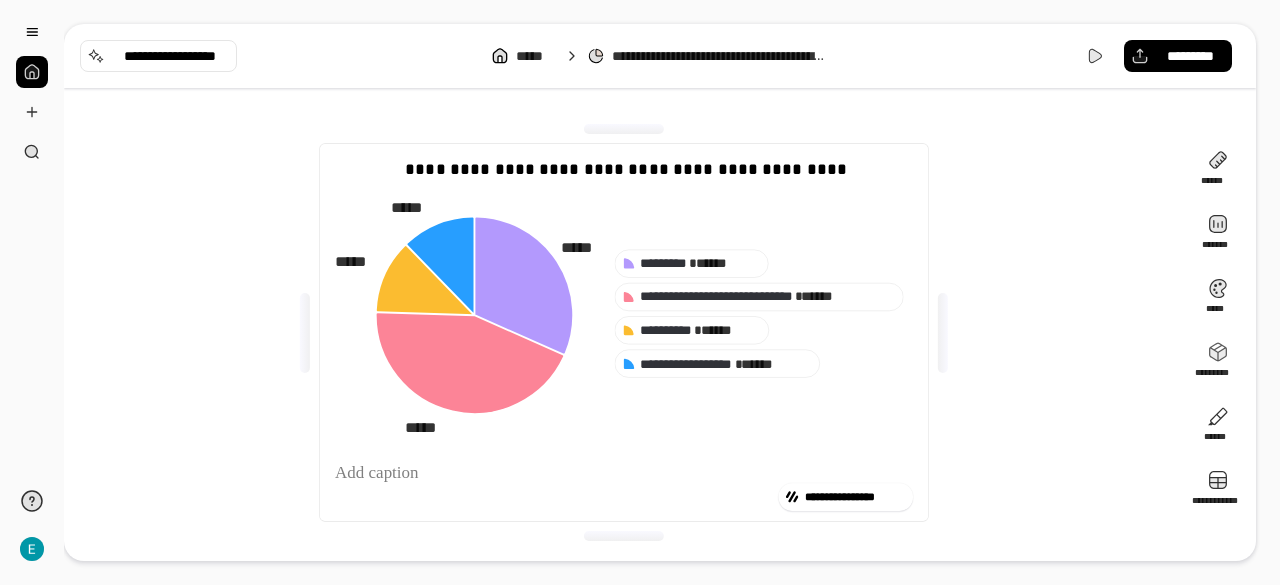 click on "**********" at bounding box center [624, 332] 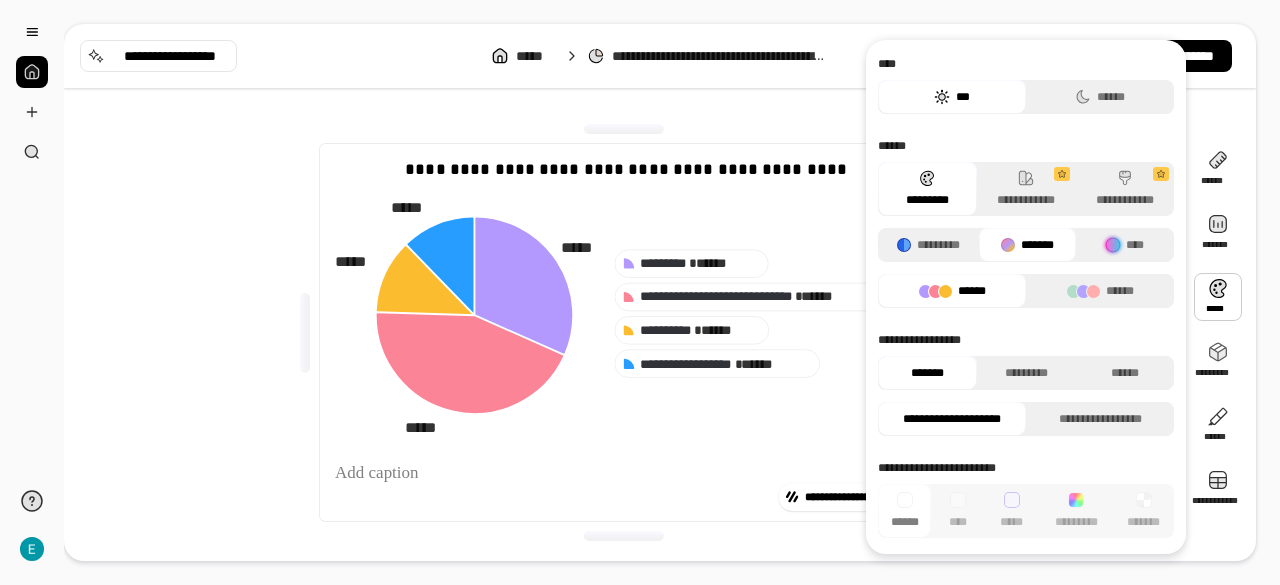 click at bounding box center (1218, 297) 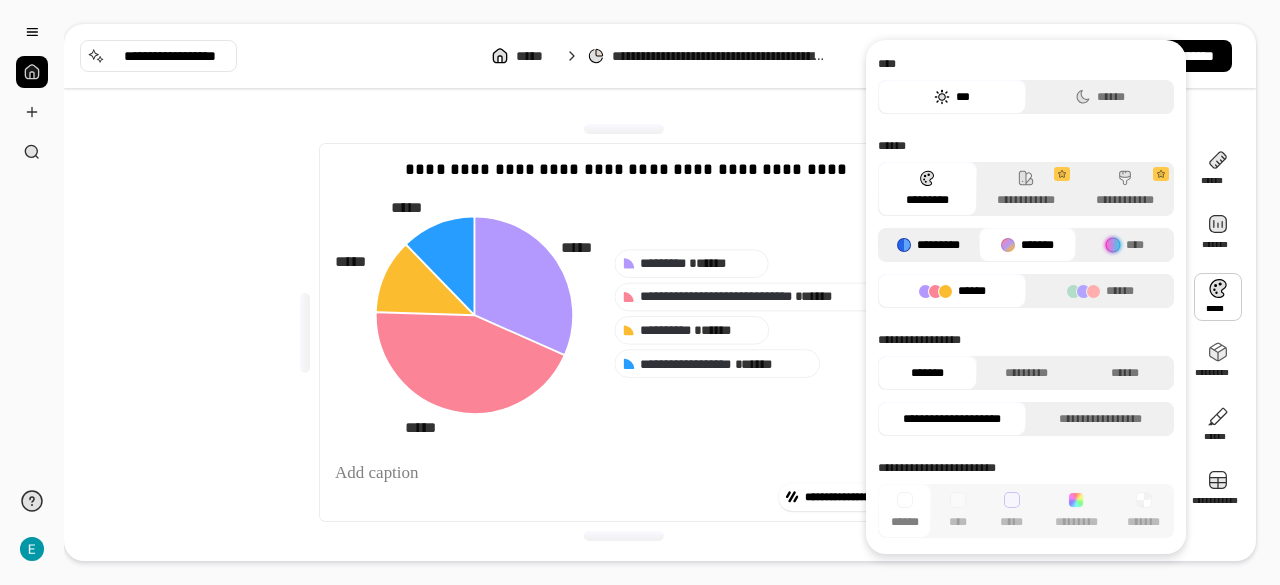 click on "*********" at bounding box center [938, 245] 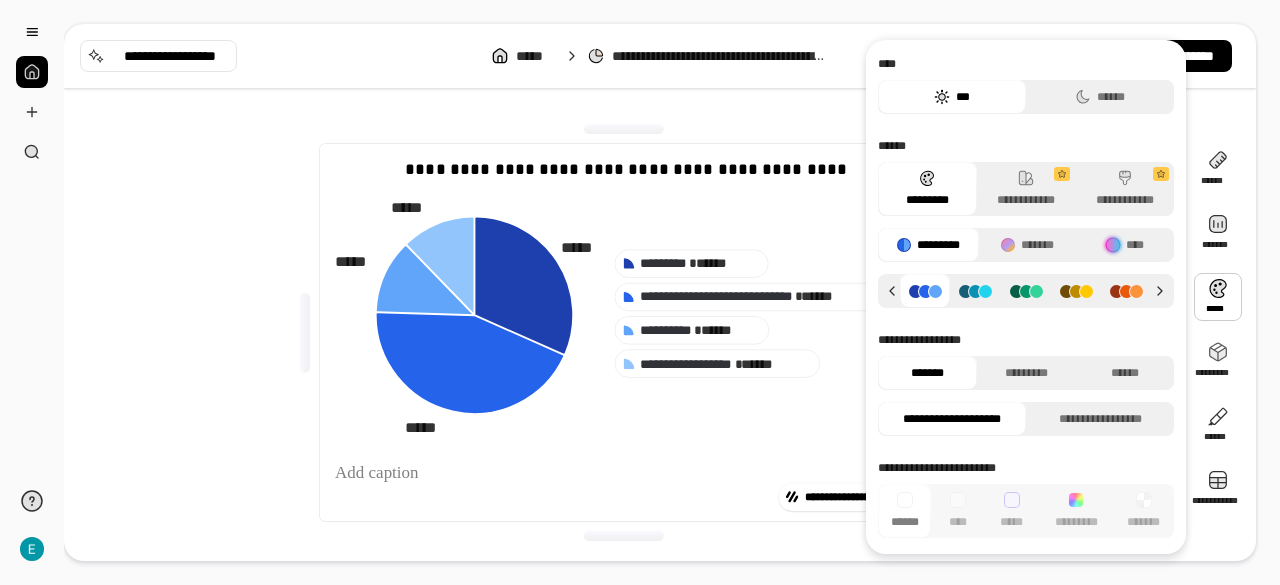 click at bounding box center (975, 291) 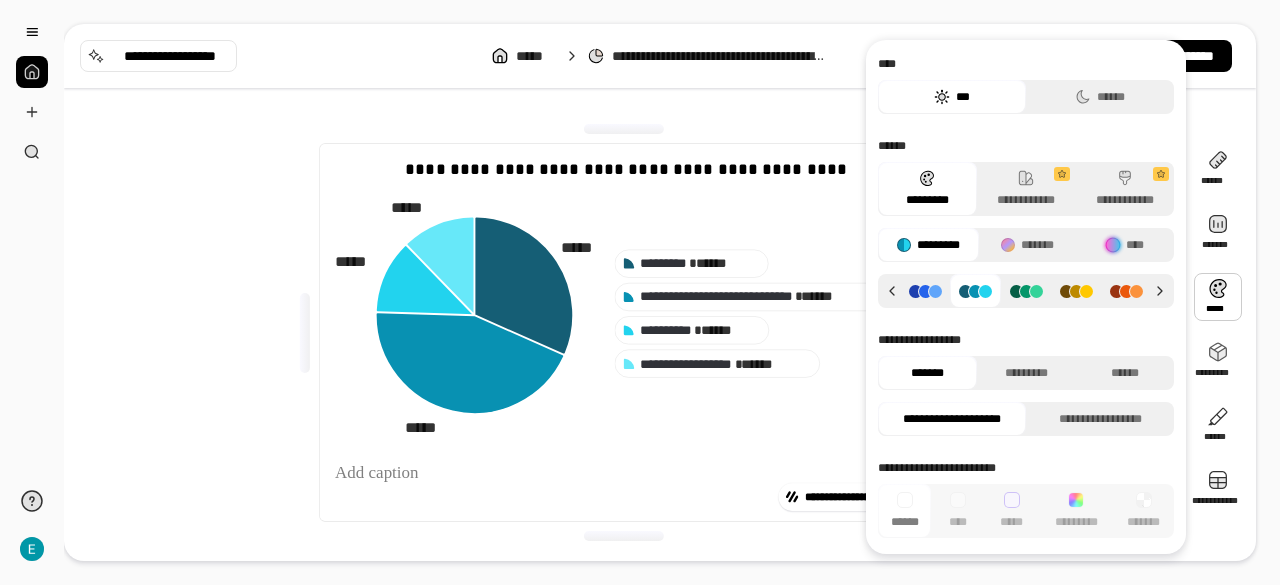 click 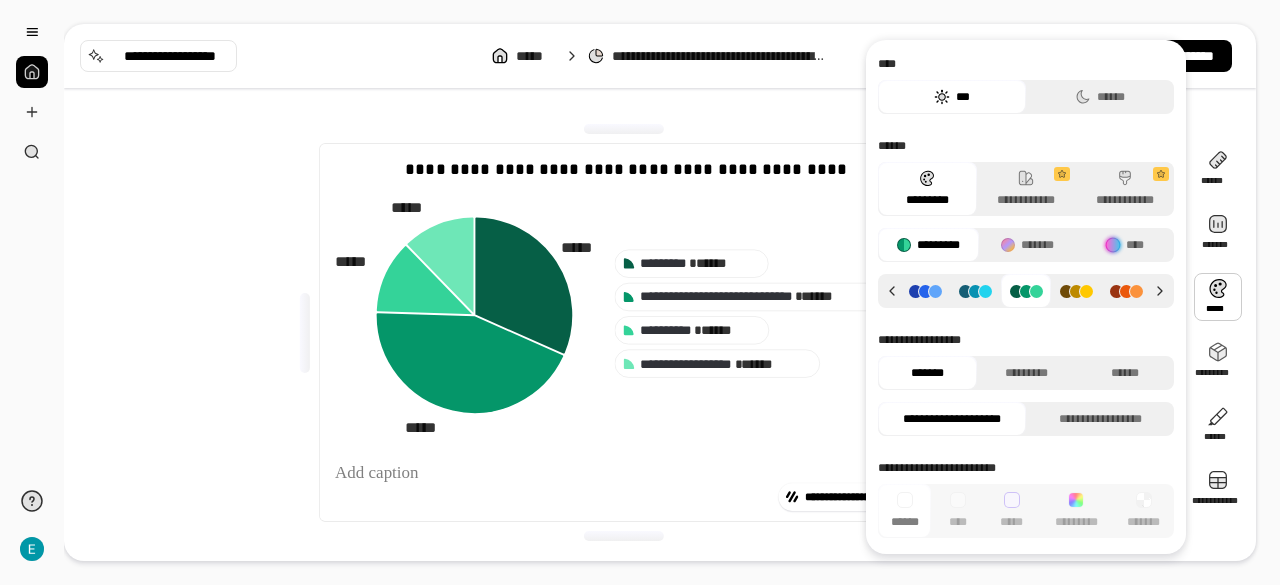 click 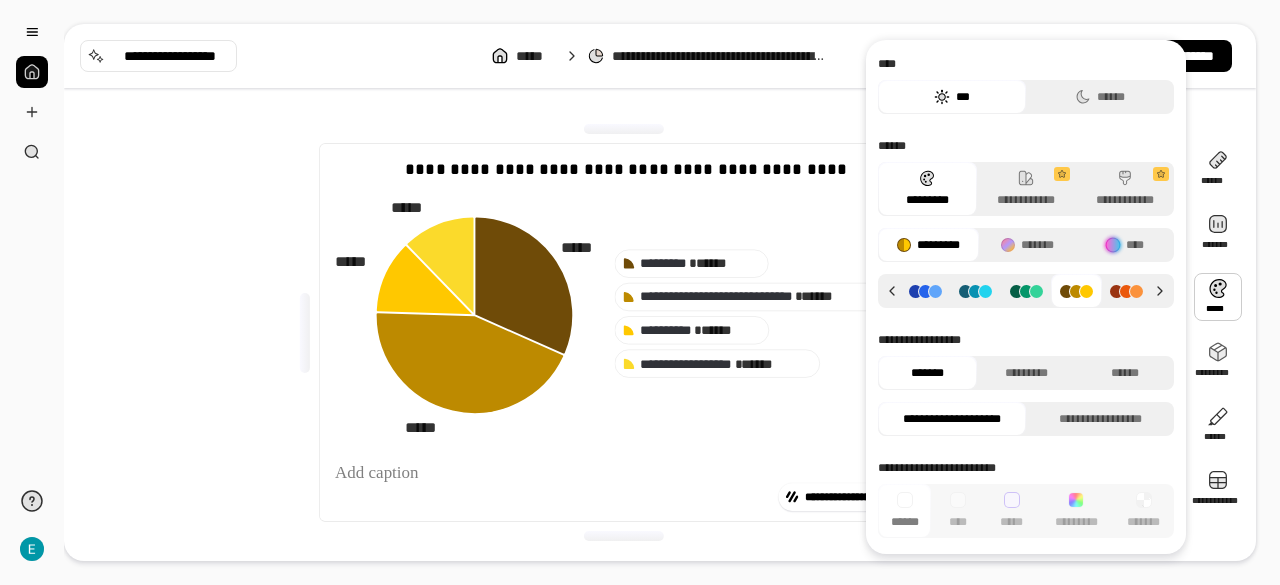 click 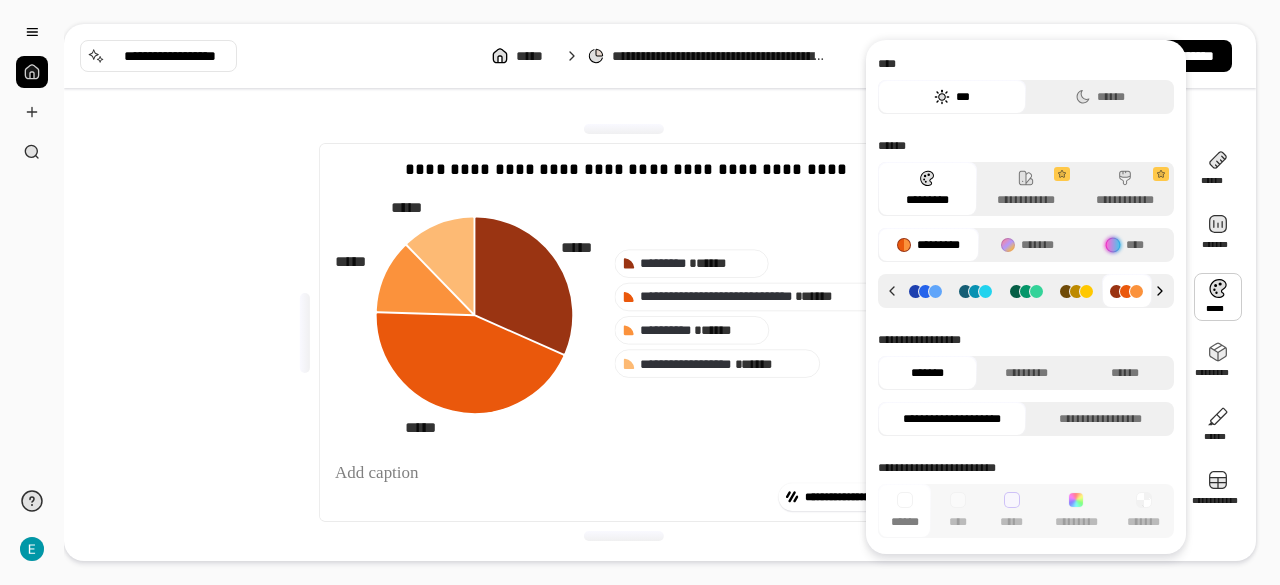 click 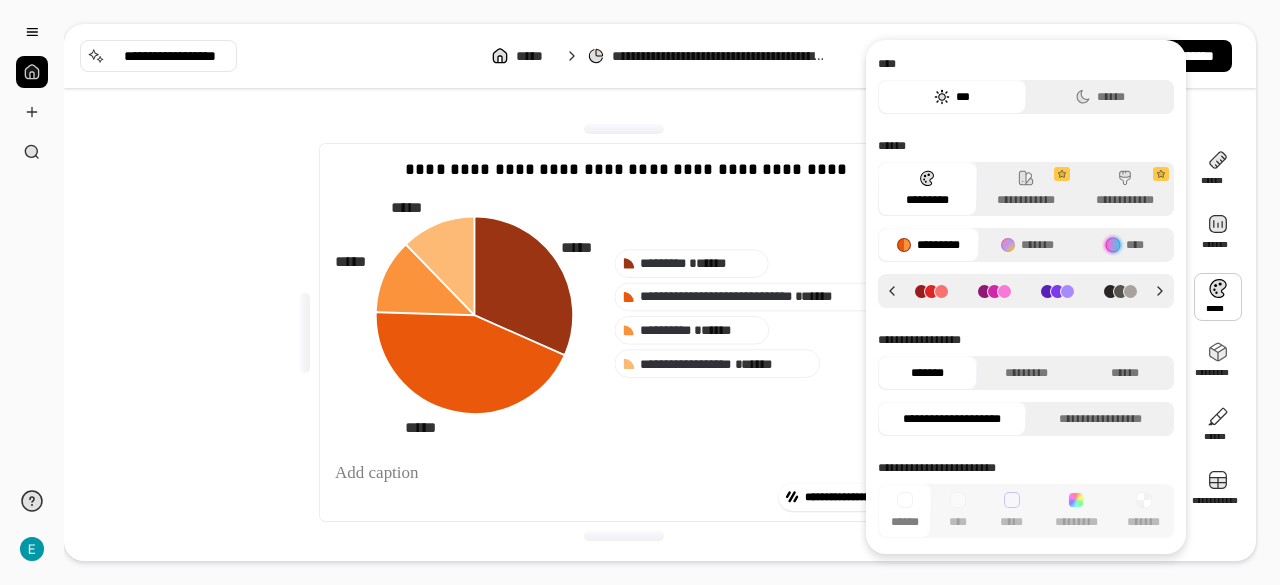 click 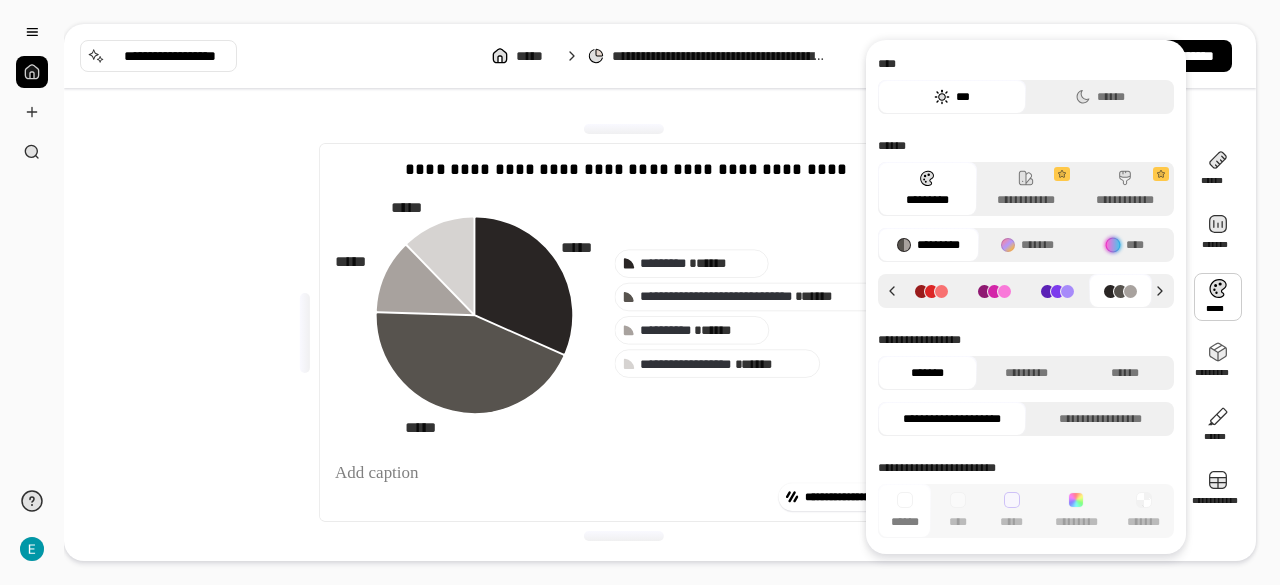 click at bounding box center [1057, 291] 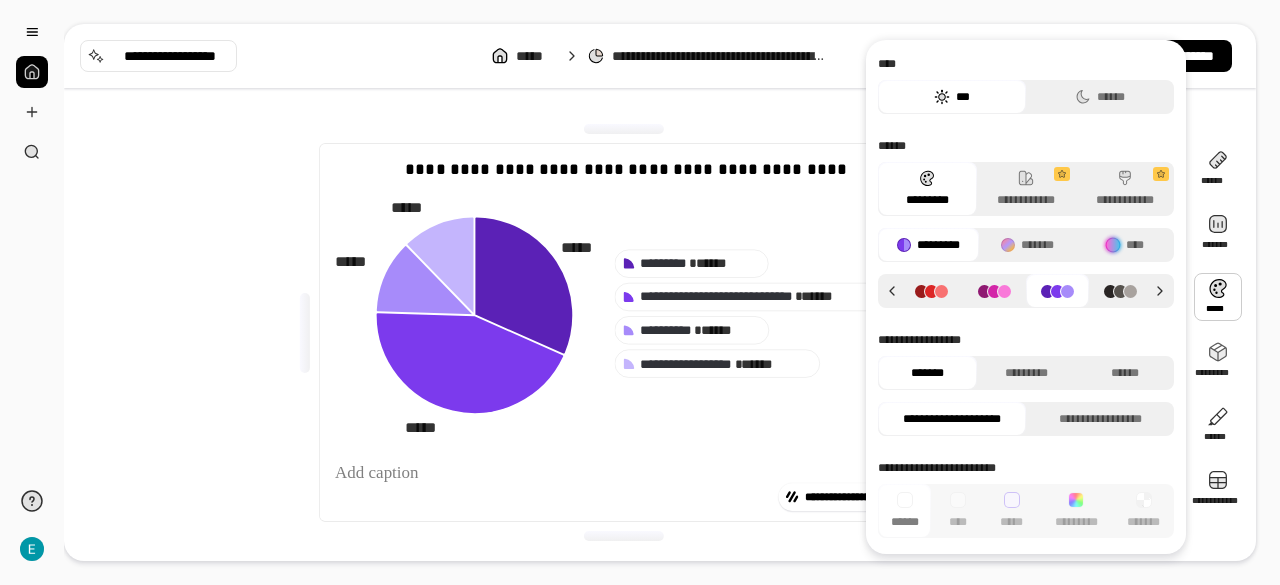 click at bounding box center [994, 291] 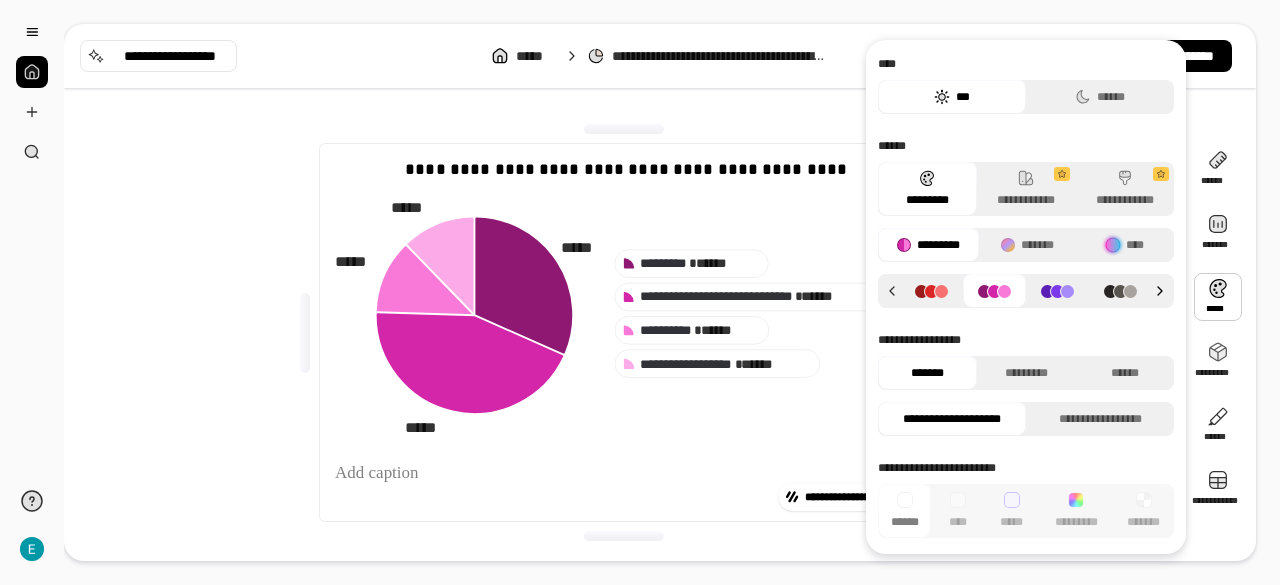 click 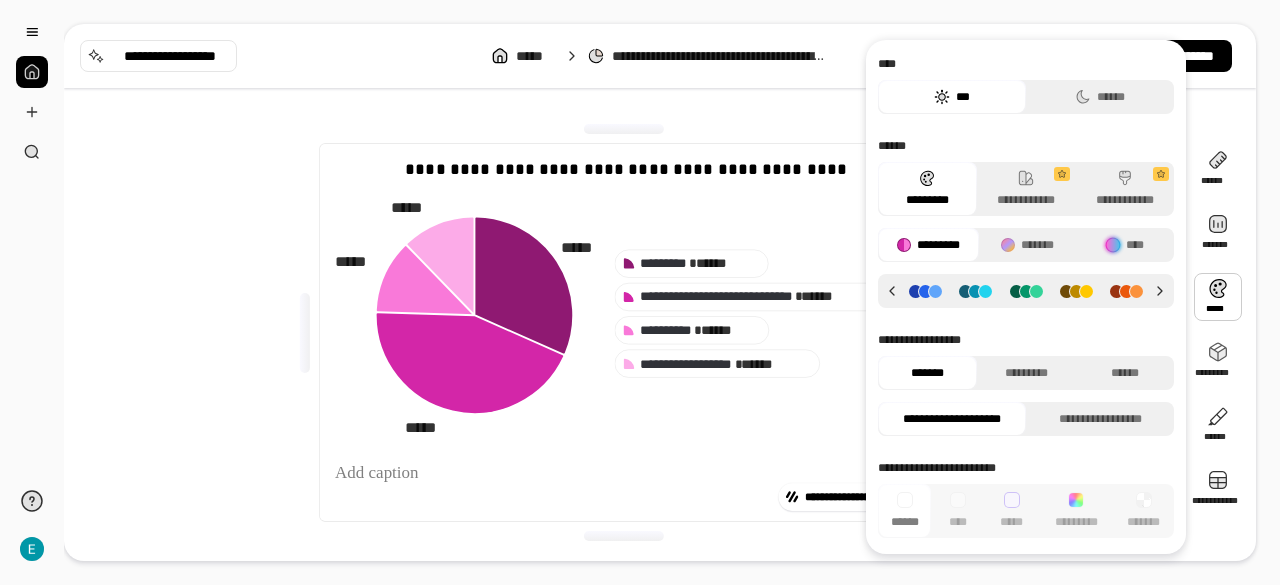 click at bounding box center [925, 291] 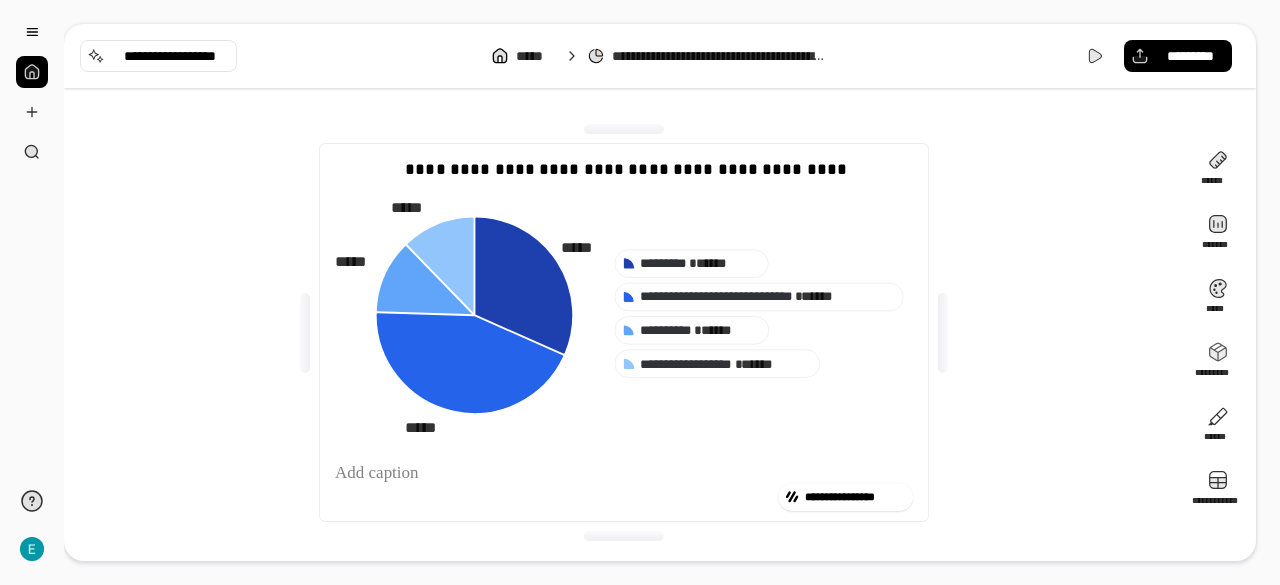 click on "**********" at bounding box center [624, 332] 